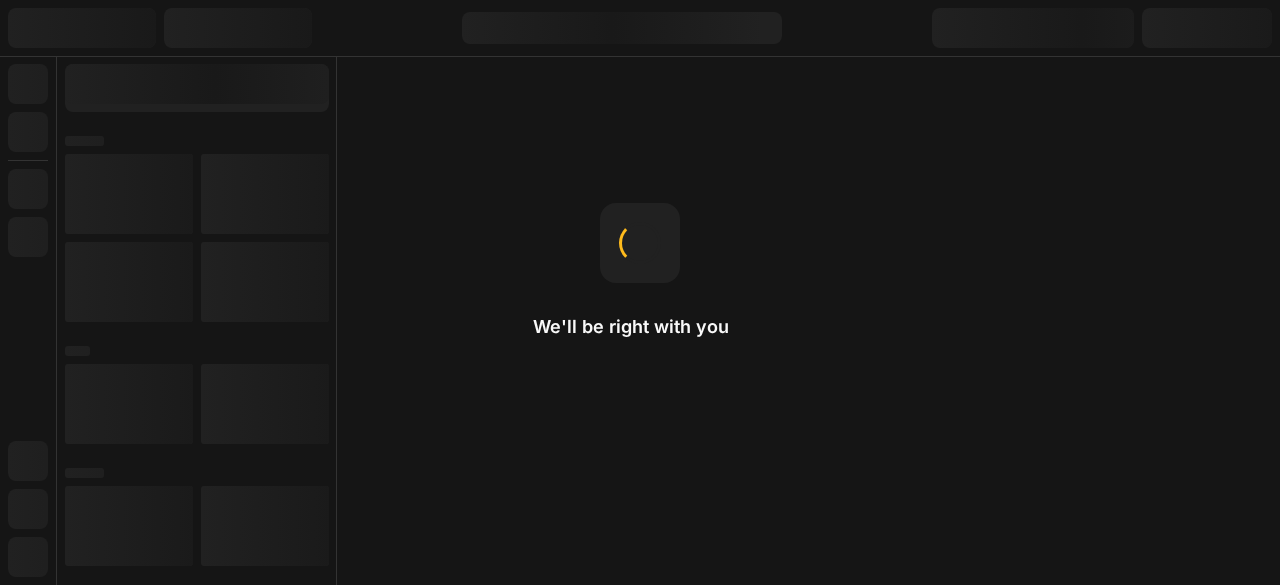 scroll, scrollTop: 0, scrollLeft: 0, axis: both 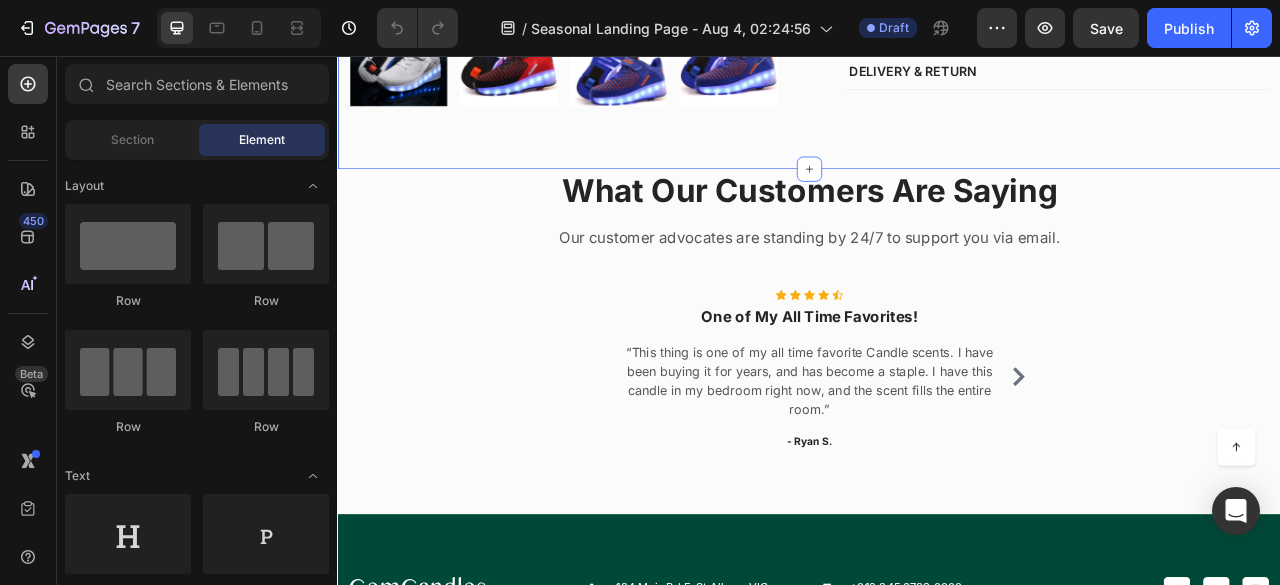 click on "Product Images & Gallery Rechargeable Heelys Children's Single Roller Skates Product Title ₦302,307.69 Product Price Product Price No compare price Product Price No discount   Not be displayed when published Product Badge Row Red Red Blue Blue Rose Red Rose Red Rose Red White White   30 31 32 33 34 35 36 37 38 39 40 Product Variants & Swatches
1
Product Quantity
Low stock -  24976  items left Product Stock Counter Buy It Now Product Cart Button PRODUCT DETAILS INGREDIENTS DELIVERY & RETURN Accordion Row Product Section 4" at bounding box center (937, -226) 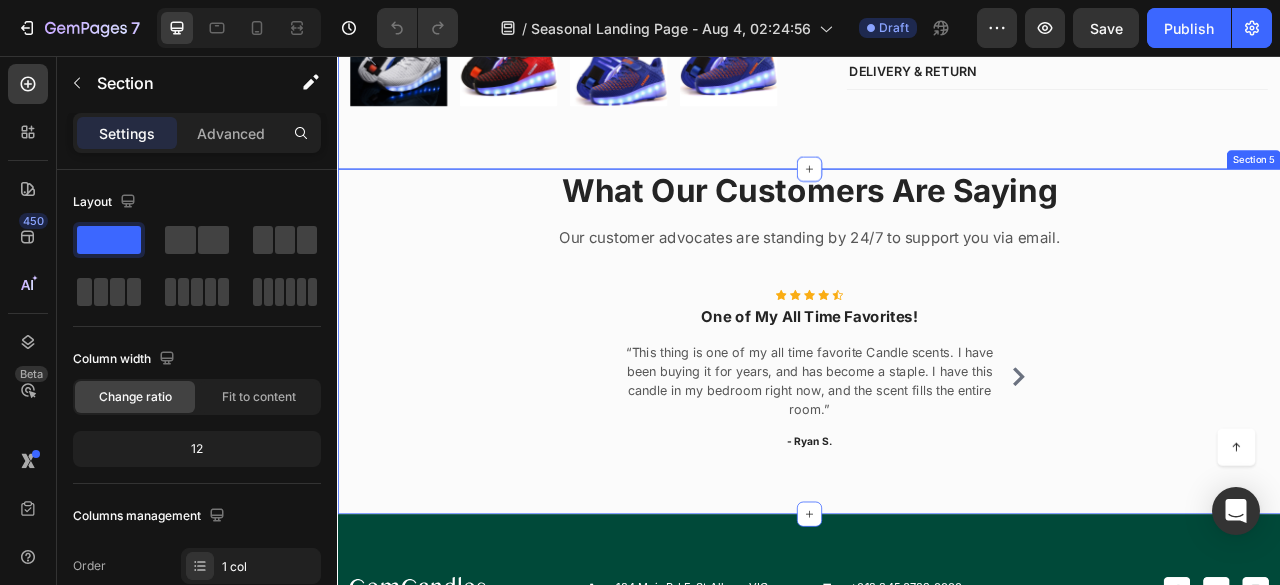 click on "What Our Customers Are Saying Heading Our customer advocates are standing by 24/7 to support you via email. Text block Icon Icon Icon Icon
Icon Icon List Hoz One of My All Time Favorites! Text block “This thing is one of my all time favorite Candle scents. I have been buying it for years, and has become a staple. I have this candle in my bedroom right now, and the scent fills the entire room.” Text block - [NAME] S. Text block                Icon                Icon                Icon                Icon
Icon Icon List Hoz Not a Doubter Anymore Text block "This is probably my favorite scent ever. The scent blend is just perfect- warm and spicy, with a touch of sweet vanilla. The wax burns evenly and complete, so no scraping wax off of the inside of the jar.” Text block - [NAME] B. Text block                Icon                Icon                Icon                Icon
Icon Icon List Hoz Row Row" at bounding box center [937, 419] 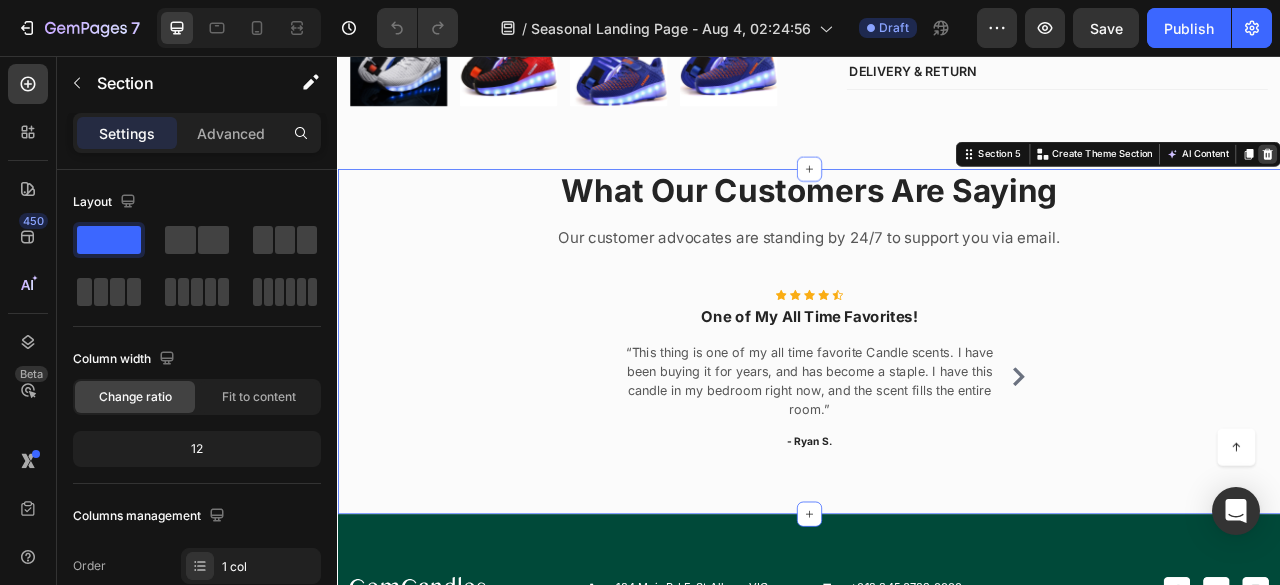 click 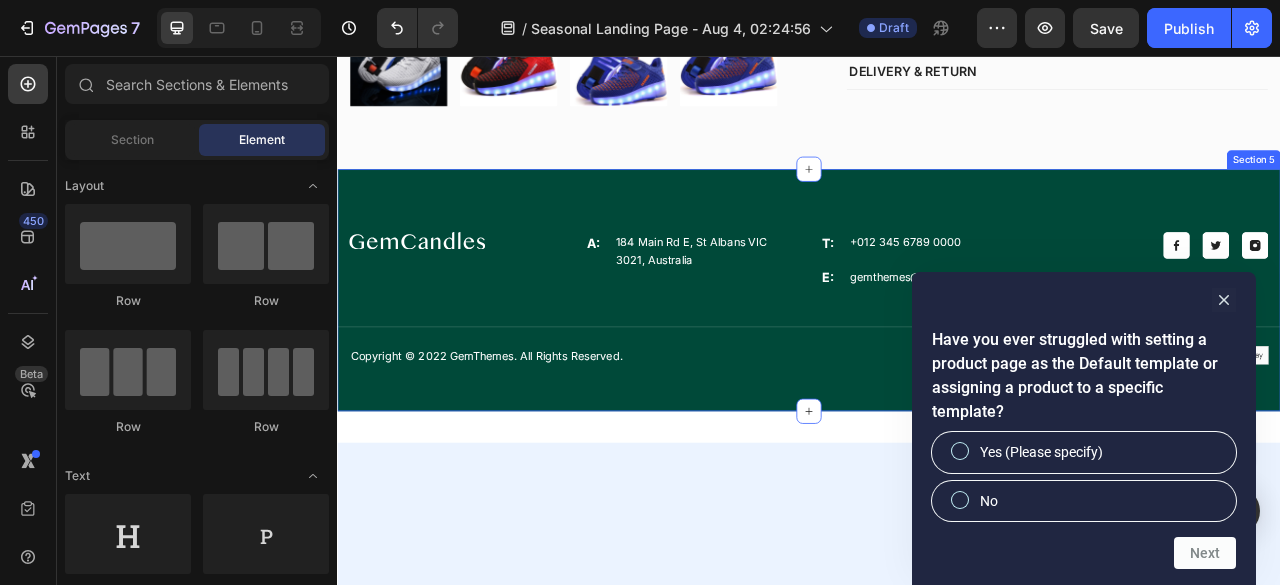 click on "Image A: Text block 184 Main Rd E, [CITY] [STATE] [ZIP], [COUNTRY] Text block Row T: Text block [PHONE] Text block Row E: Text block [EMAIL] Text block Row Image Image Image Row Row Copyright © 2022 GemThemes. All Rights Reserved. Text block Image Image Image Image Image Row Image Row Section 5" at bounding box center (937, 353) 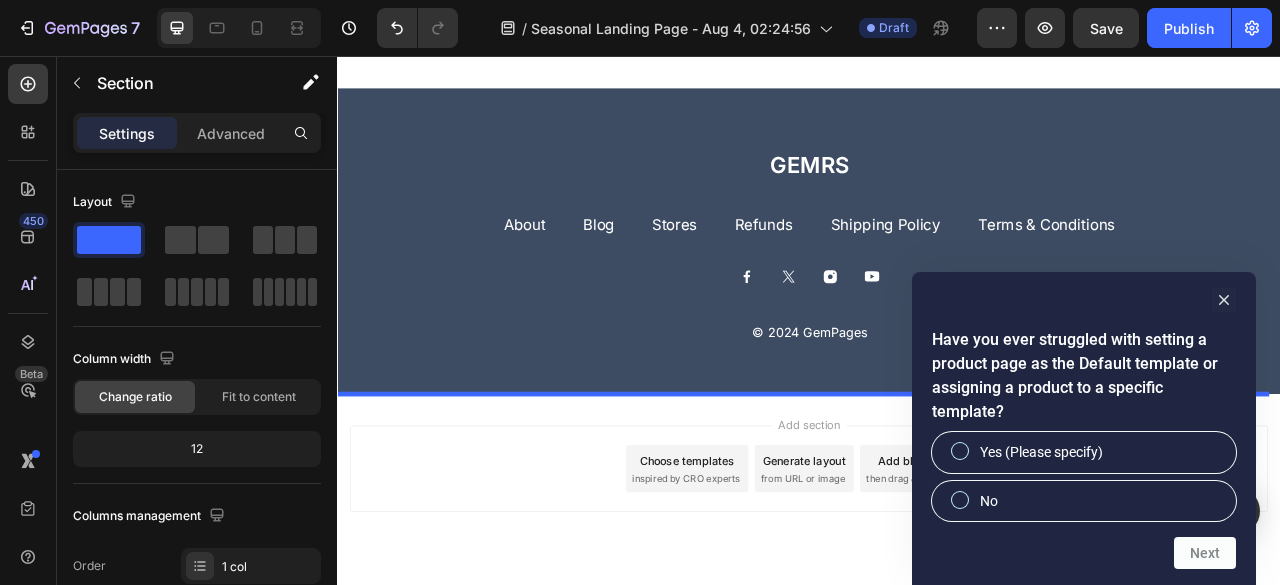 scroll, scrollTop: 7555, scrollLeft: 0, axis: vertical 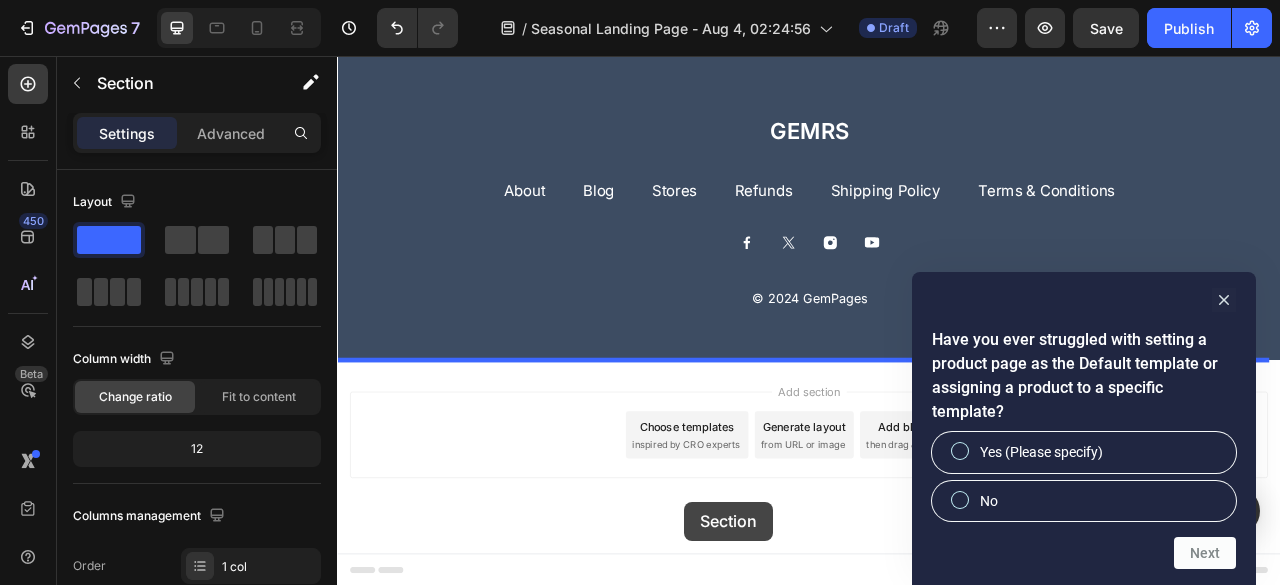 drag, startPoint x: 1128, startPoint y: 162, endPoint x: 779, endPoint y: 623, distance: 578.2059 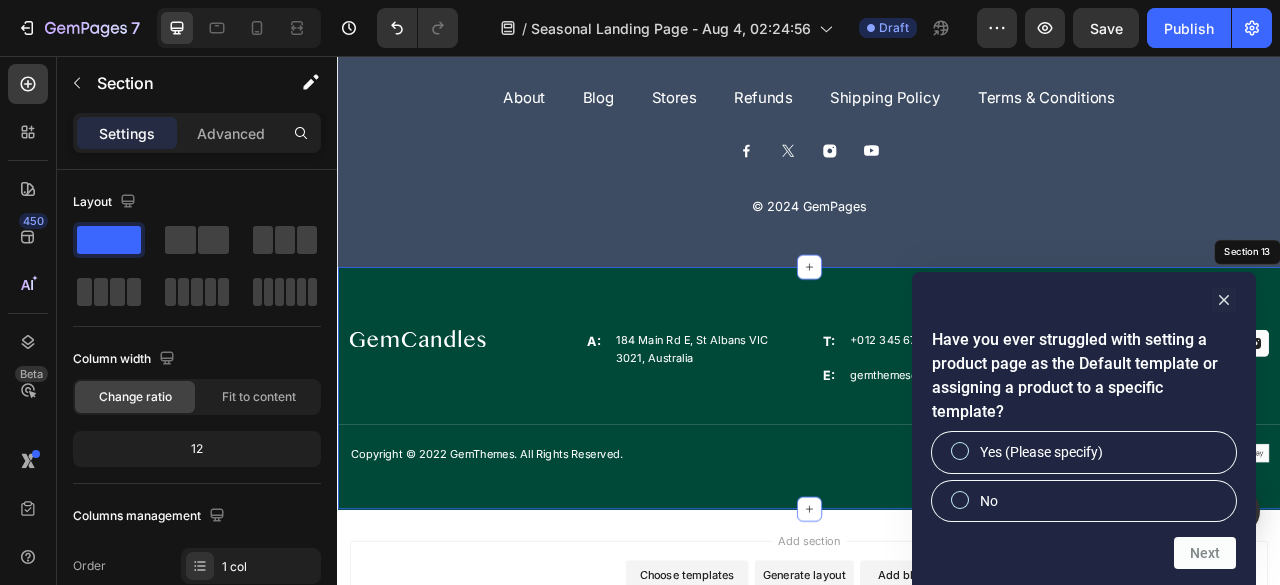 scroll, scrollTop: 7210, scrollLeft: 0, axis: vertical 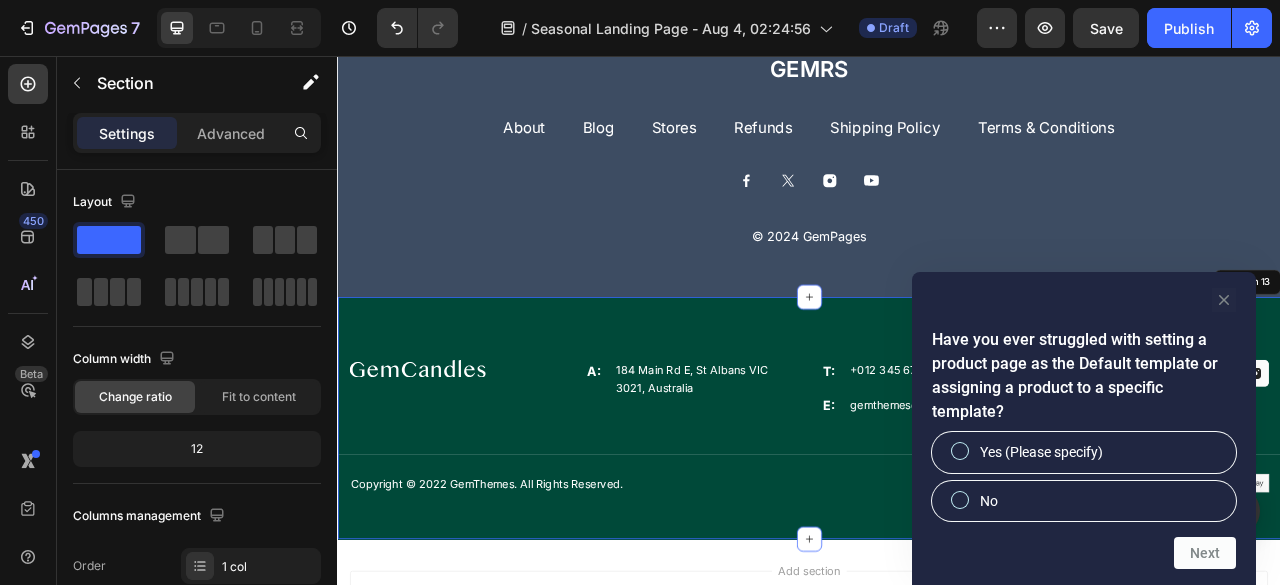 click 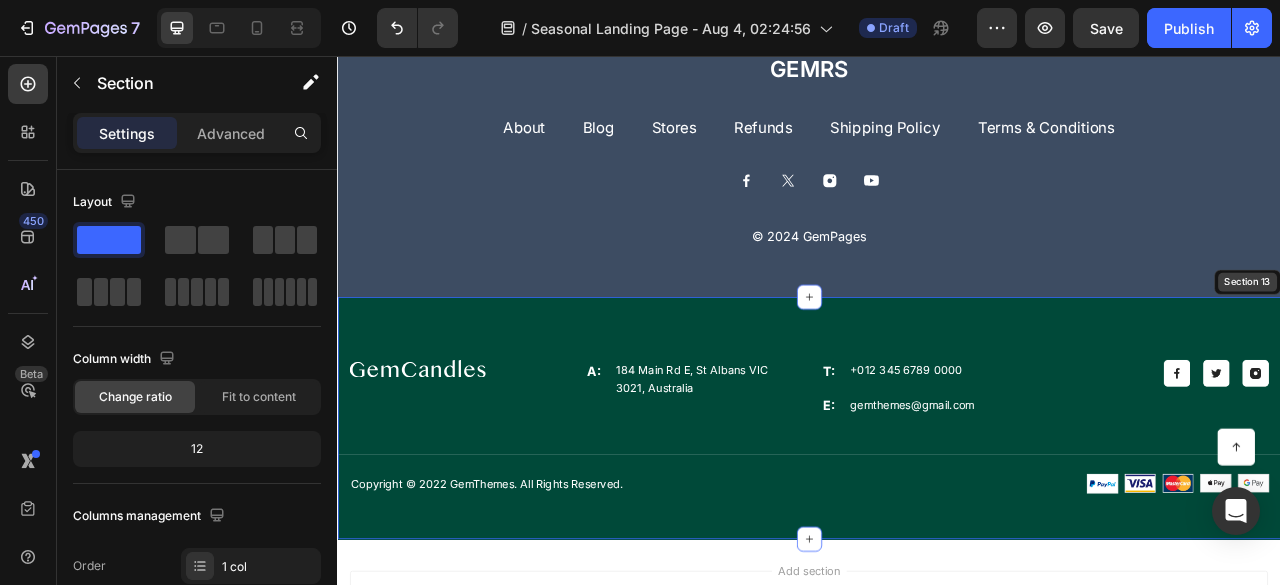 click on "Section 13" at bounding box center [1494, 344] 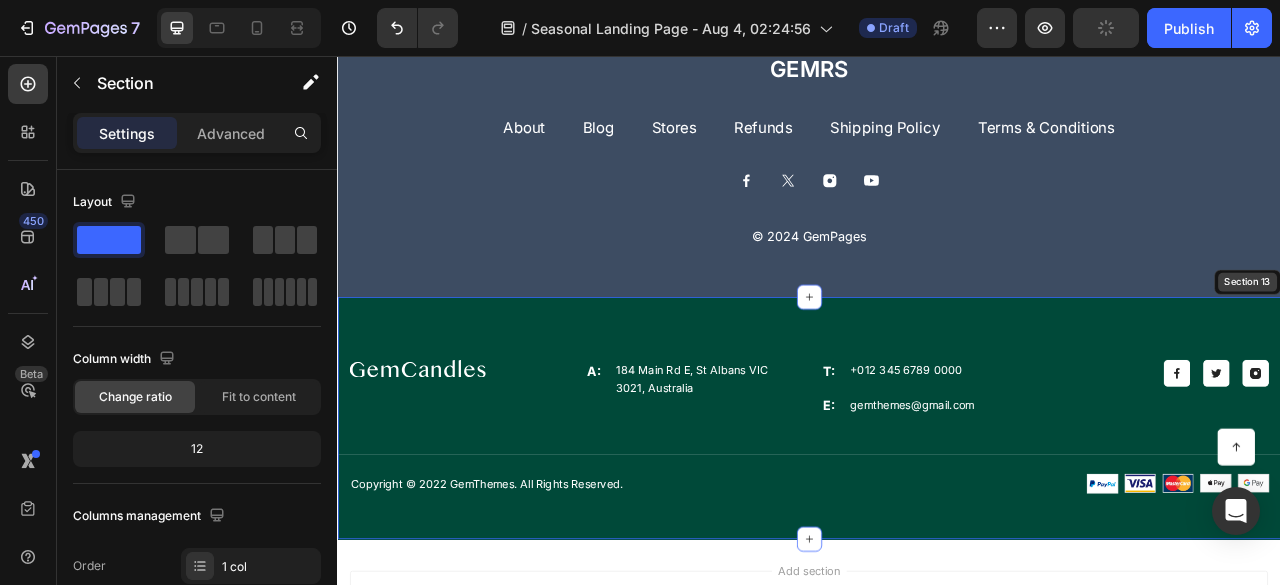 click on "Section 13" at bounding box center [1494, 344] 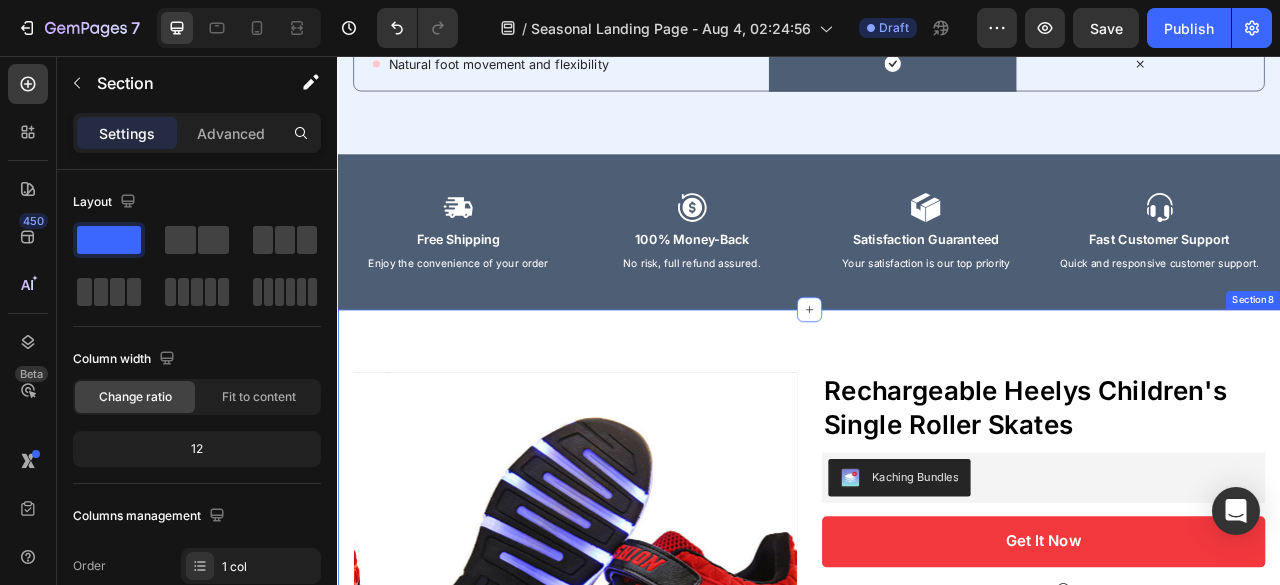 scroll, scrollTop: 4034, scrollLeft: 0, axis: vertical 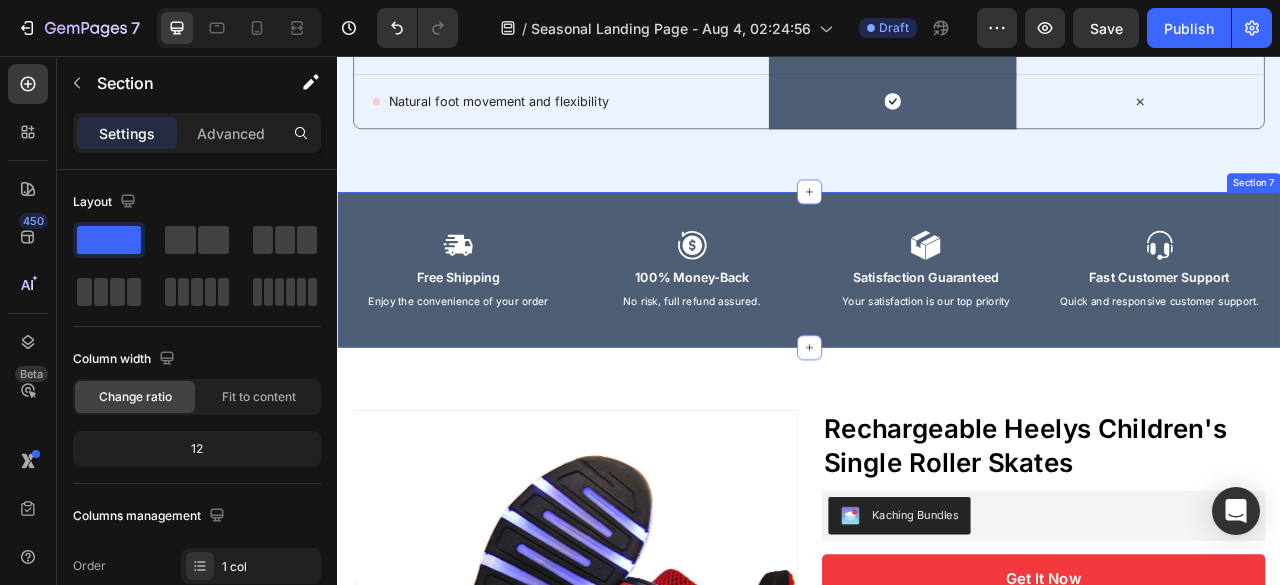 click on "Section 7" at bounding box center (1502, 217) 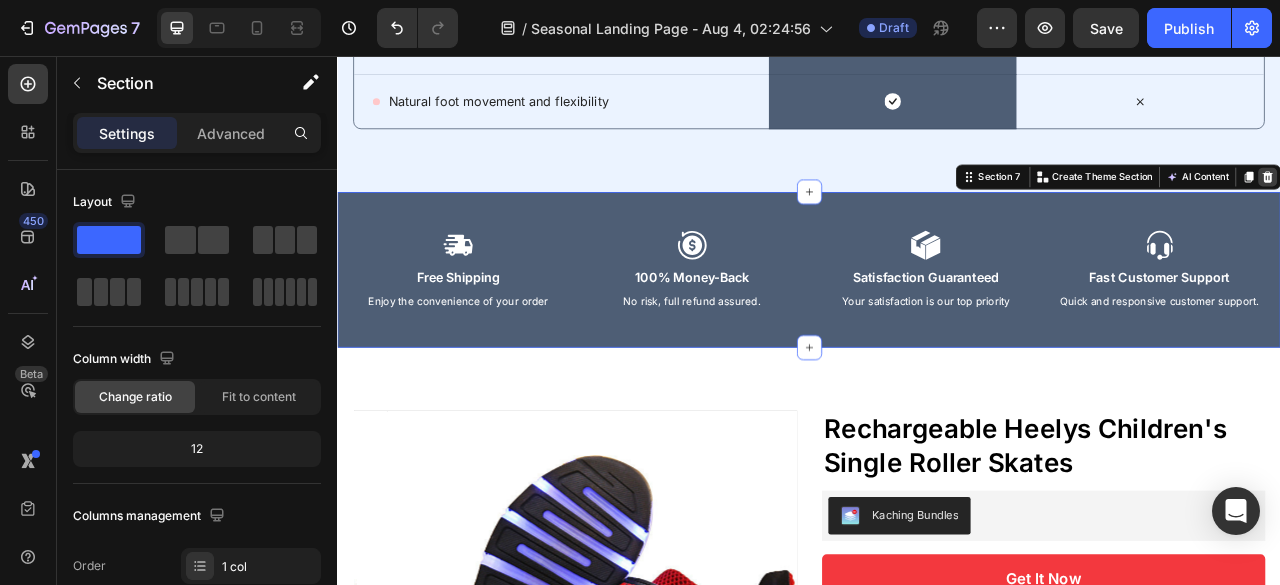 click 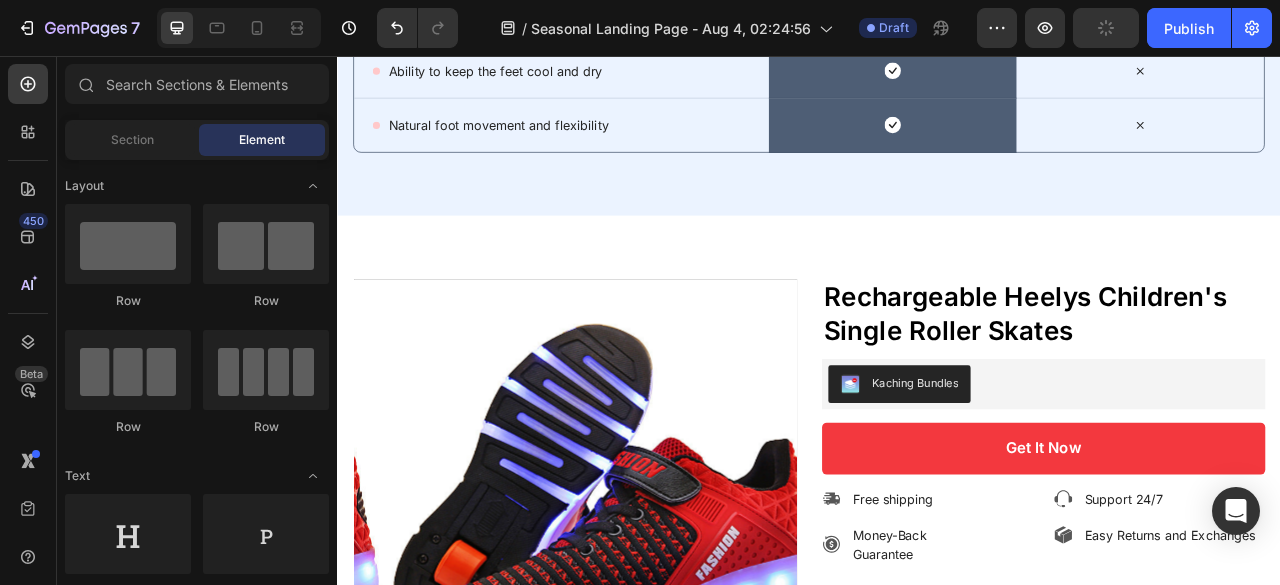 scroll, scrollTop: 4052, scrollLeft: 0, axis: vertical 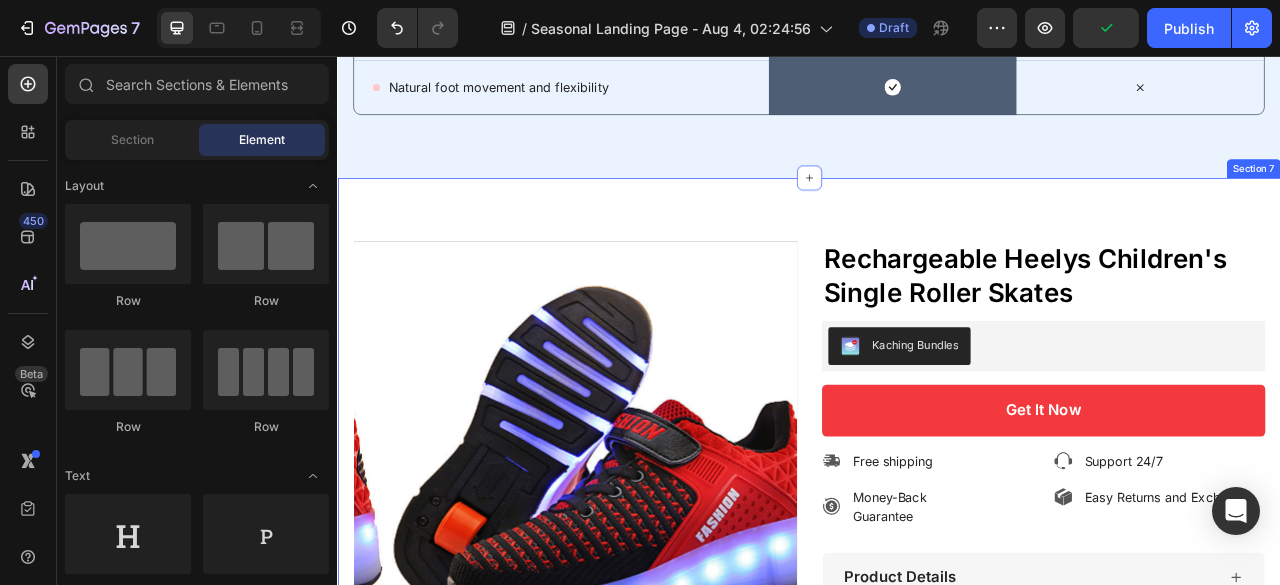 click on "Section 7" at bounding box center (1502, 199) 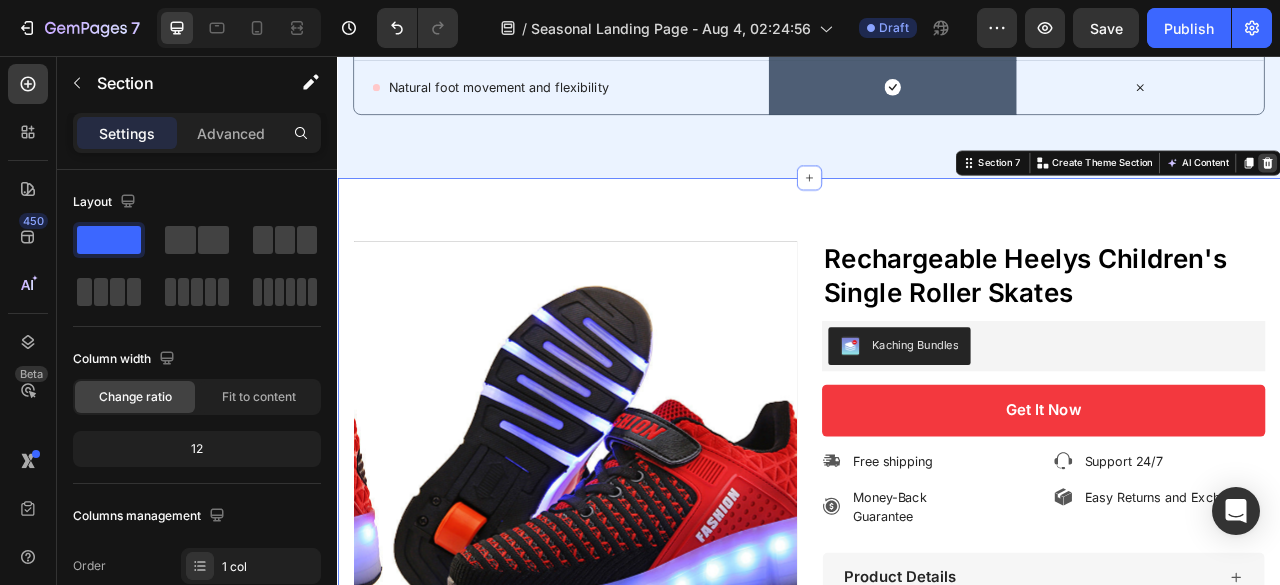 click 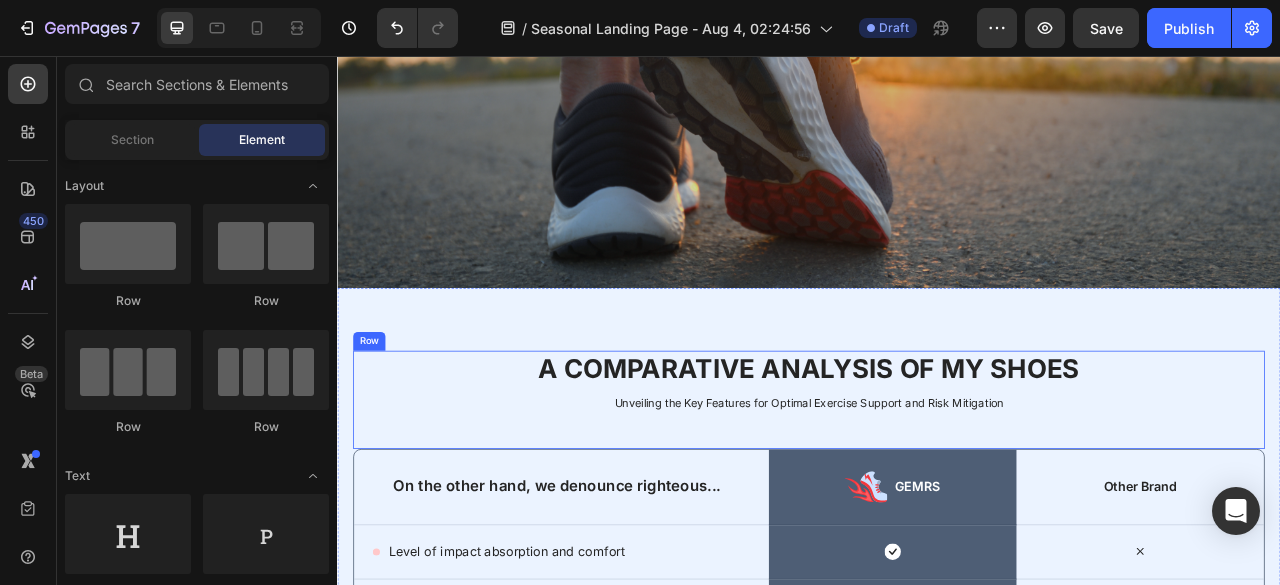 scroll, scrollTop: 3348, scrollLeft: 0, axis: vertical 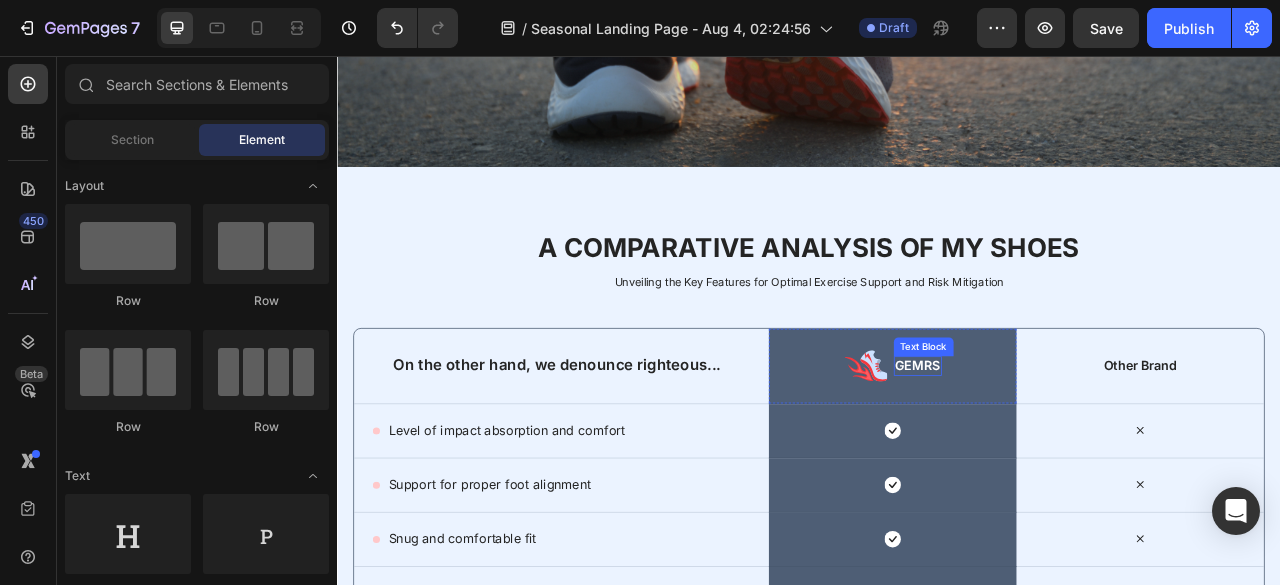 click on "GEMRS" at bounding box center [1075, 450] 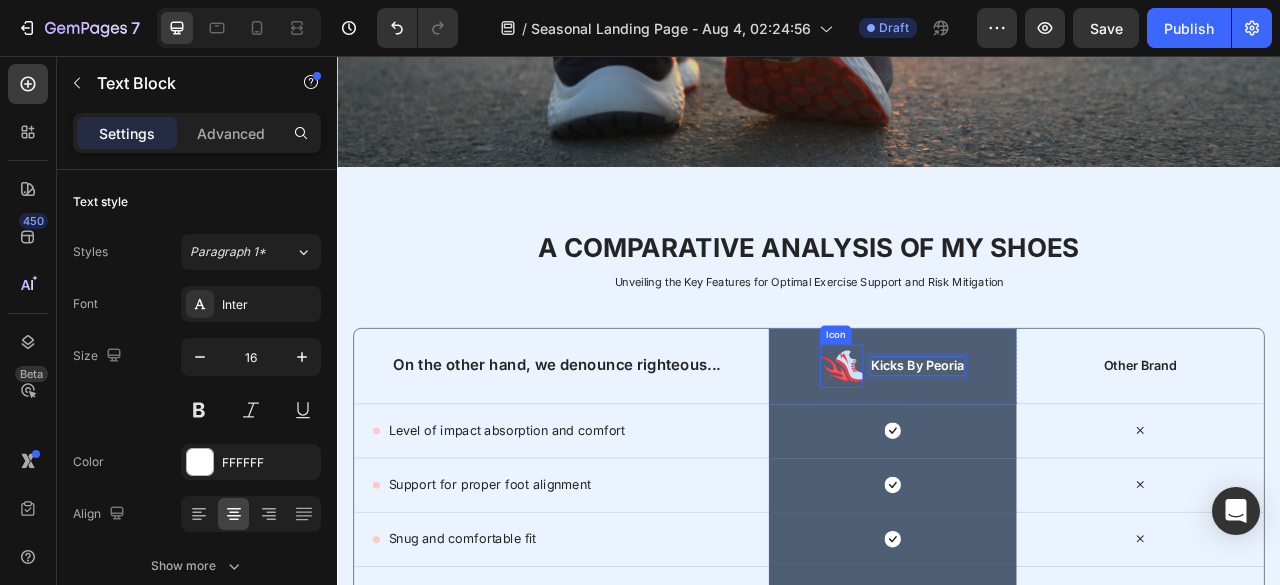click 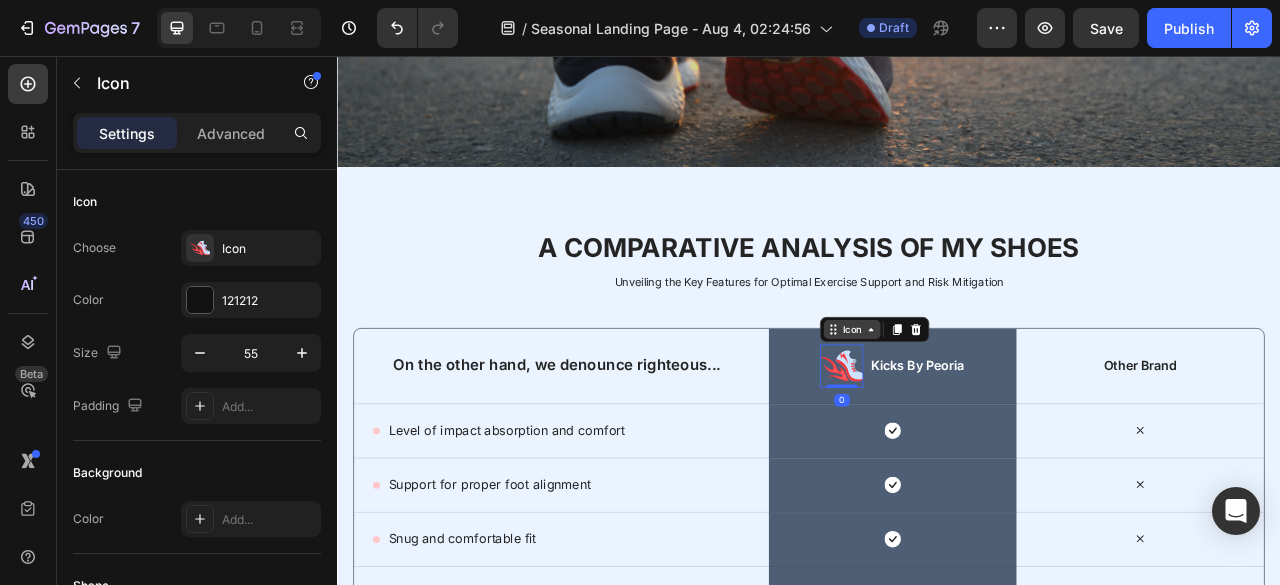 click on "Icon" at bounding box center (992, 404) 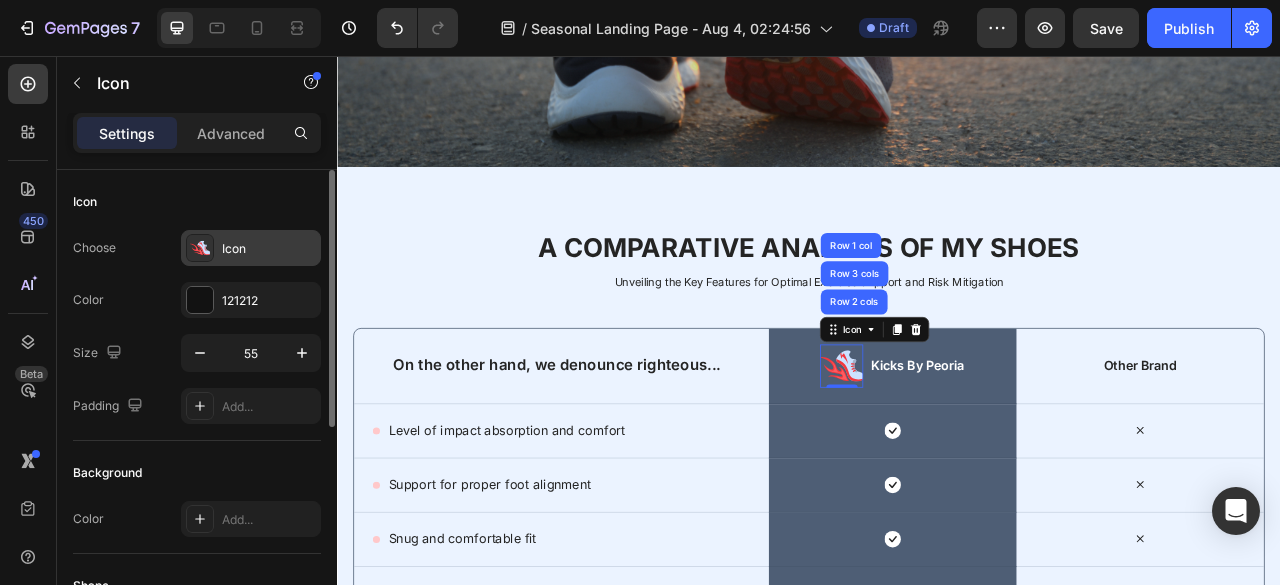 click on "Icon" at bounding box center (269, 249) 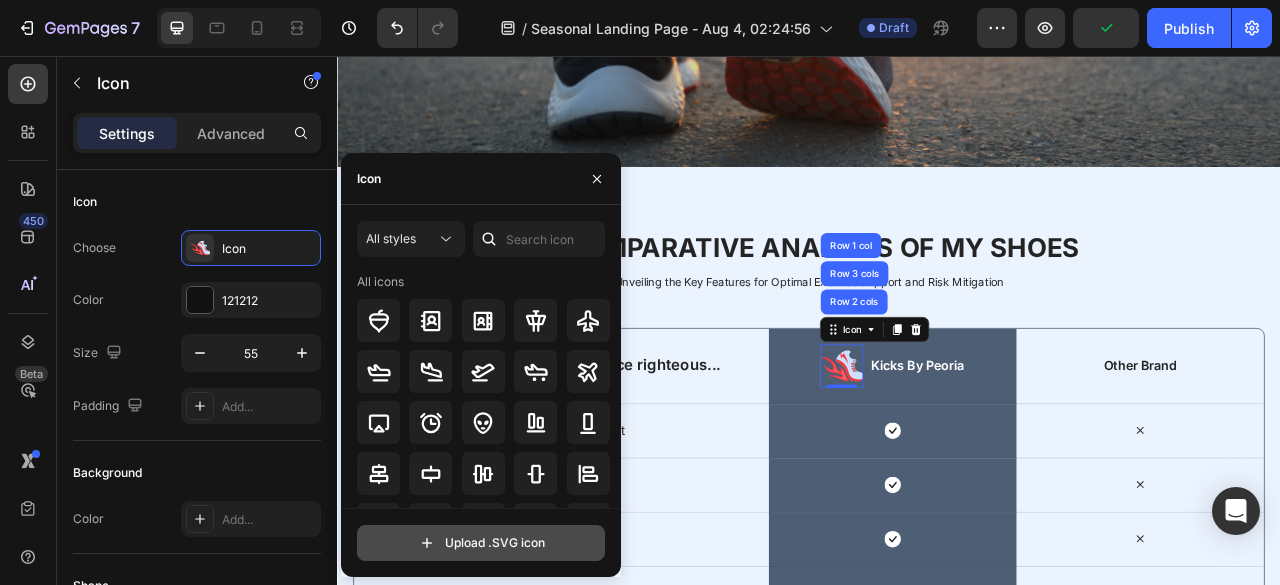 click 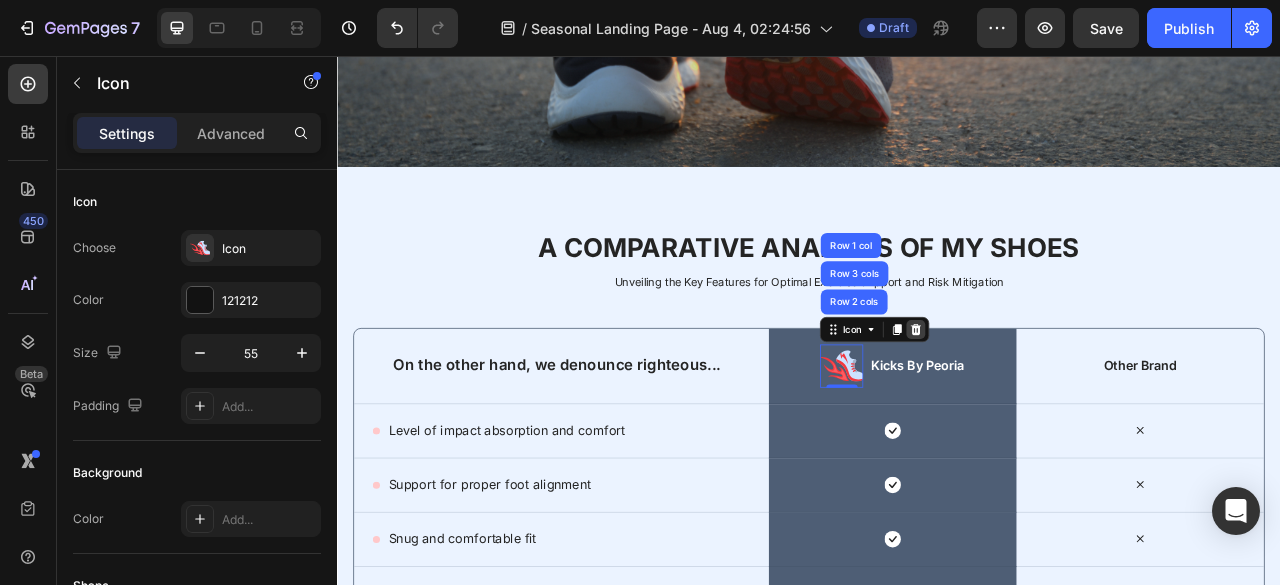 click 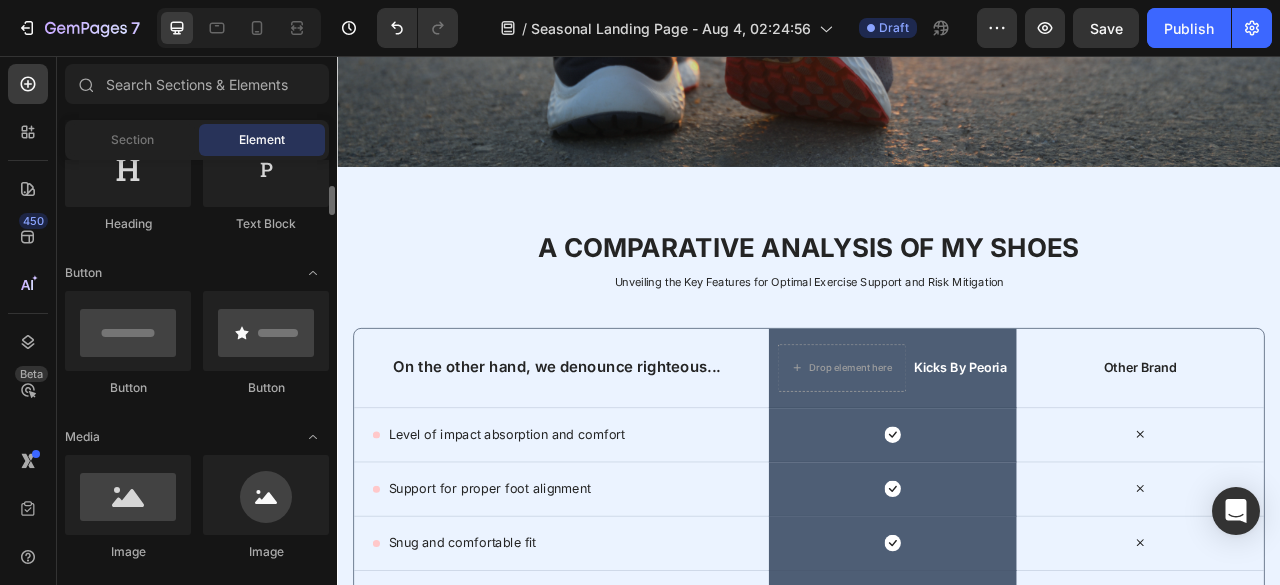 scroll, scrollTop: 477, scrollLeft: 0, axis: vertical 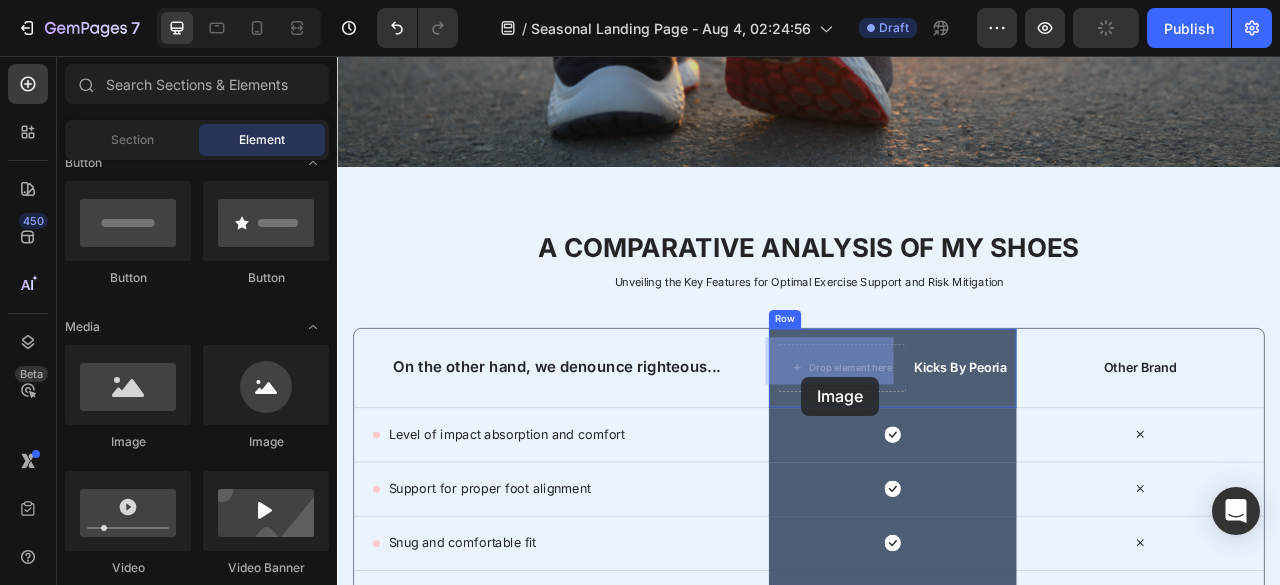 drag, startPoint x: 476, startPoint y: 437, endPoint x: 917, endPoint y: 442, distance: 441.02835 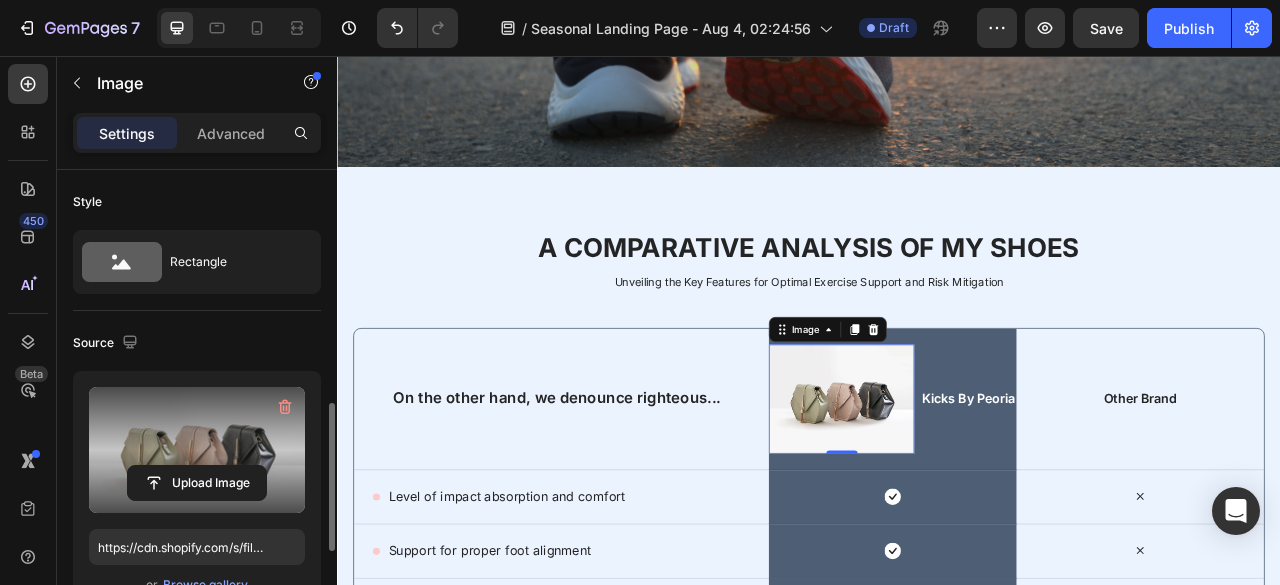 scroll, scrollTop: 191, scrollLeft: 0, axis: vertical 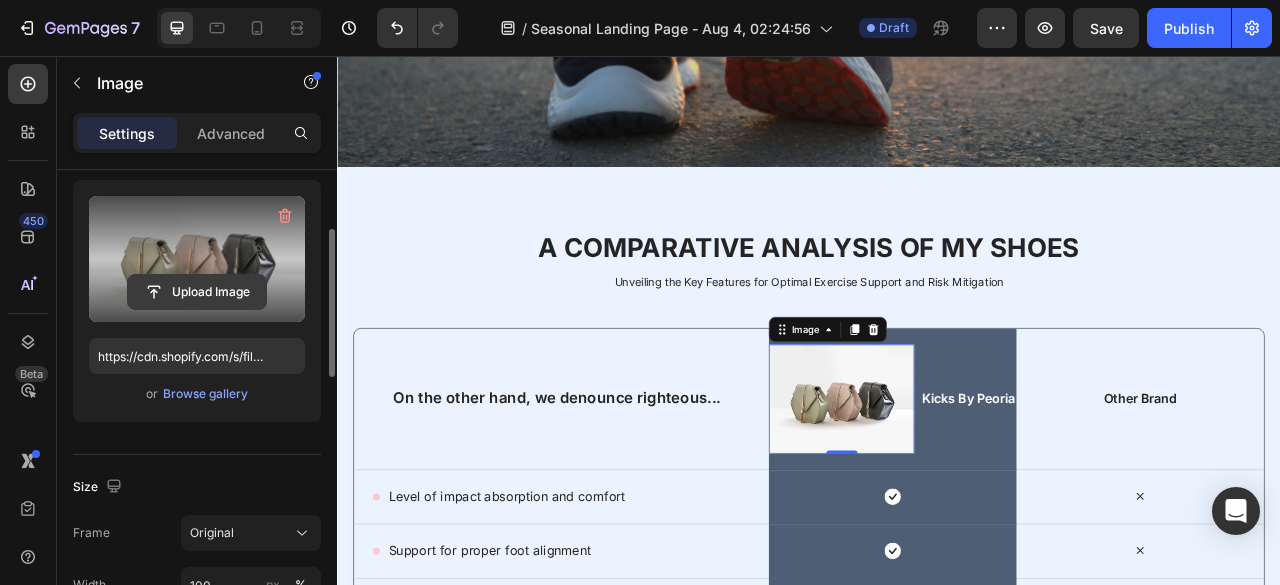 click 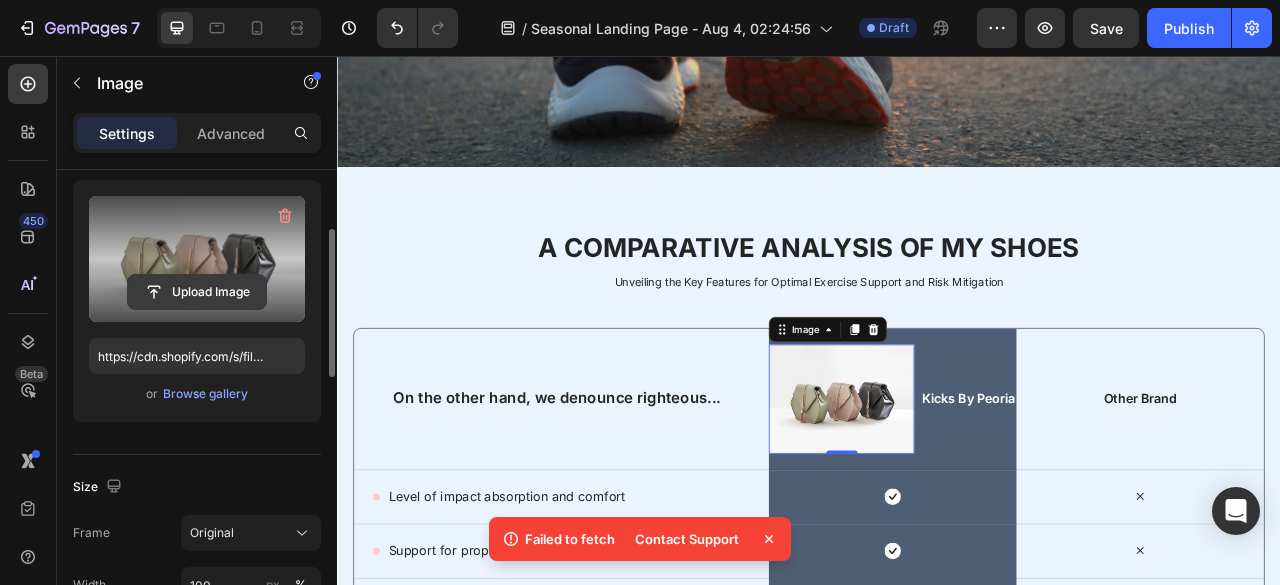 click 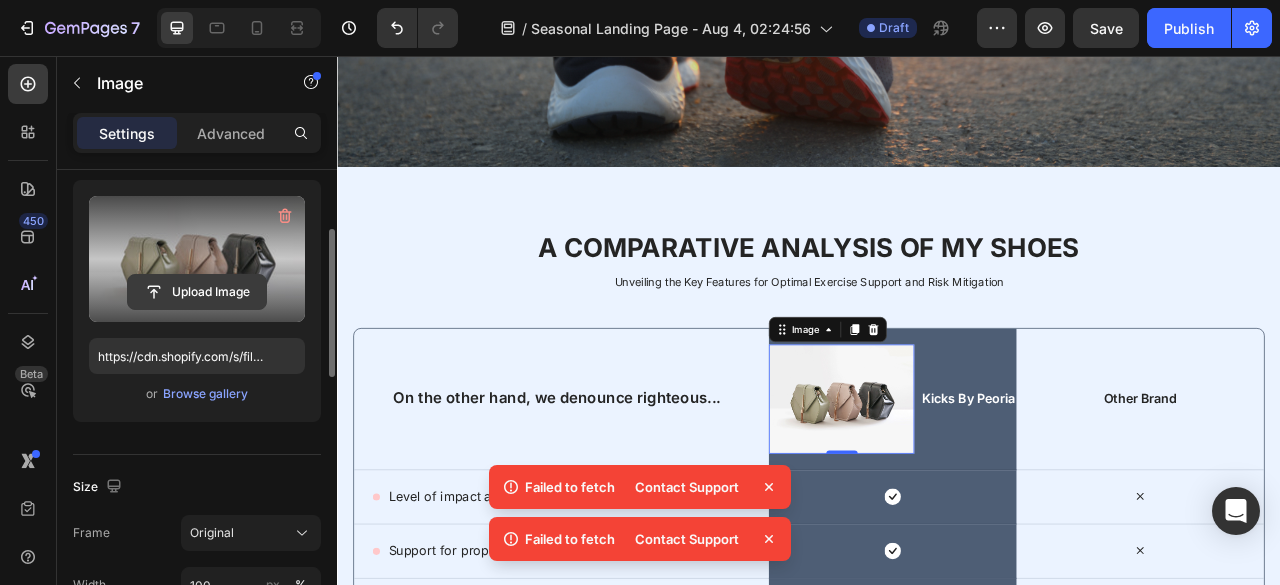 click 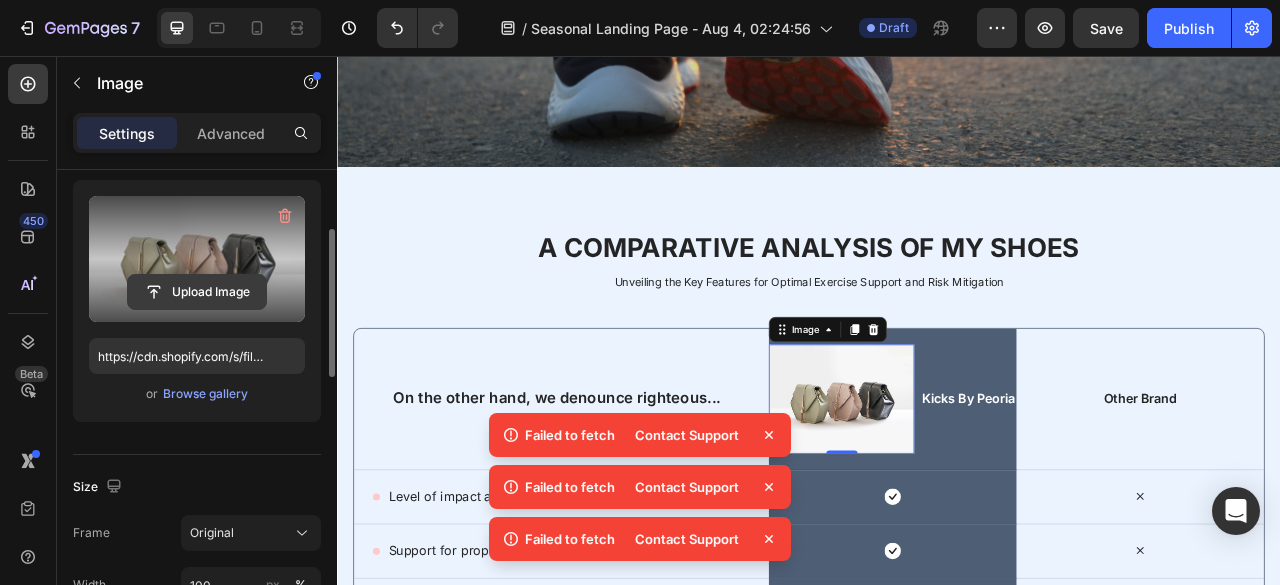 click 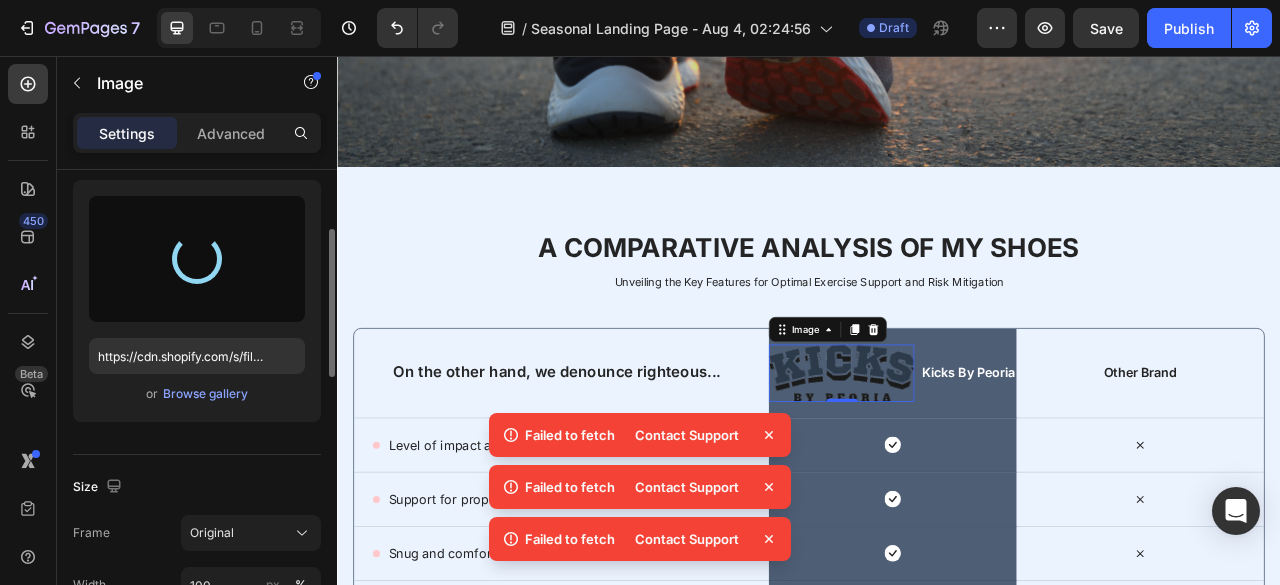 type on "https://cdn.shopify.com/s/files/1/0659/3580/2419/files/gempages_578384593917313724-e74bd372-e395-495d-ad8b-98e701b14b03.png" 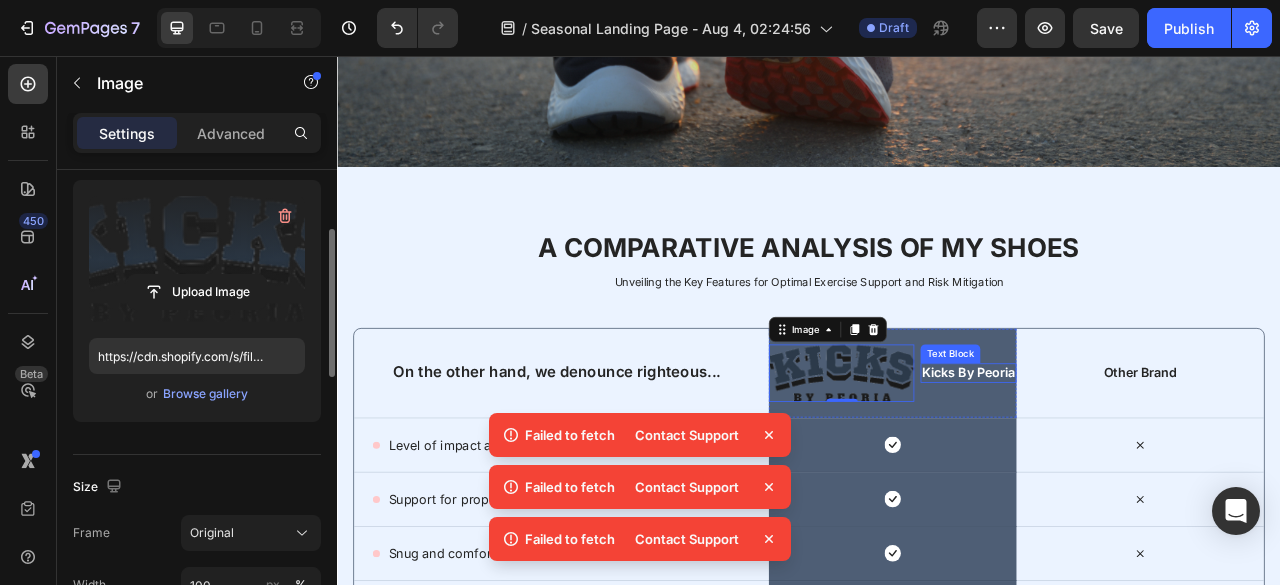 click on "Kicks By Peoria" at bounding box center (1140, 459) 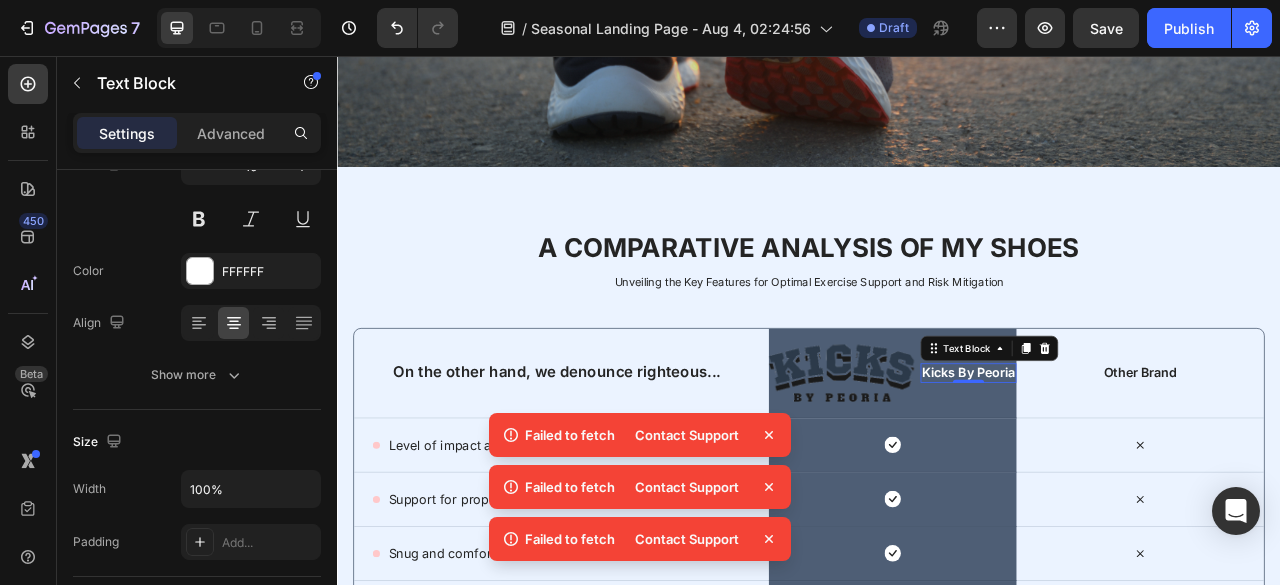 scroll, scrollTop: 0, scrollLeft: 0, axis: both 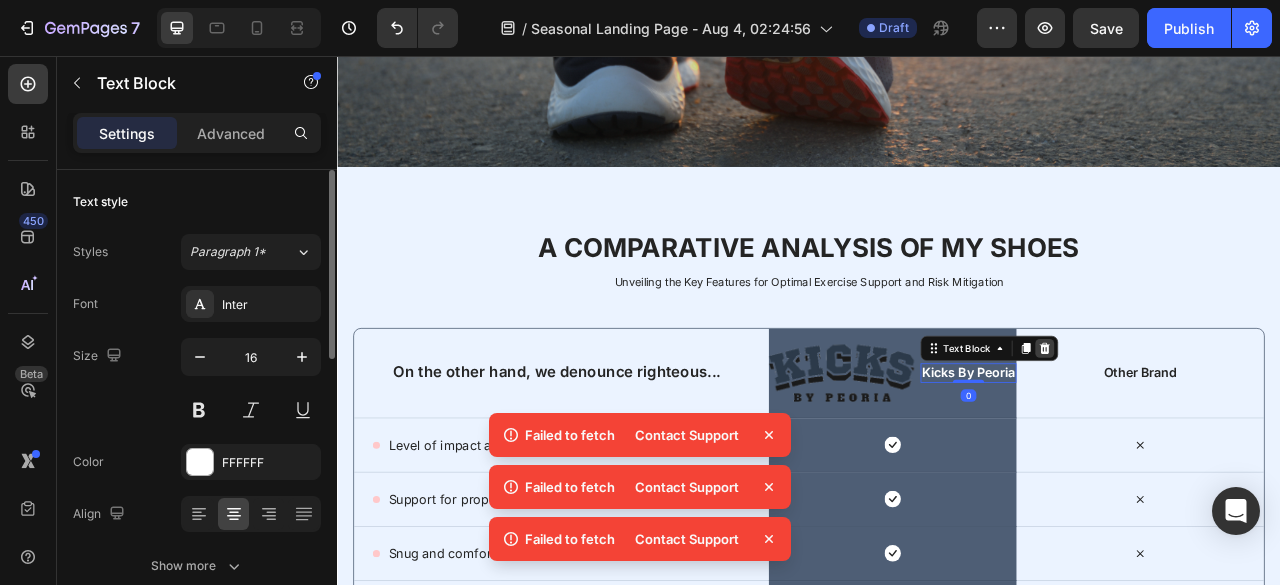 click 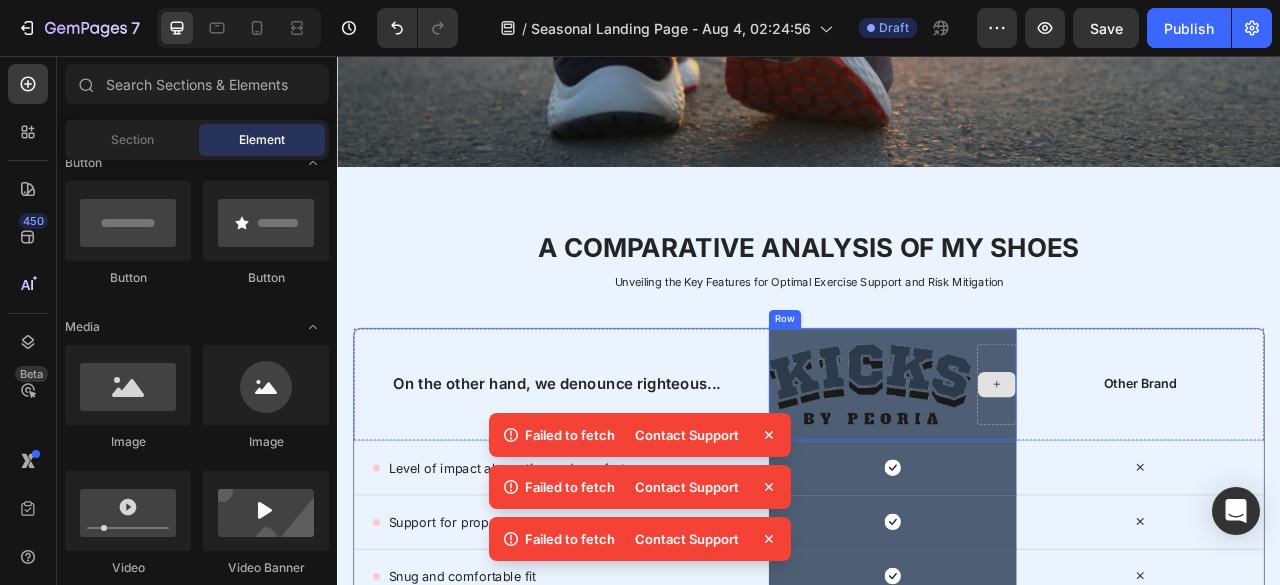 click at bounding box center [1176, 474] 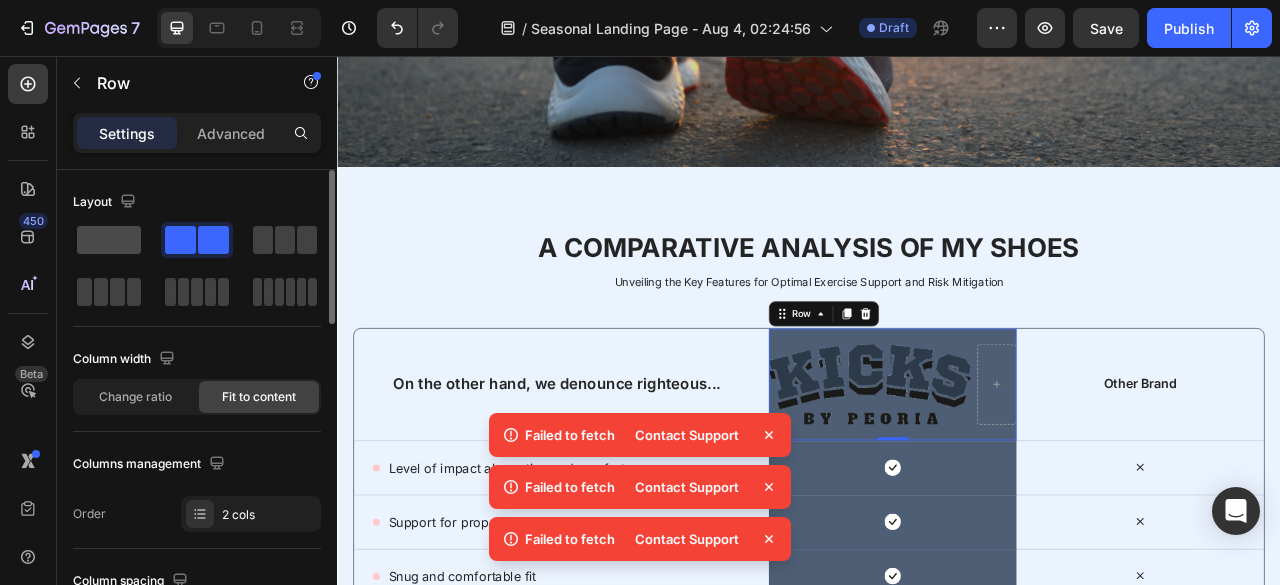 click 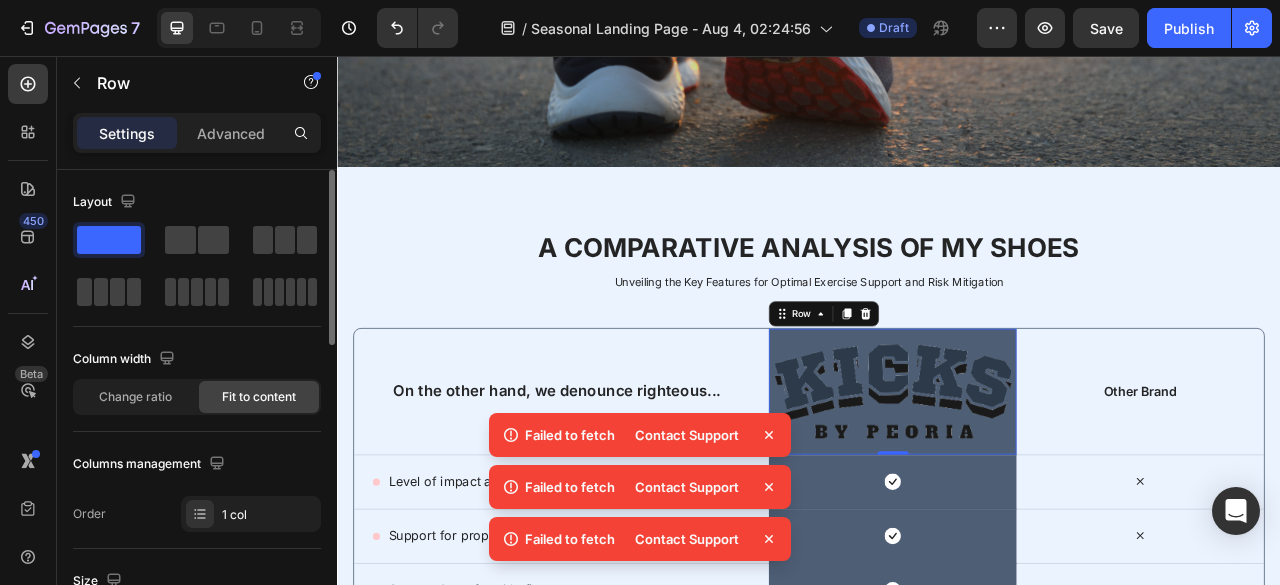 click 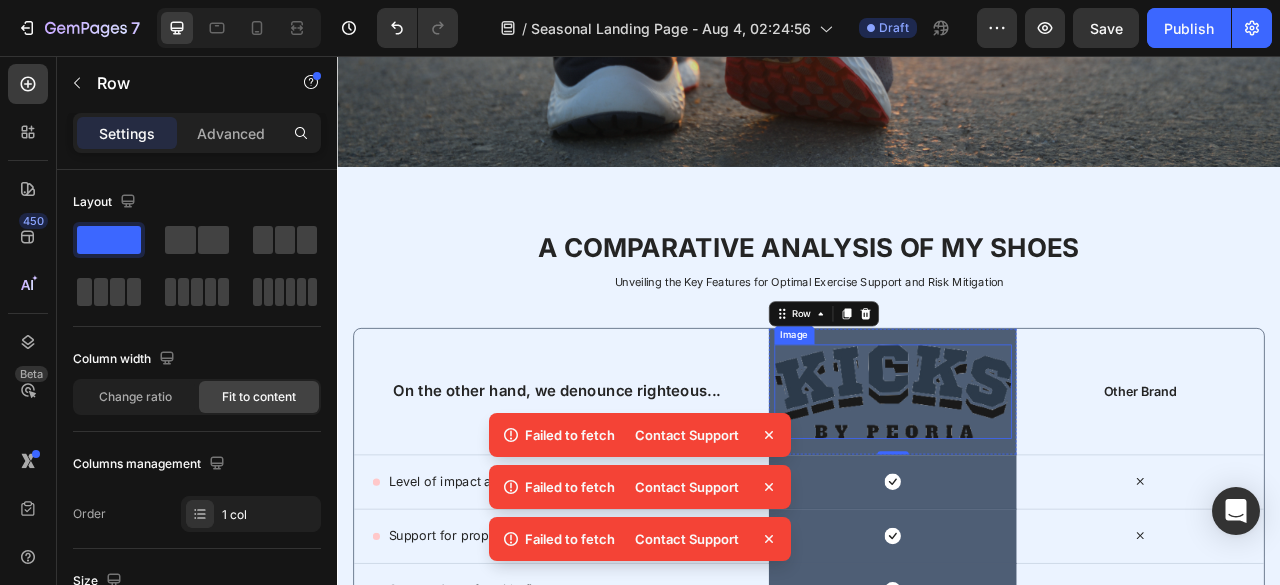 click at bounding box center [1044, 483] 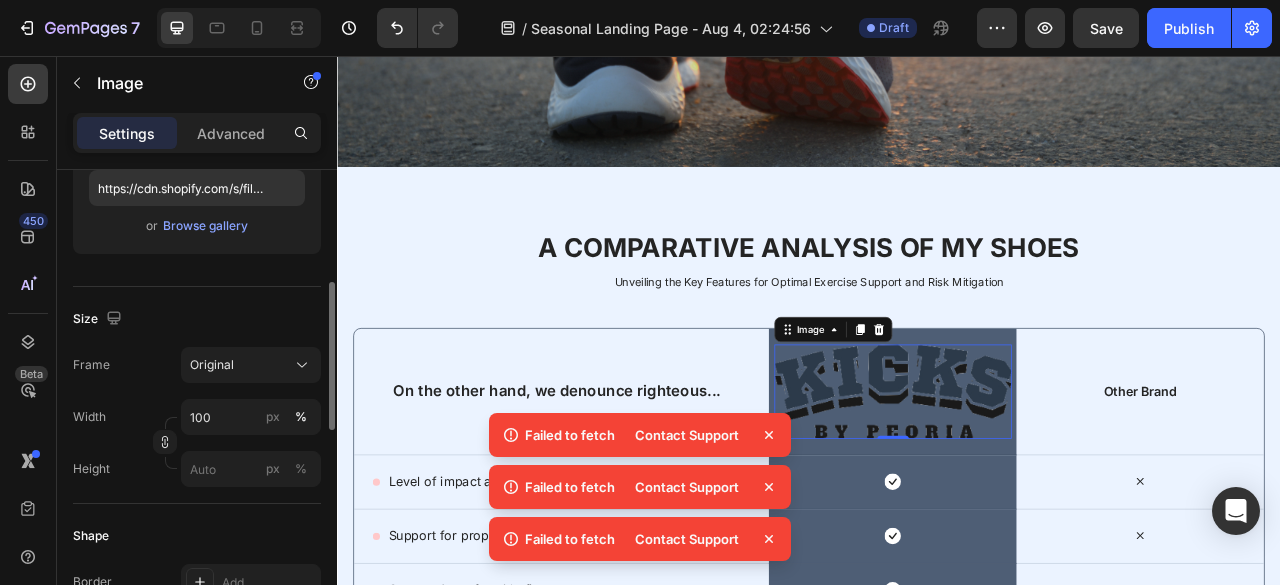 scroll, scrollTop: 360, scrollLeft: 0, axis: vertical 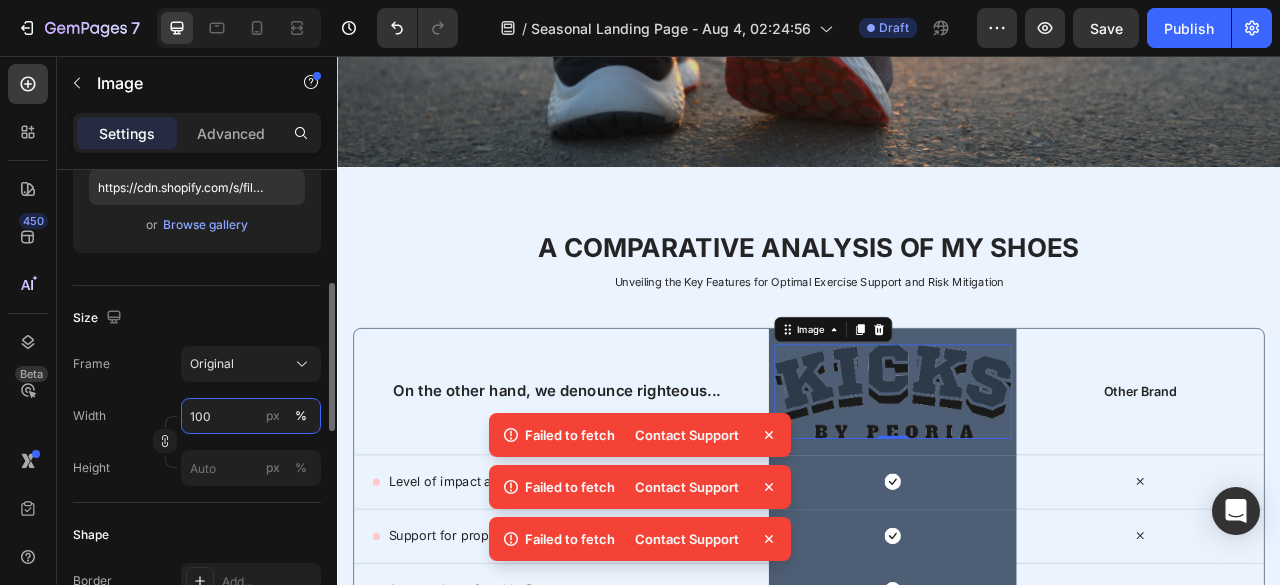 click on "100" at bounding box center [251, 416] 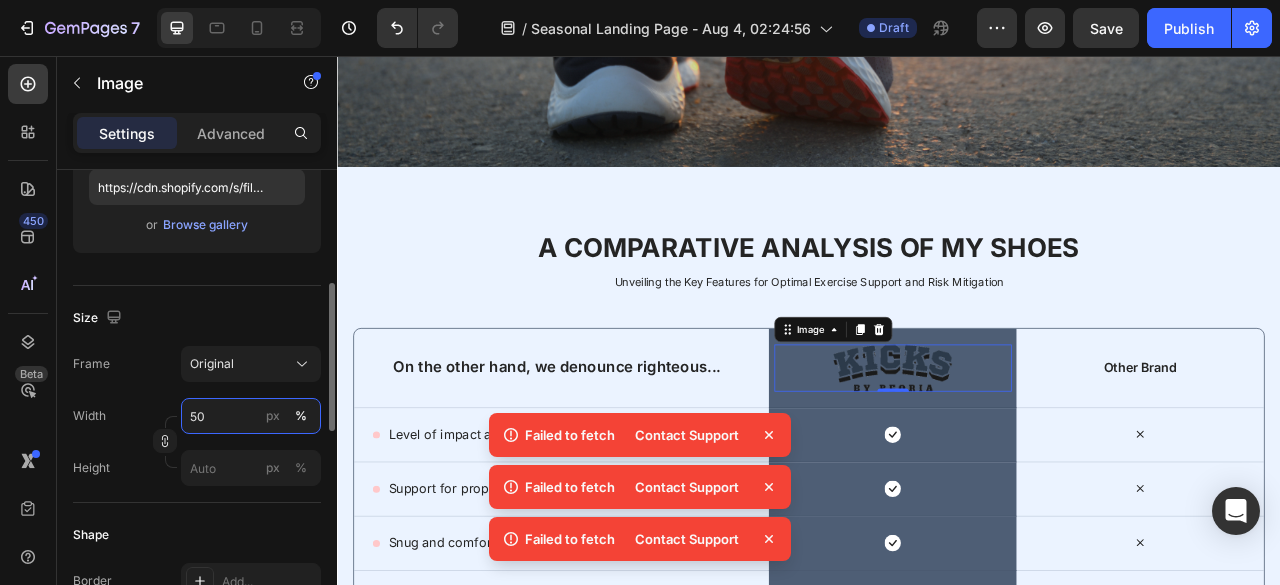 type on "5" 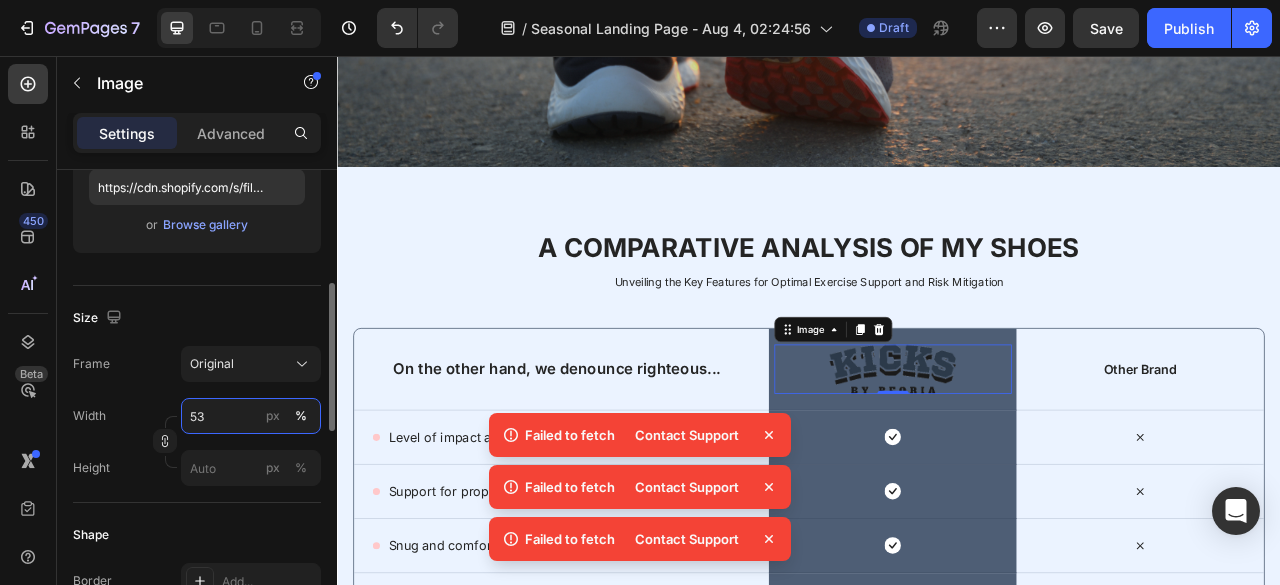 type on "5" 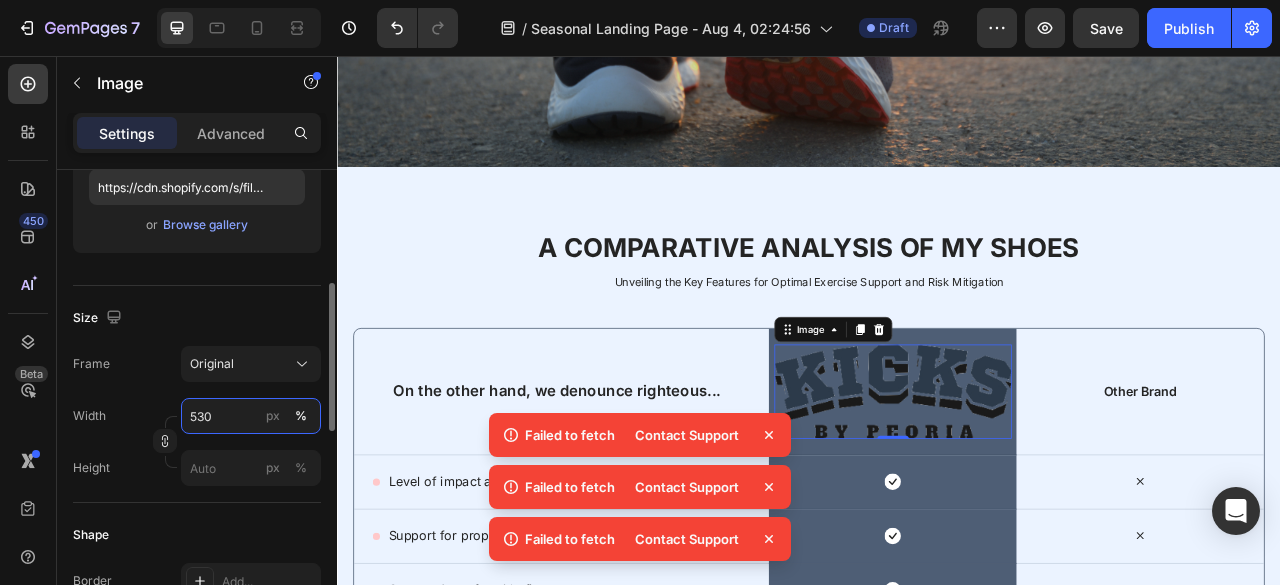 type on "30" 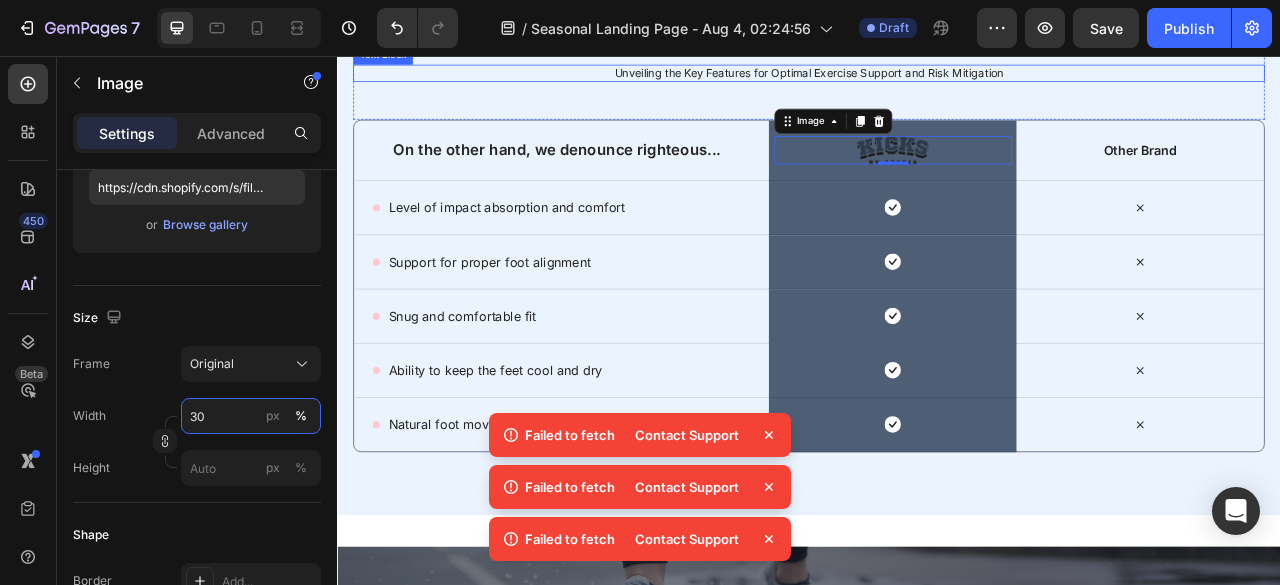 scroll, scrollTop: 4200, scrollLeft: 0, axis: vertical 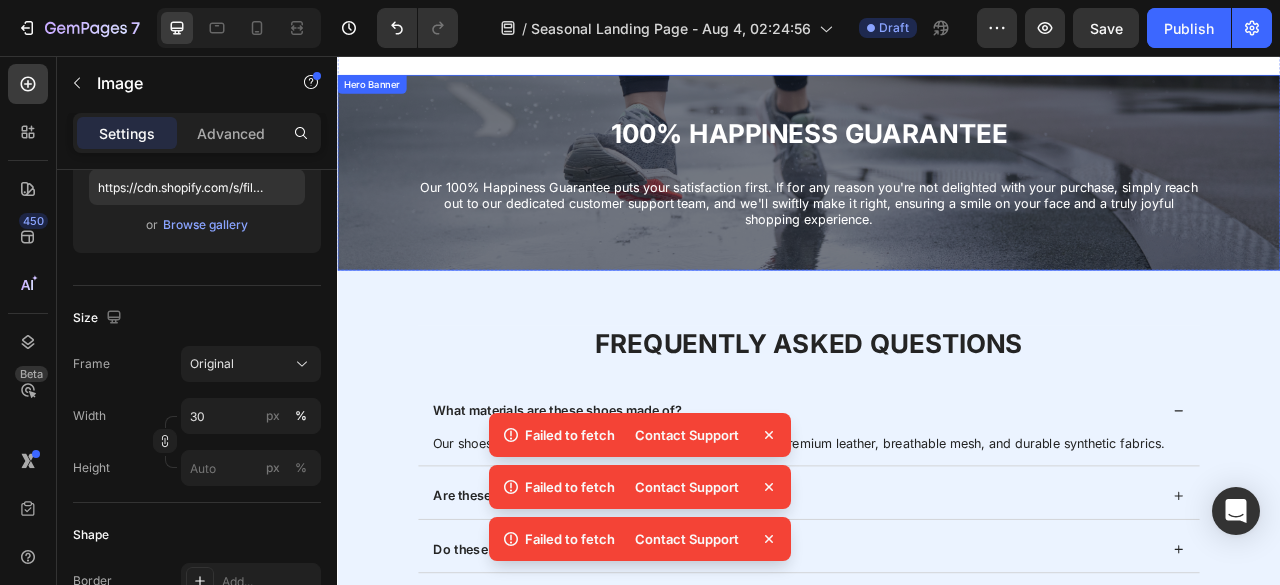 click on "100% Happiness Guarantee Heading Our 100% Happiness Guarantee puts your satisfaction first. If for any reason you're not delighted with your purchase, simply reach out to our dedicated customer support team, and we'll swiftly make it right, ensuring a smile on your face and a truly joyful shopping experience. Text Block" at bounding box center (937, 204) 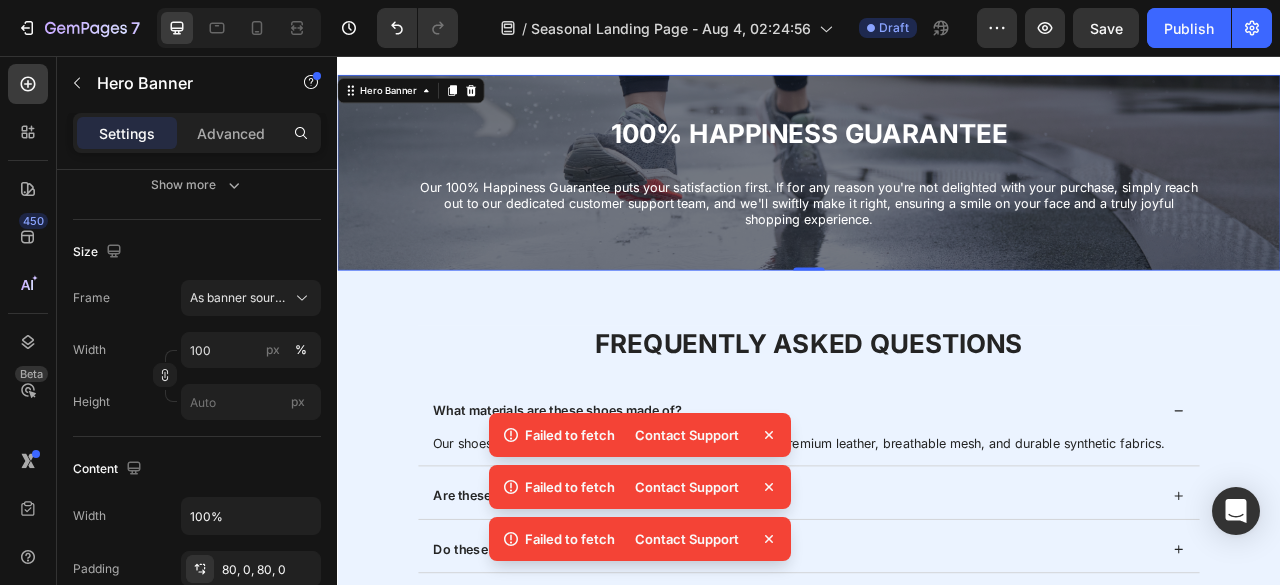 scroll, scrollTop: 0, scrollLeft: 0, axis: both 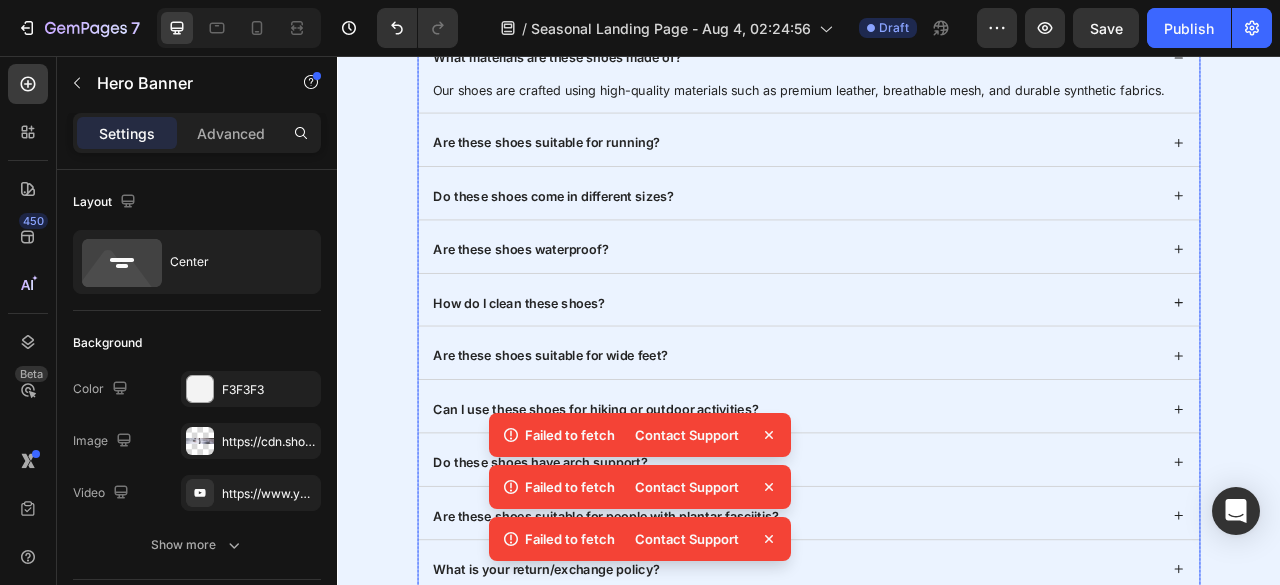 click on "Are these shoes suitable for running?" at bounding box center [937, 162] 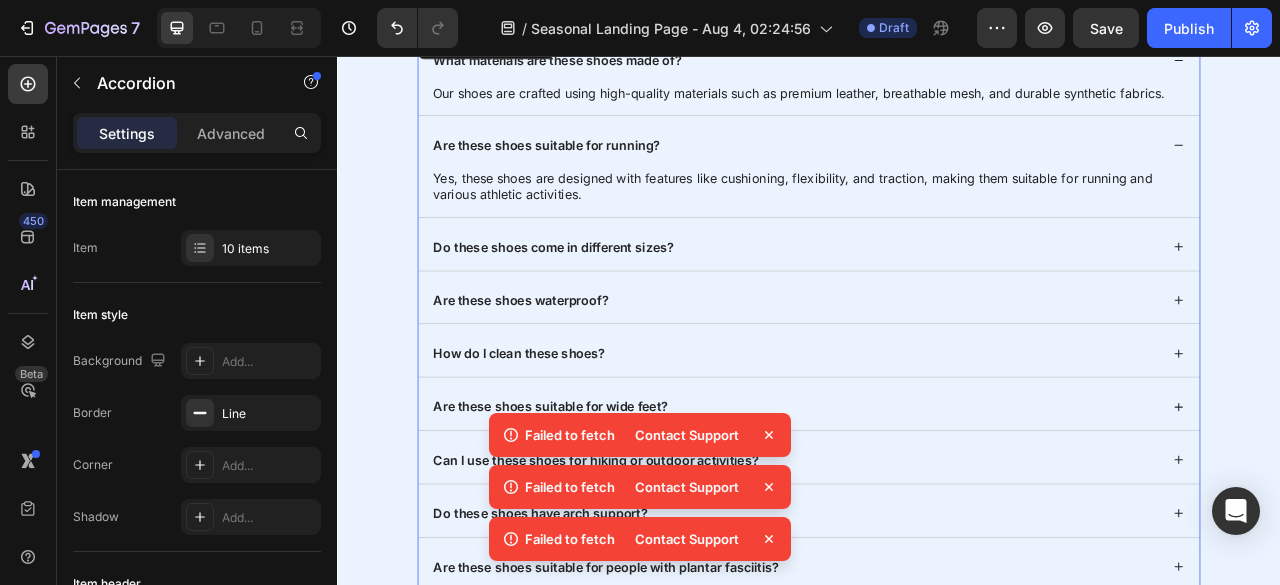 scroll, scrollTop: 4382, scrollLeft: 0, axis: vertical 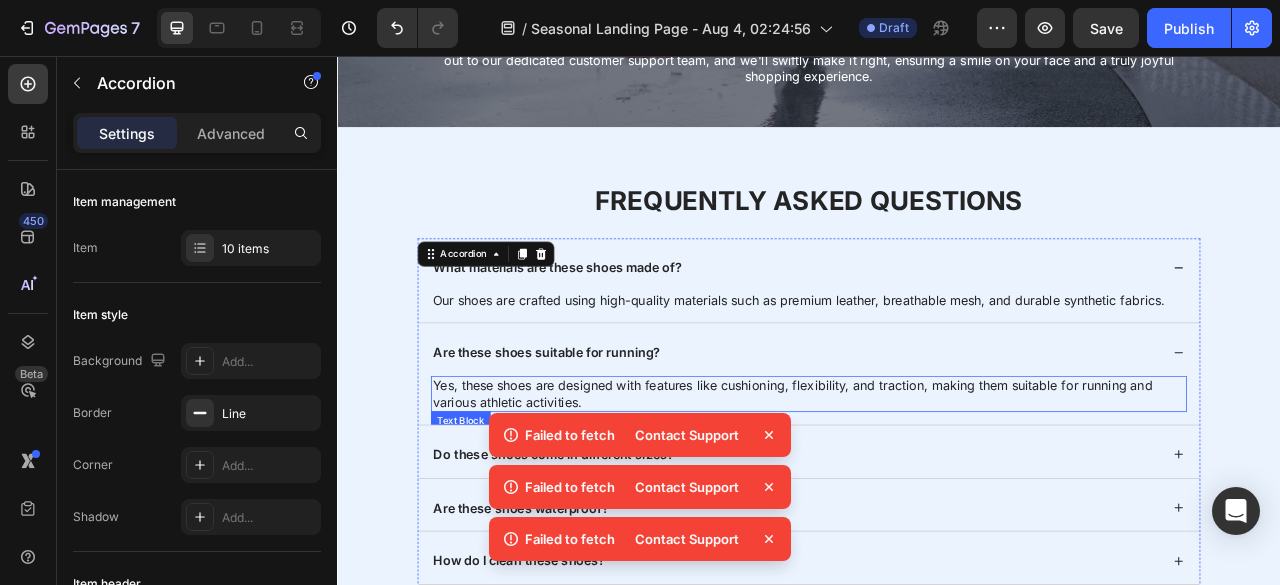 click on "Yes, these shoes are designed with features like cushioning, flexibility, and traction, making them suitable for running and various athletic activities." at bounding box center (937, 486) 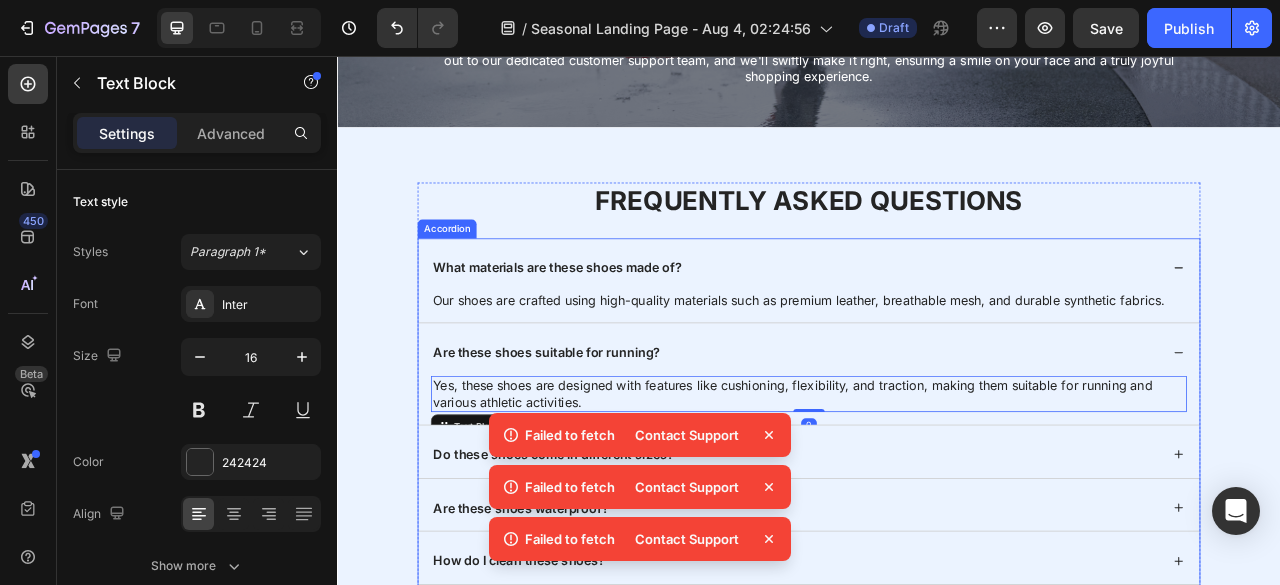 click on "Our shoes are crafted using high-quality materials such as premium leather, breathable mesh, and durable synthetic fabrics. Text Block" at bounding box center [937, 375] 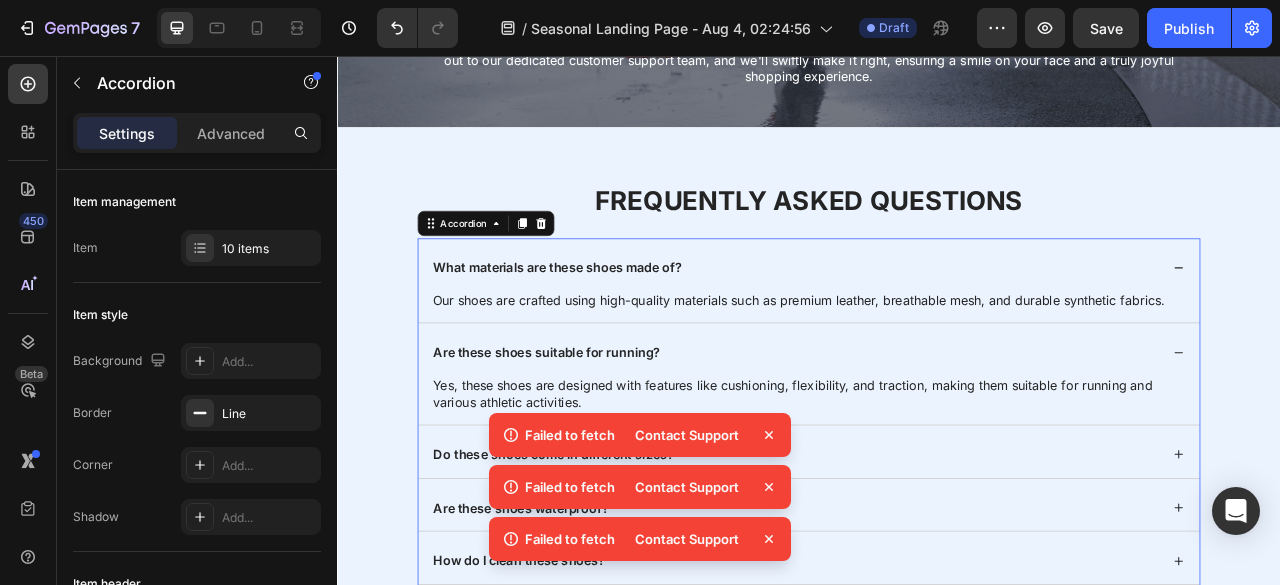 click on "Are these shoes suitable for running?" at bounding box center [603, 433] 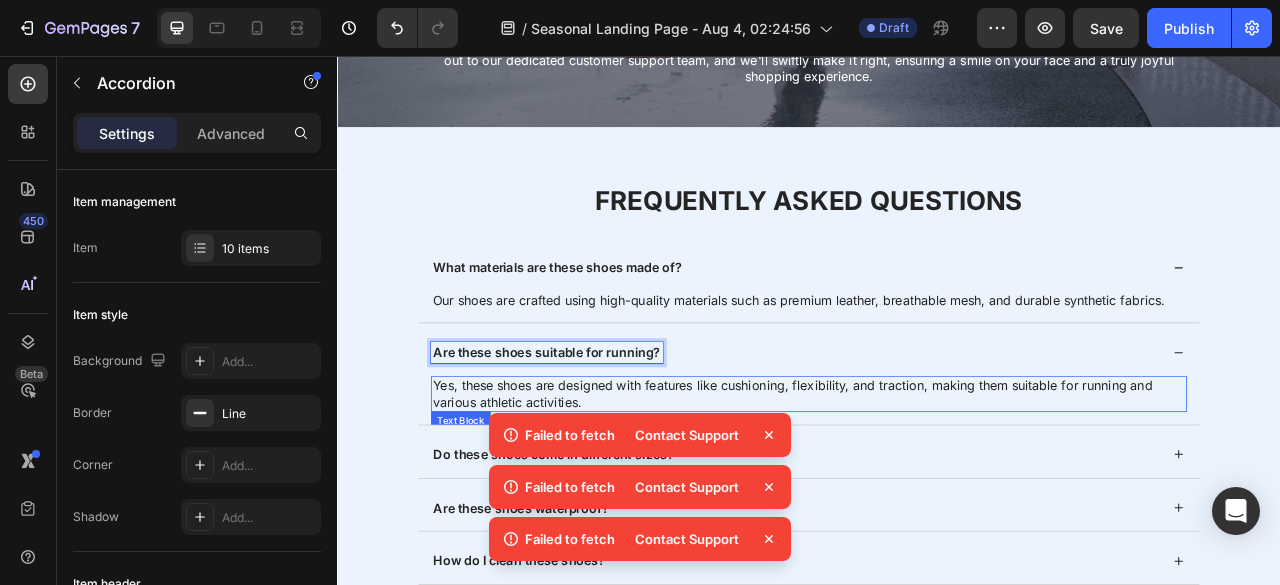 click on "Yes, these shoes are designed with features like cushioning, flexibility, and traction, making them suitable for running and various athletic activities." at bounding box center (937, 486) 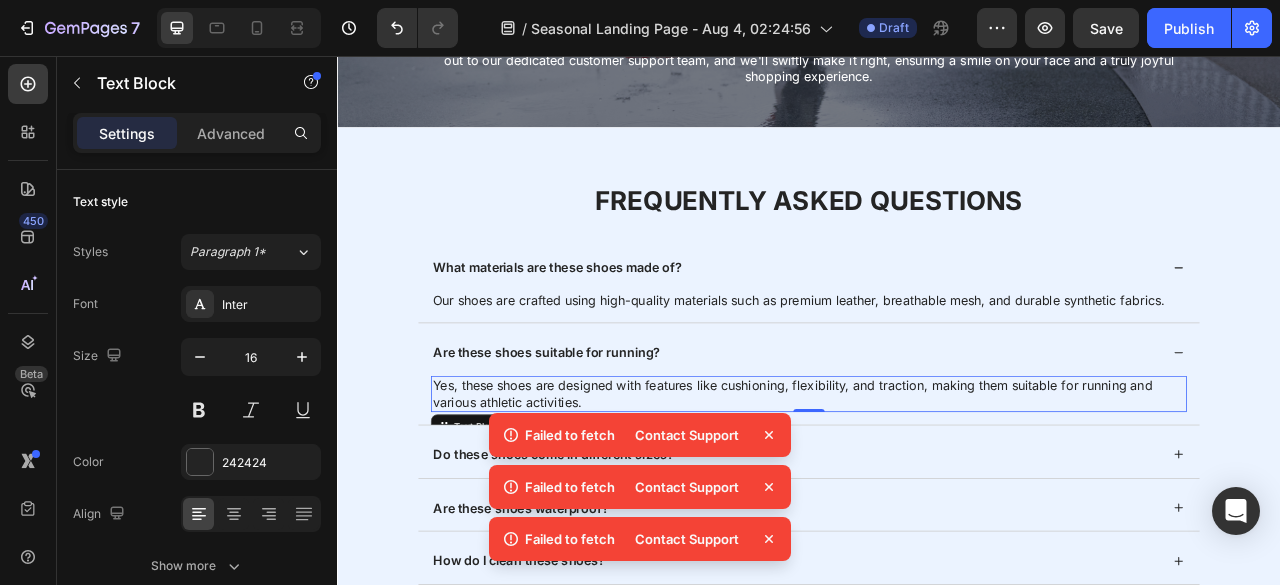 scroll, scrollTop: 4476, scrollLeft: 0, axis: vertical 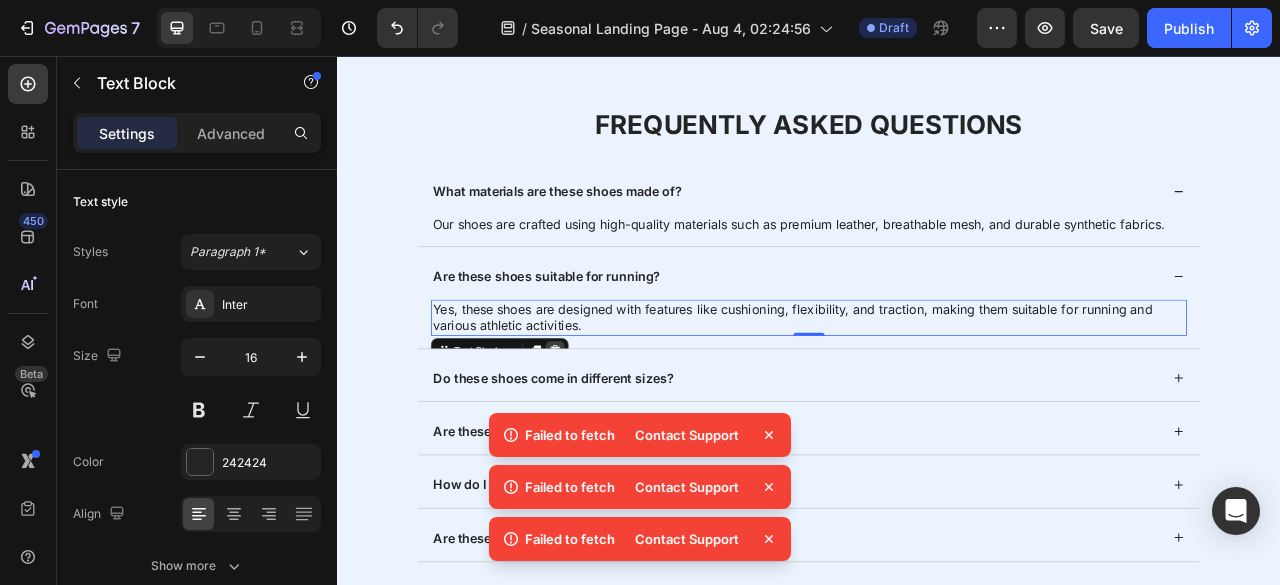 click 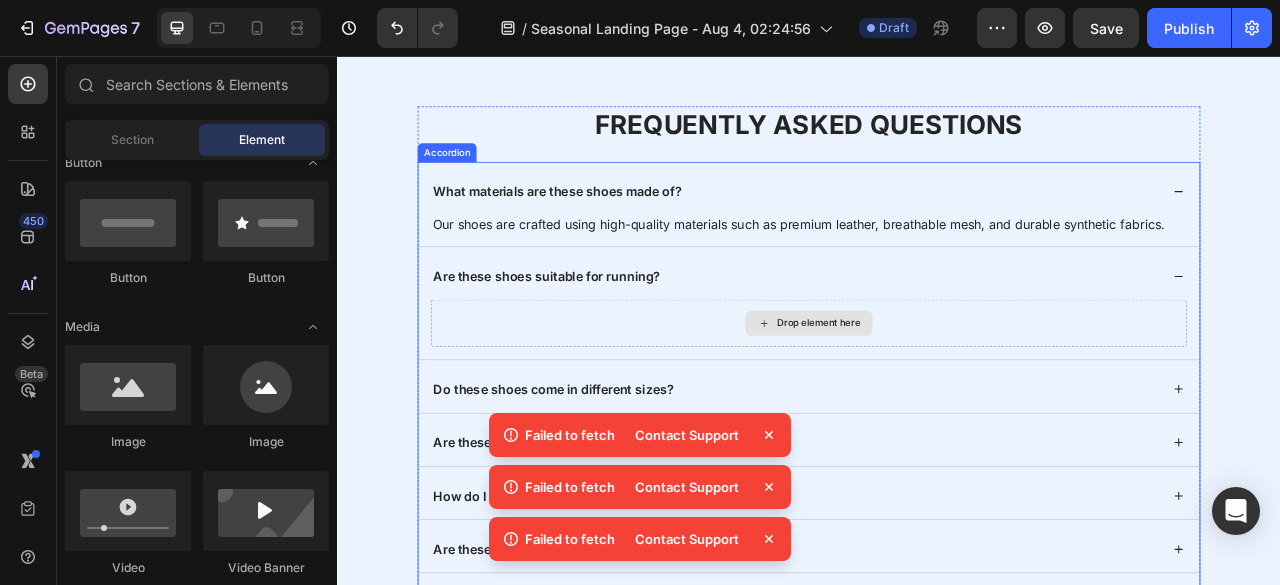 click on "Drop element here" at bounding box center [937, 396] 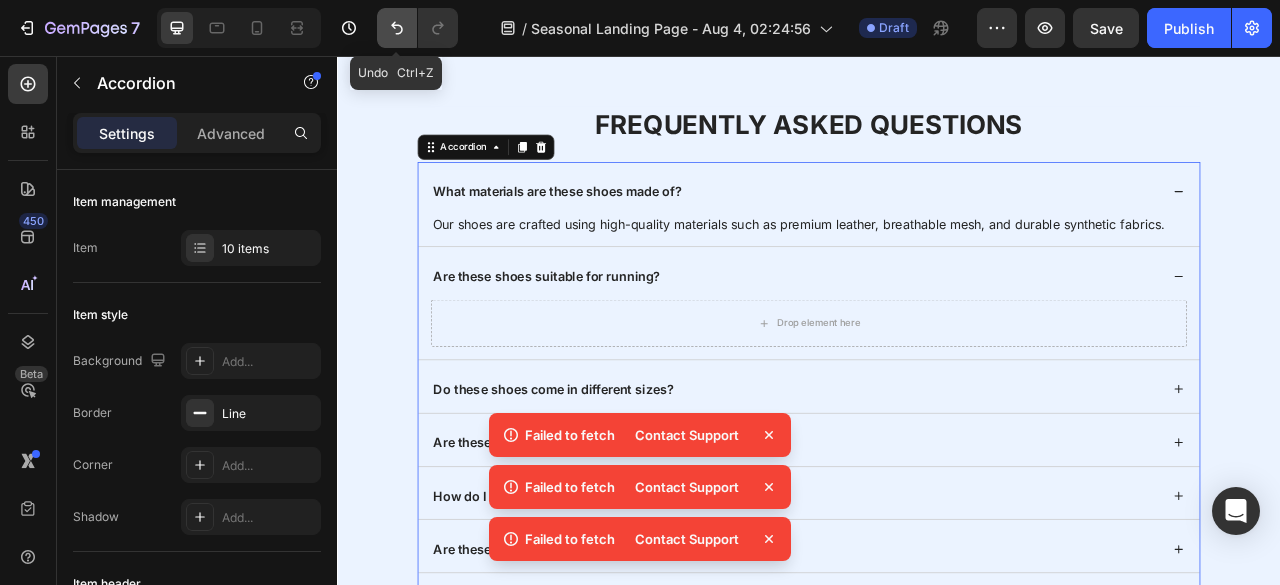click 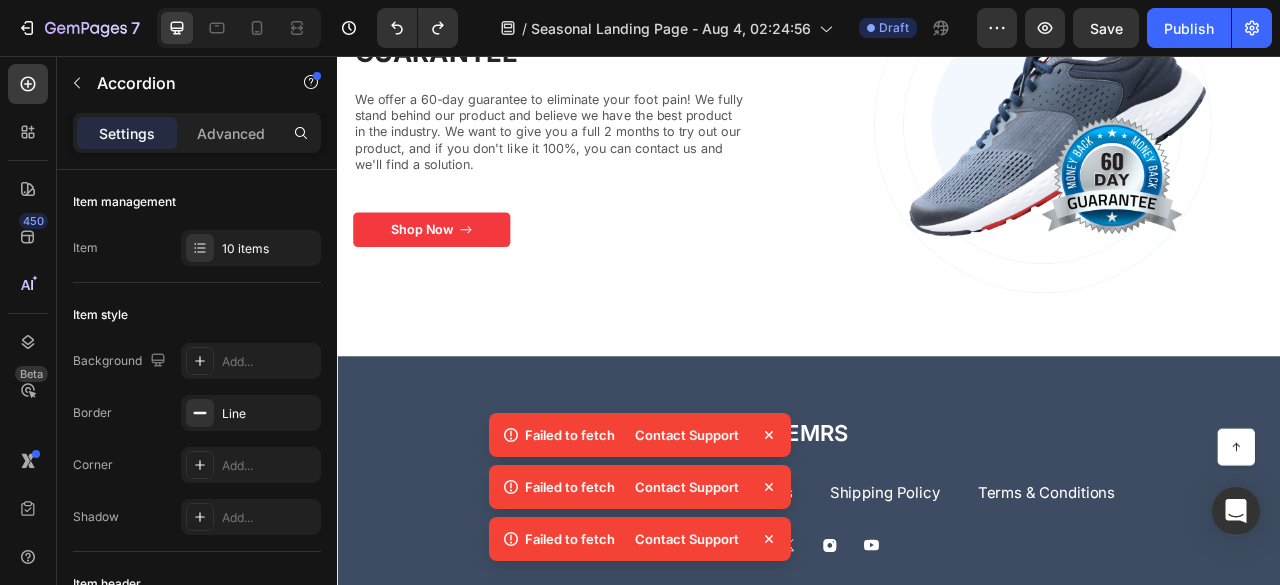 scroll, scrollTop: 6098, scrollLeft: 0, axis: vertical 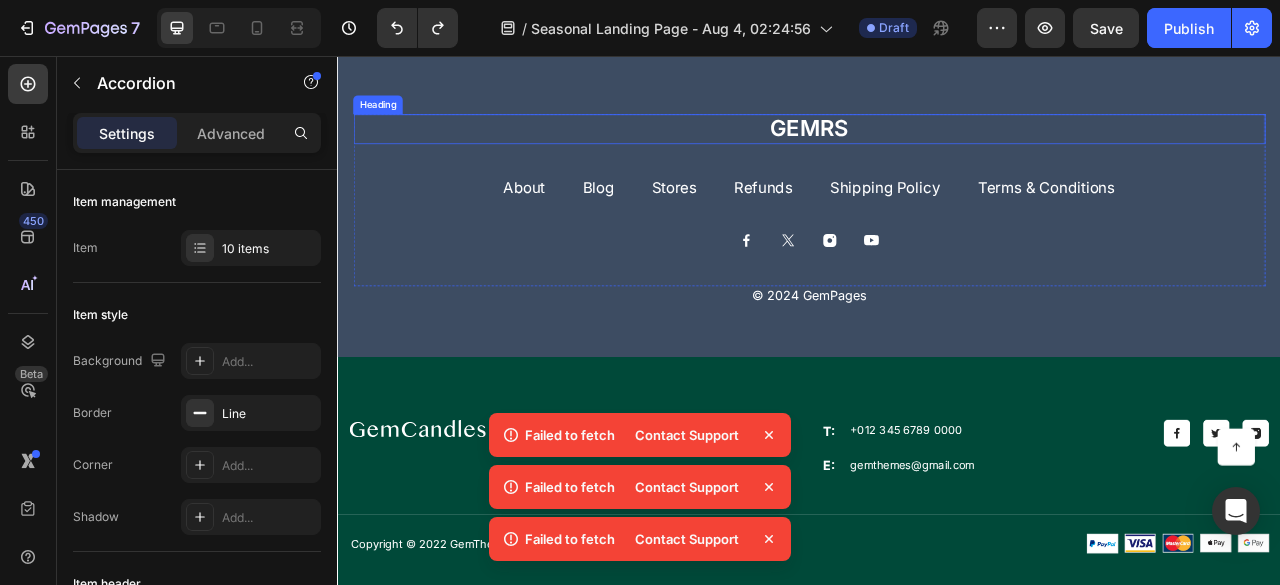 click on "GEMRS" at bounding box center [937, 149] 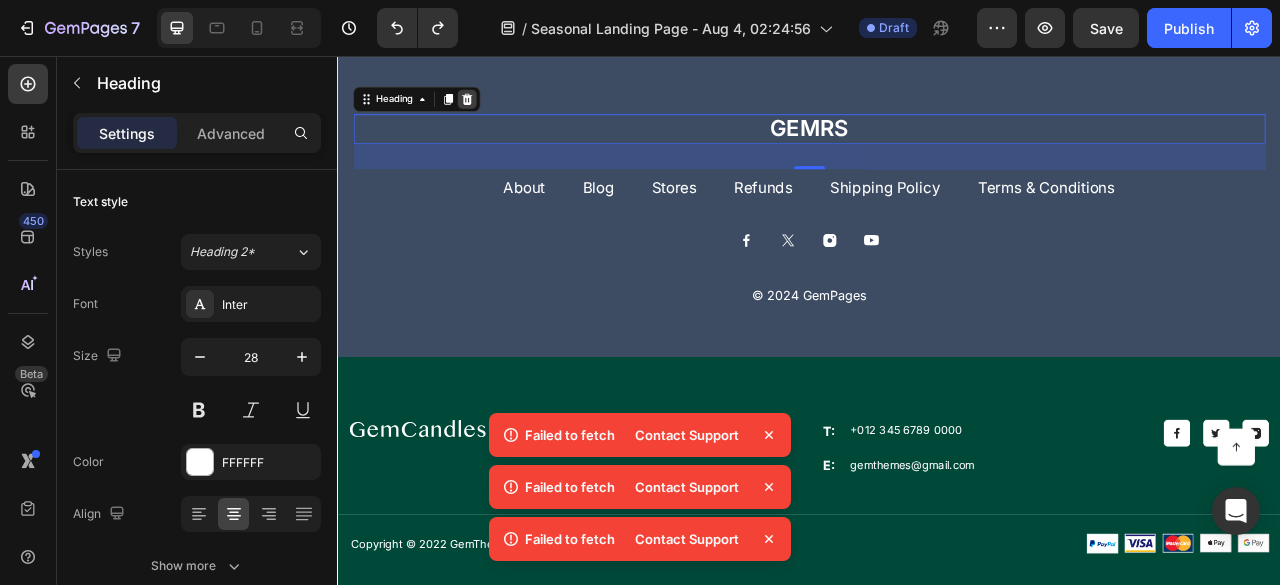 click 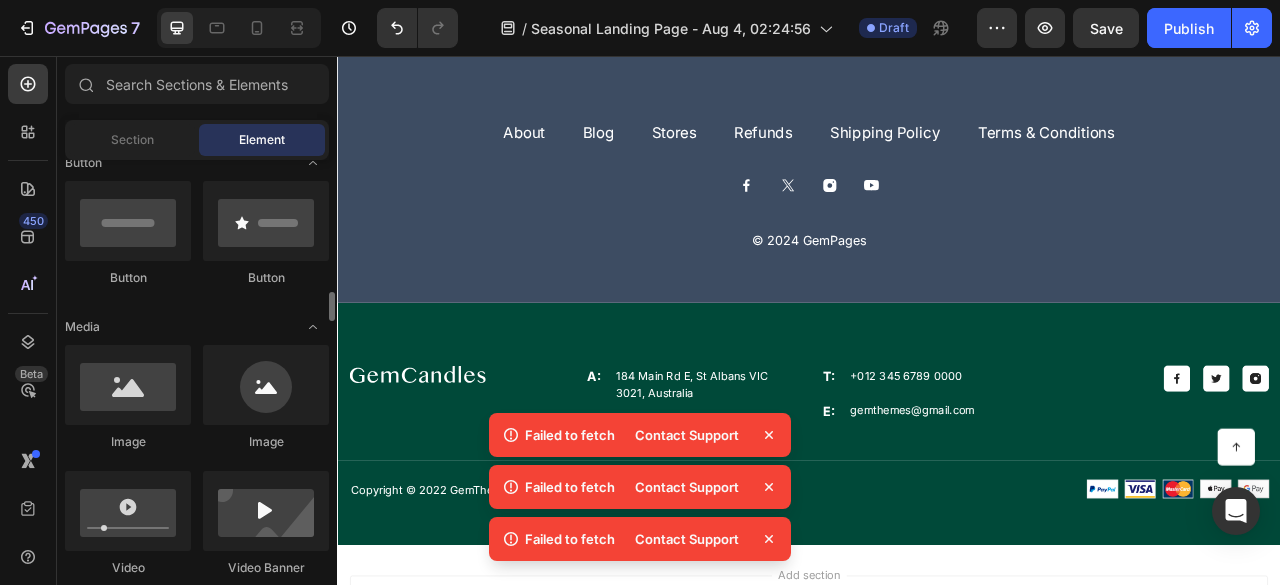 scroll, scrollTop: 596, scrollLeft: 0, axis: vertical 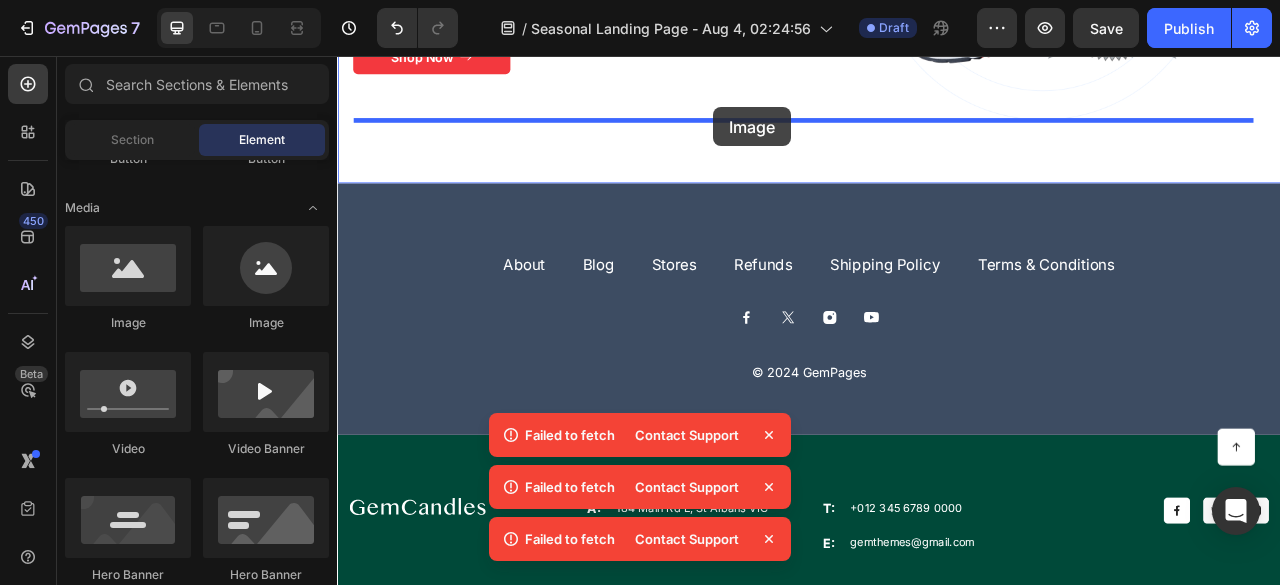 drag, startPoint x: 497, startPoint y: 348, endPoint x: 833, endPoint y: 297, distance: 339.8485 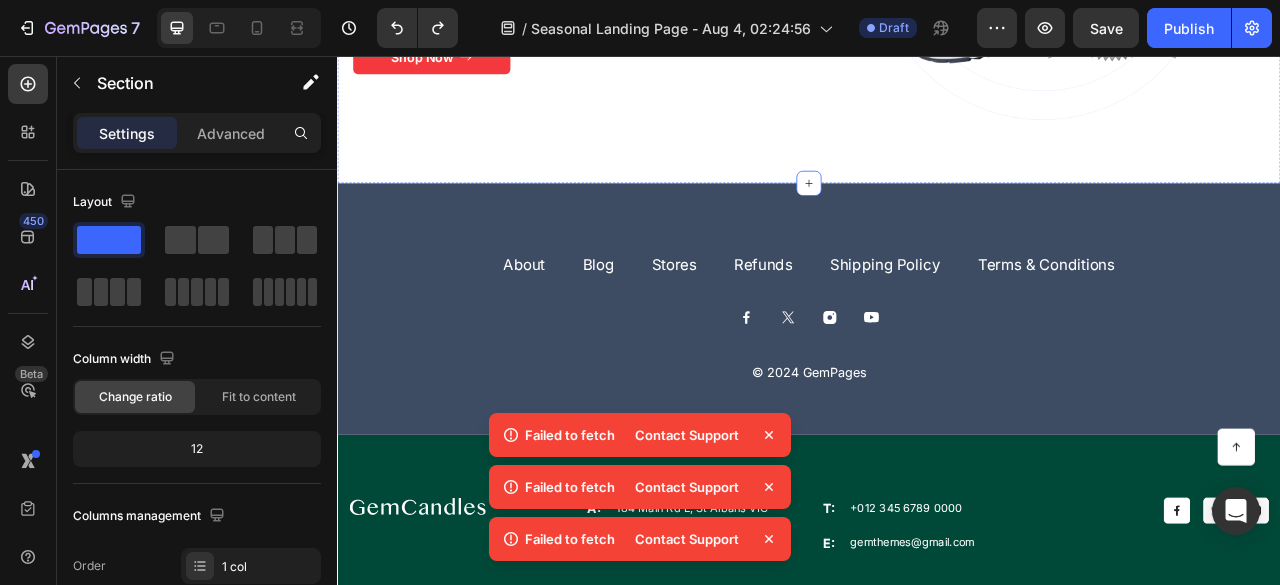 scroll, scrollTop: 5921, scrollLeft: 0, axis: vertical 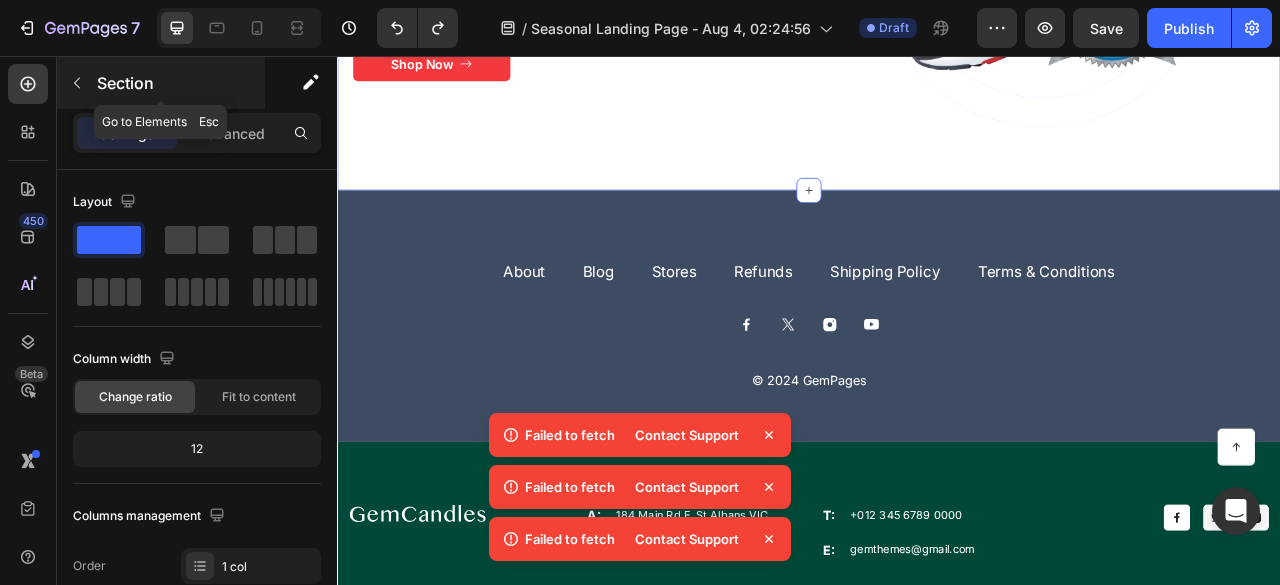 click at bounding box center [77, 83] 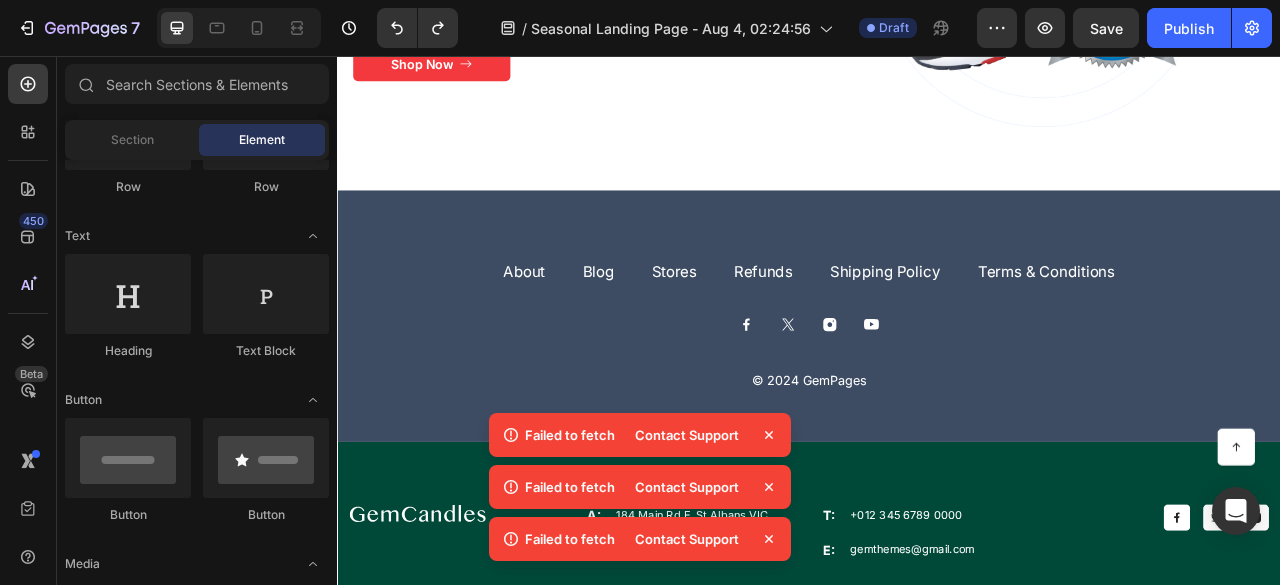 scroll, scrollTop: 0, scrollLeft: 0, axis: both 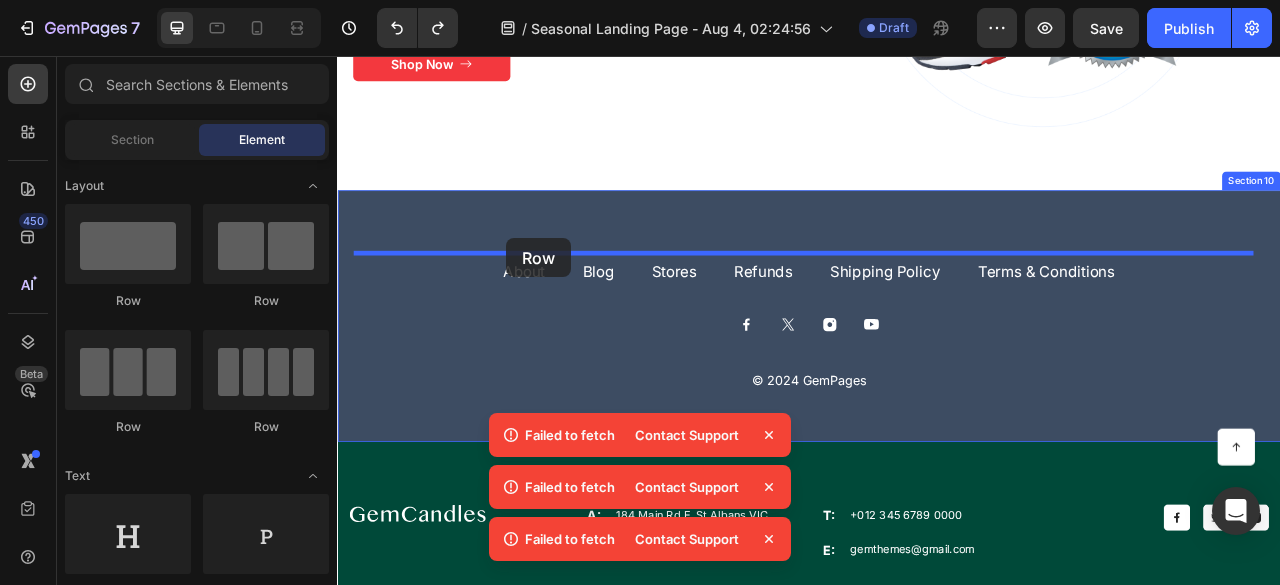 drag, startPoint x: 484, startPoint y: 298, endPoint x: 552, endPoint y: 284, distance: 69.426216 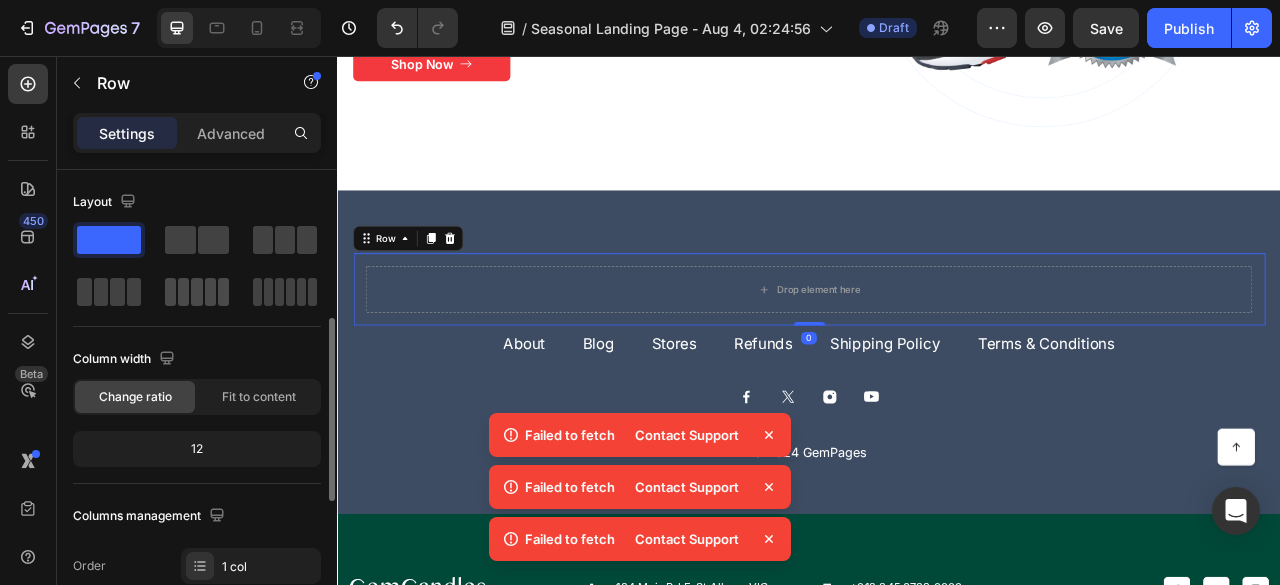 scroll, scrollTop: 134, scrollLeft: 0, axis: vertical 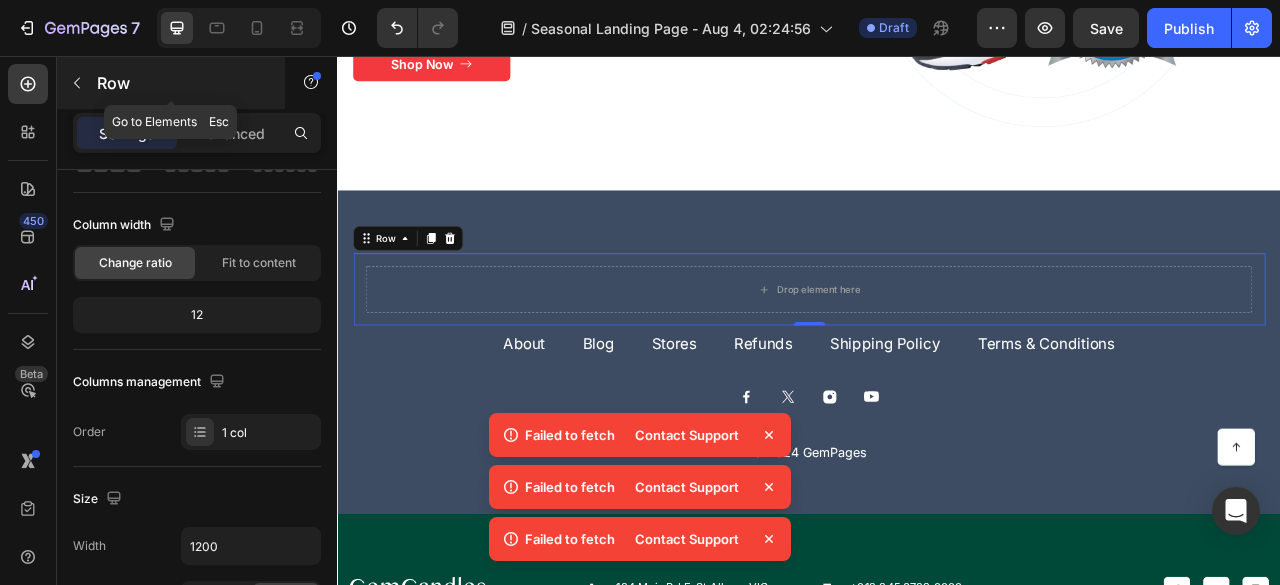 click at bounding box center [77, 83] 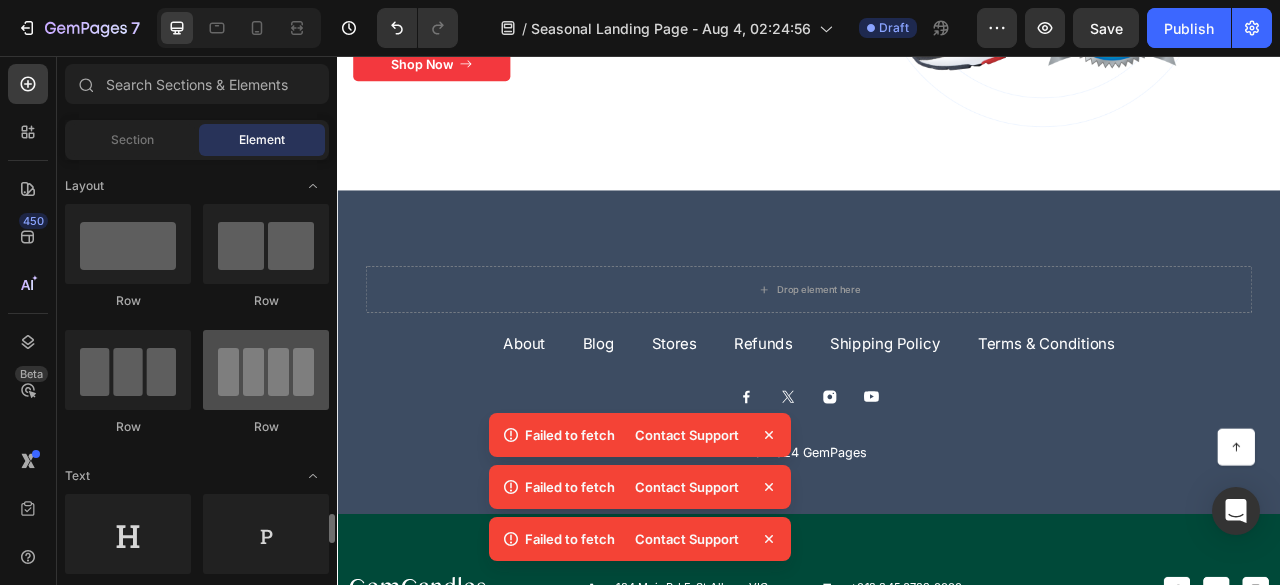 scroll, scrollTop: 331, scrollLeft: 0, axis: vertical 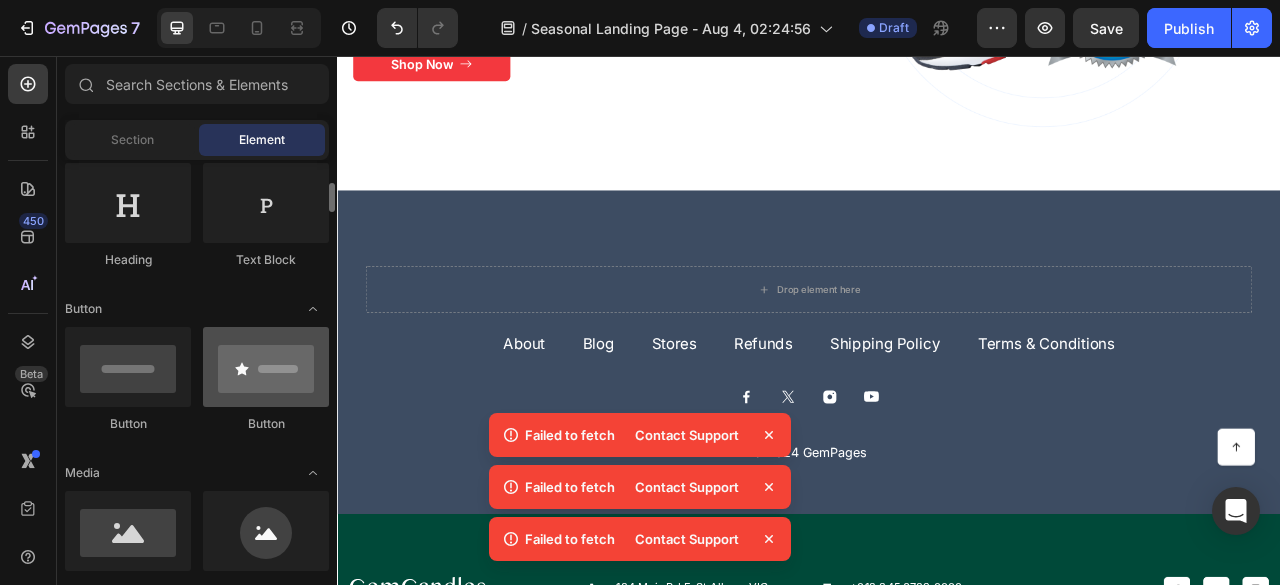 click at bounding box center [266, 367] 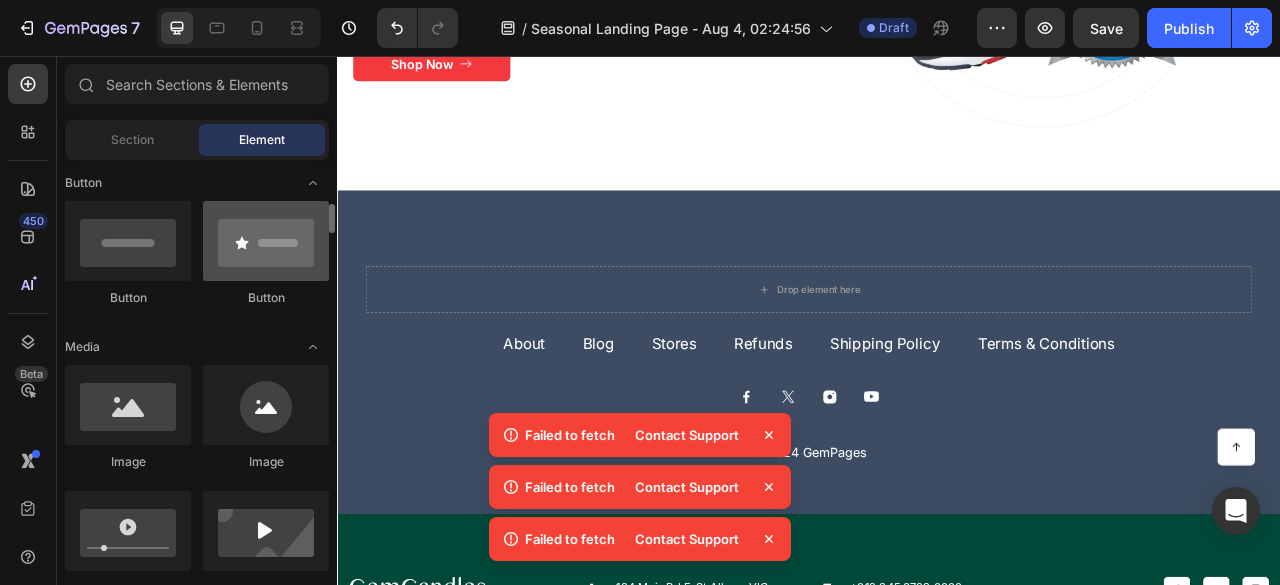 scroll, scrollTop: 468, scrollLeft: 0, axis: vertical 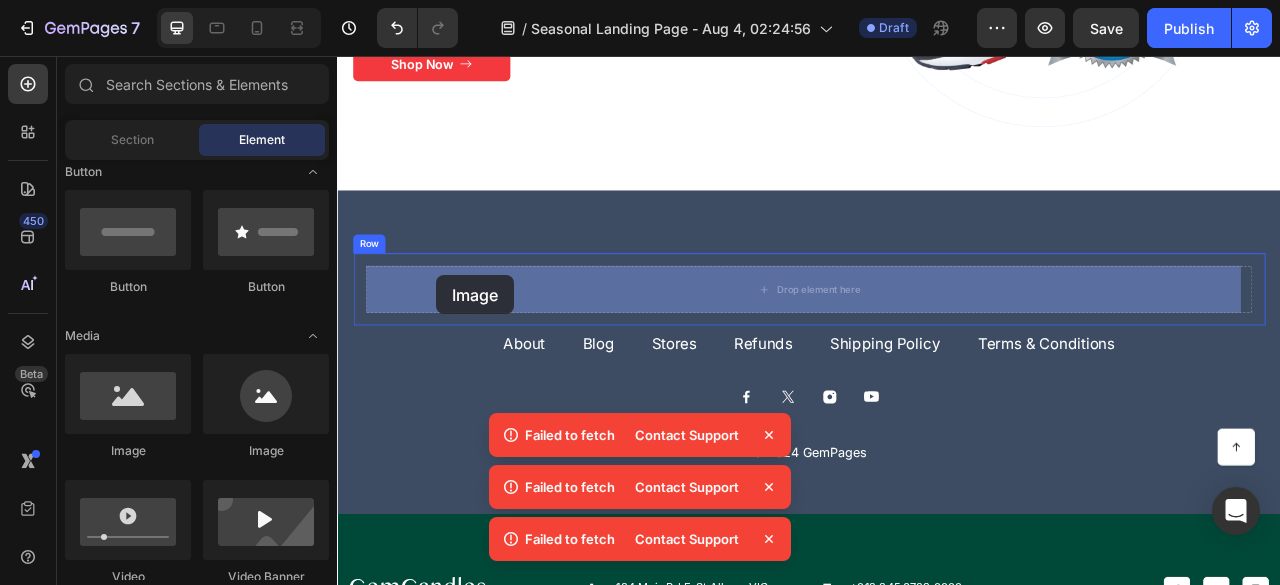 drag, startPoint x: 497, startPoint y: 443, endPoint x: 463, endPoint y: 335, distance: 113.22544 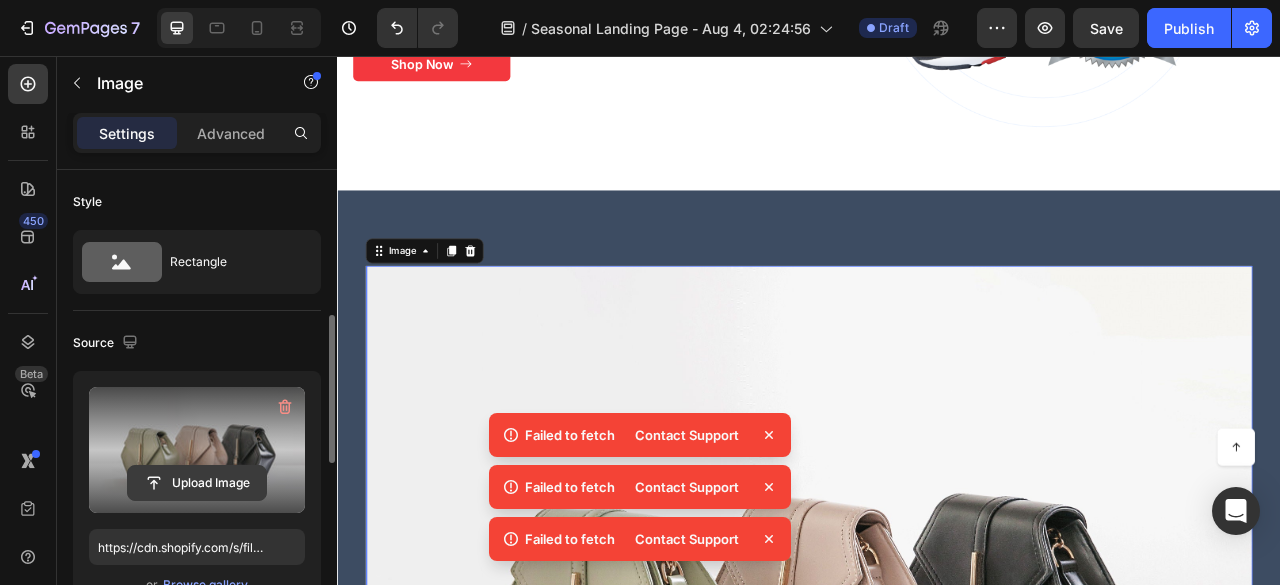 scroll, scrollTop: 111, scrollLeft: 0, axis: vertical 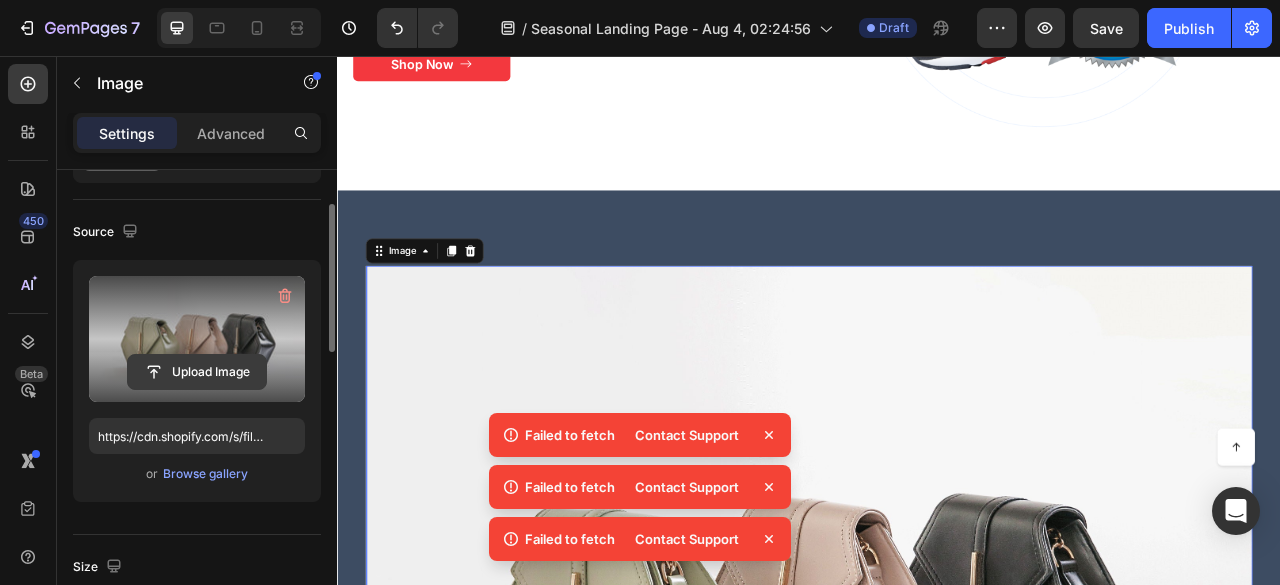 click 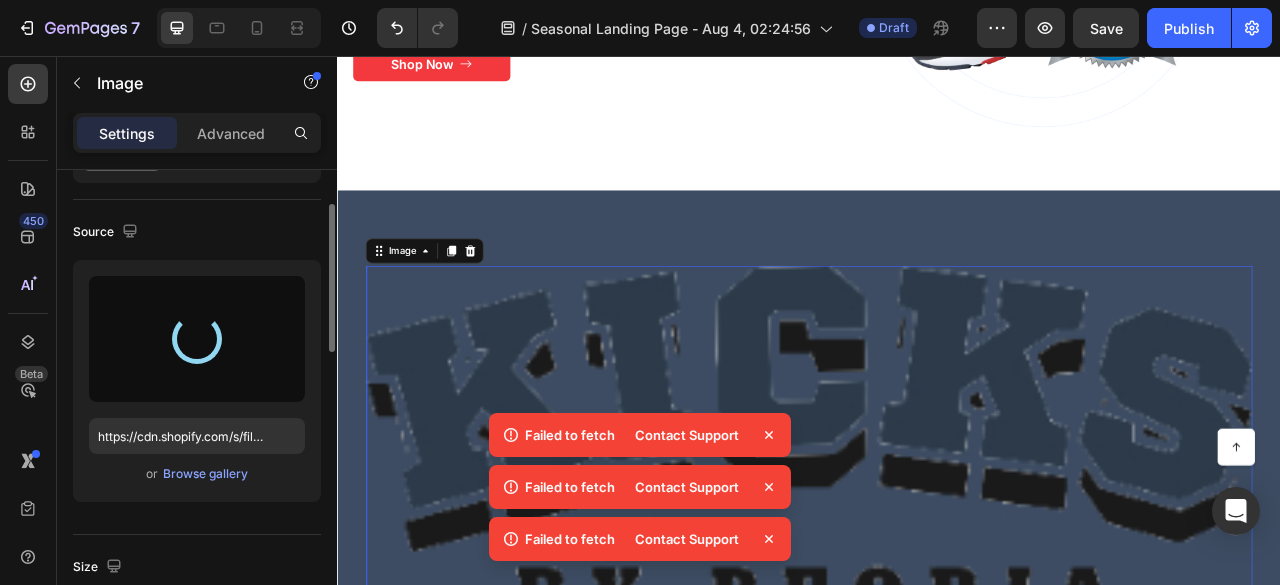 type on "https://cdn.shopify.com/s/files/1/0659/3580/2419/files/gempages_578384593917313724-e74bd372-e395-495d-ad8b-98e701b14b03.png" 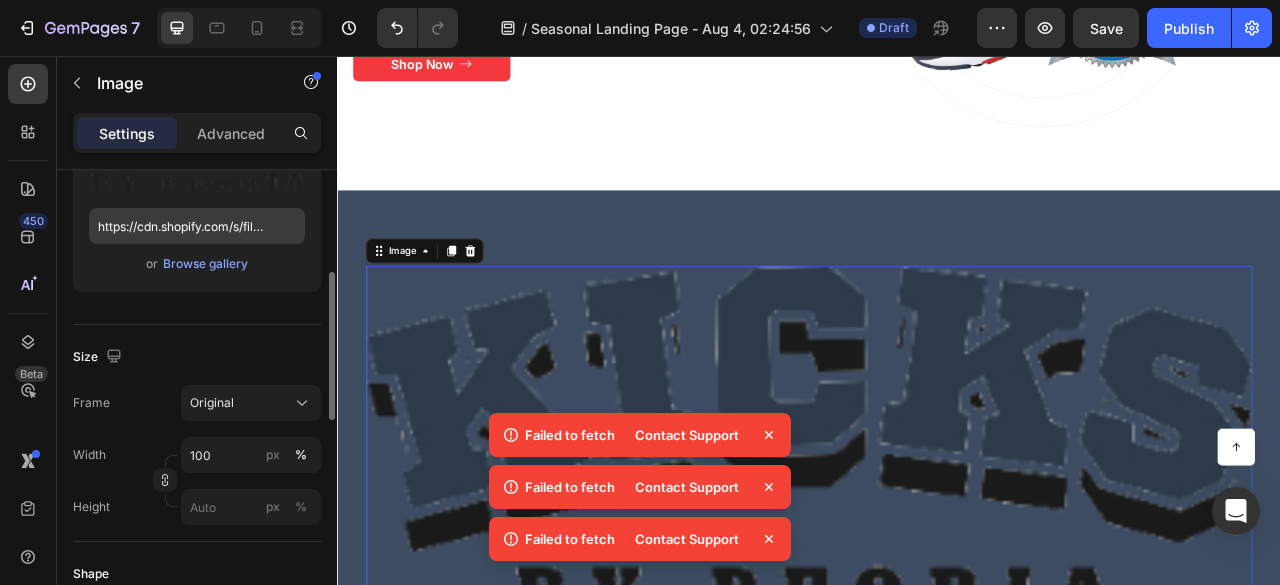 scroll, scrollTop: 322, scrollLeft: 0, axis: vertical 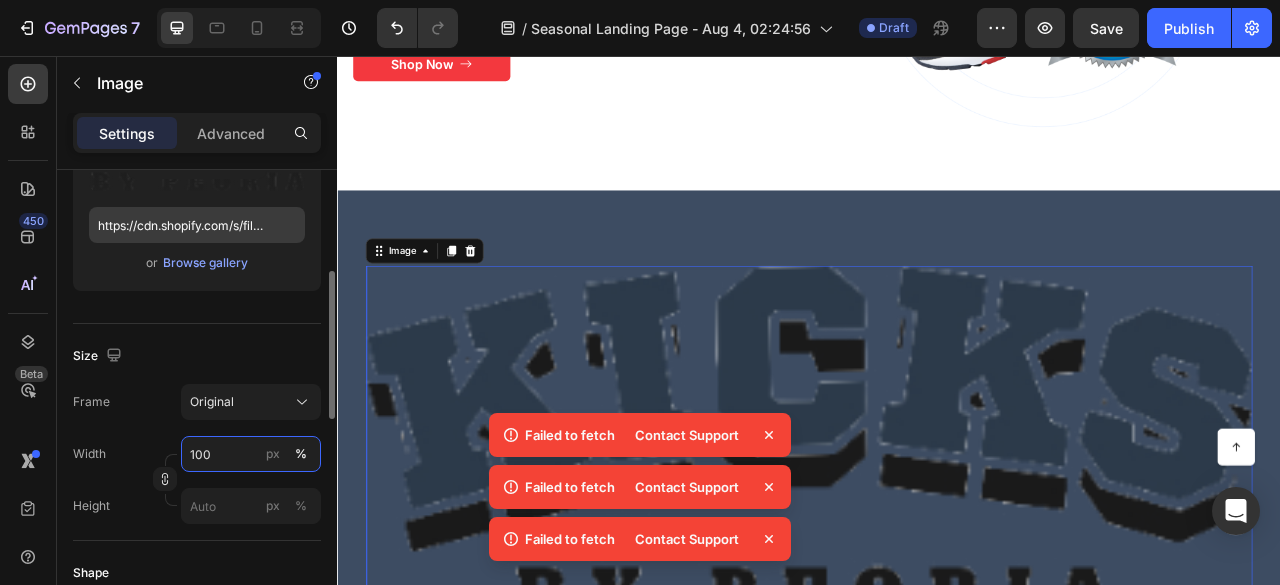 click on "100" at bounding box center [251, 454] 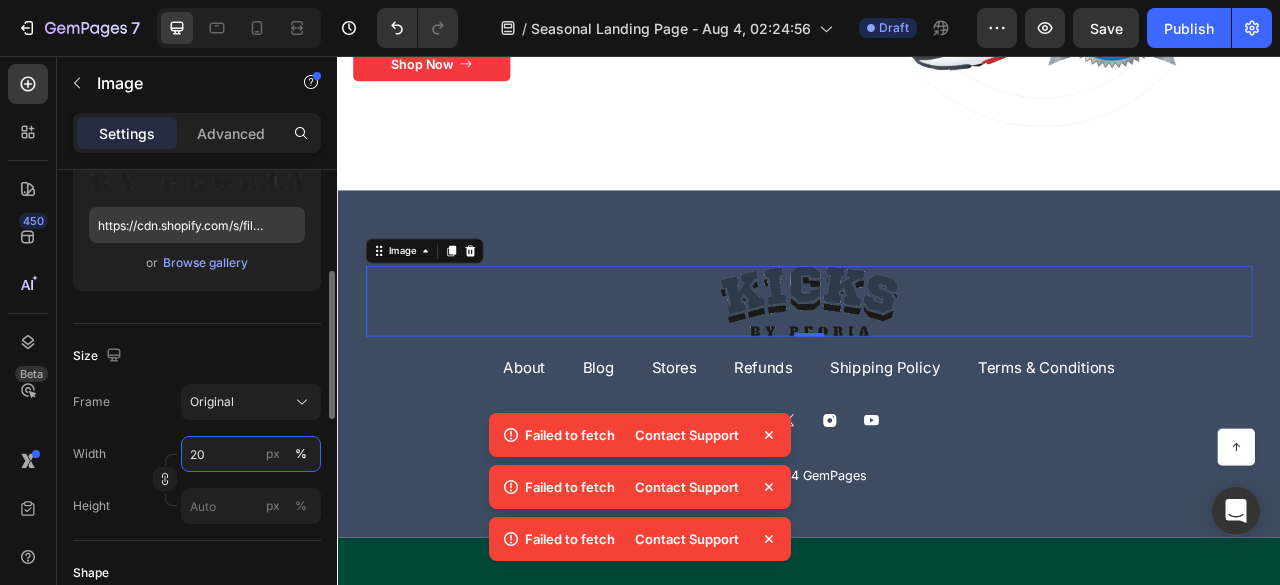 click on "20" at bounding box center (251, 454) 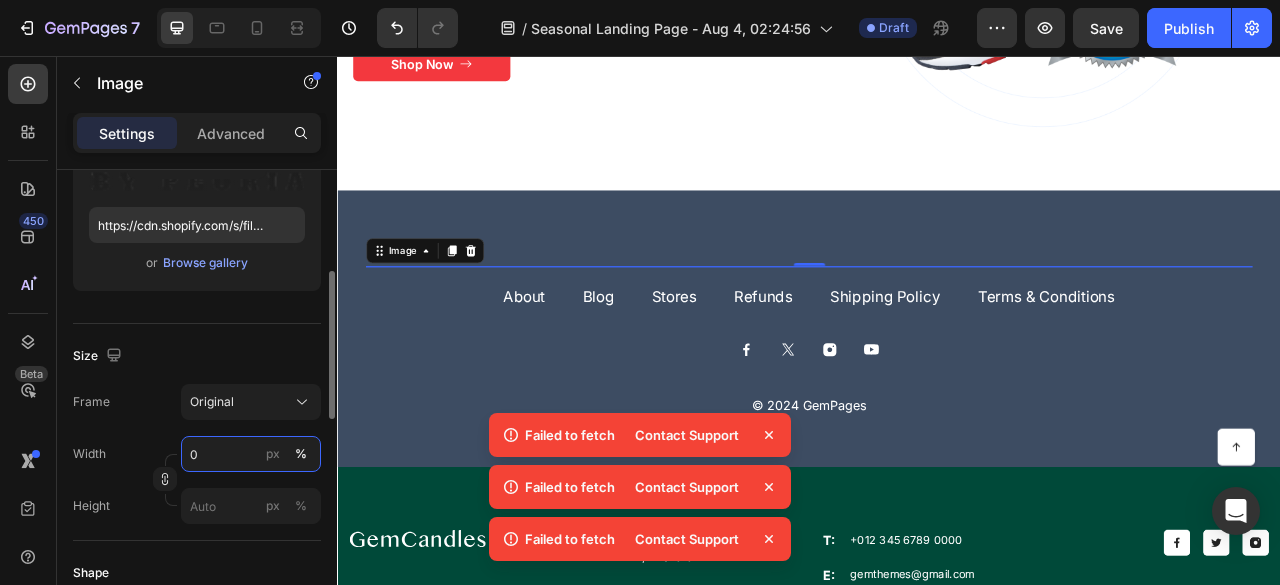 type on "20" 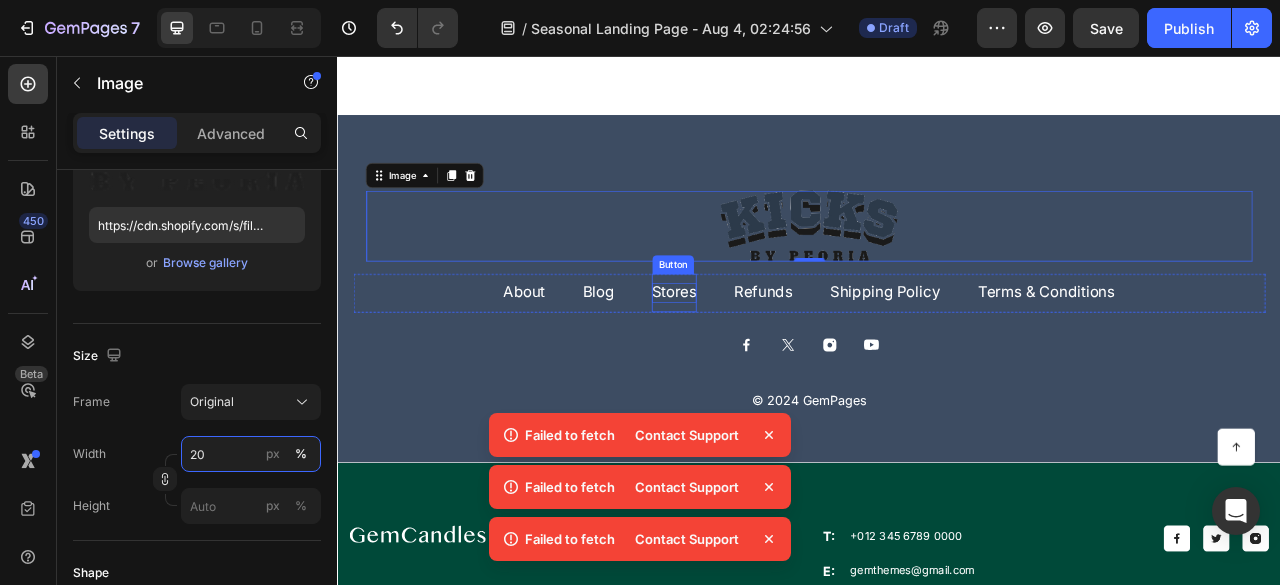 scroll, scrollTop: 6211, scrollLeft: 0, axis: vertical 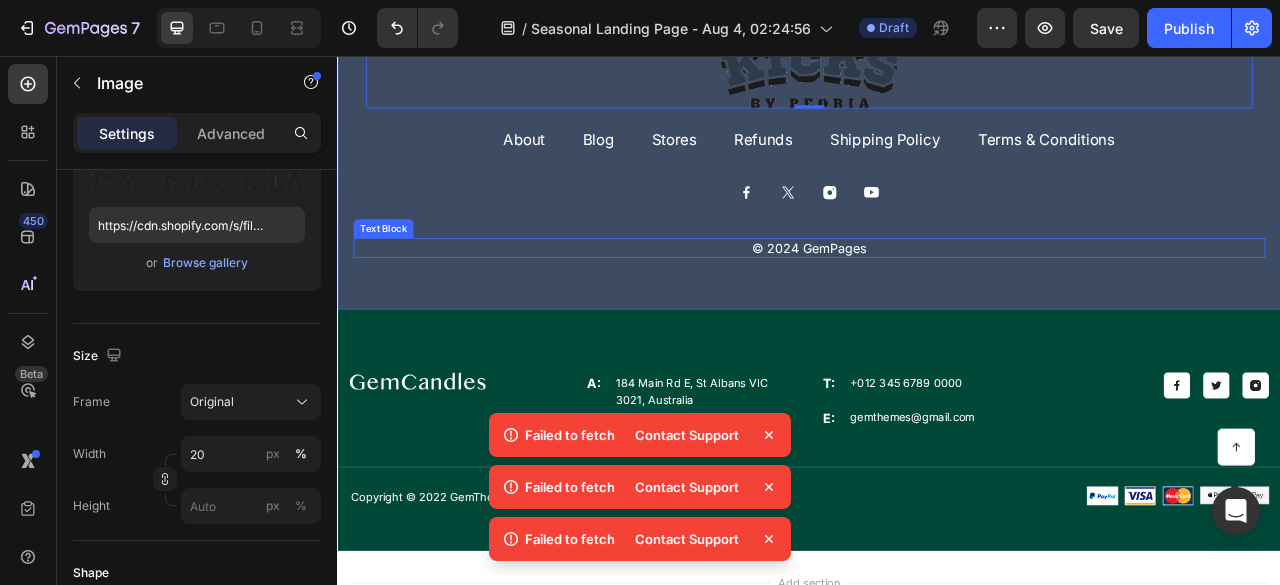 click on "© 2024 GemPages" at bounding box center [937, 300] 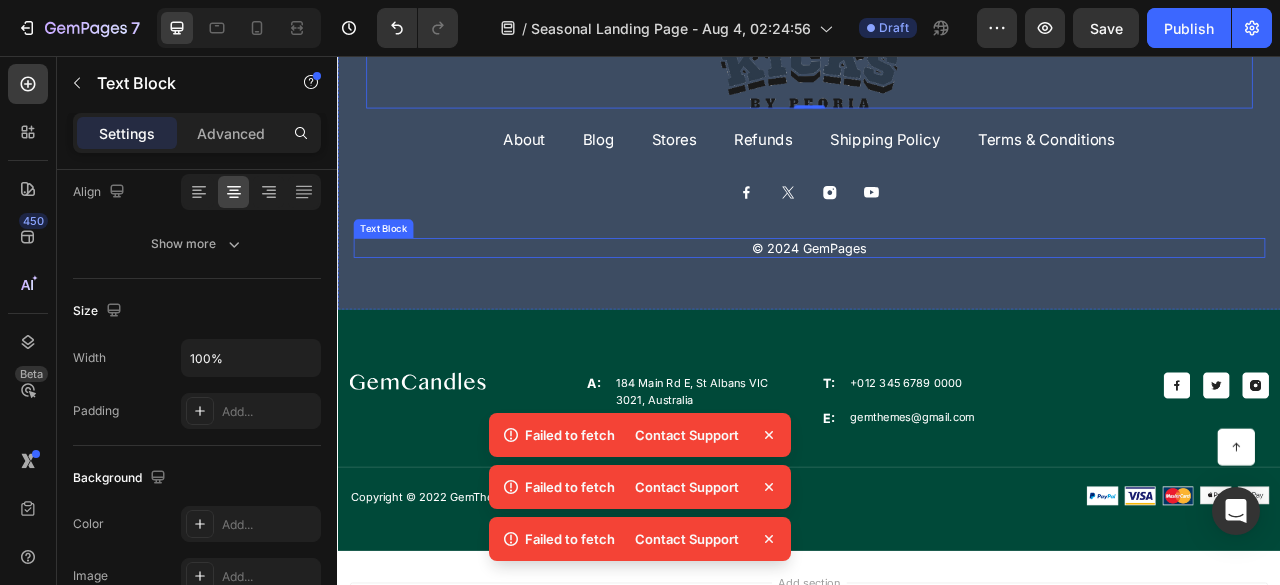 click on "© 2024 GemPages" at bounding box center (937, 300) 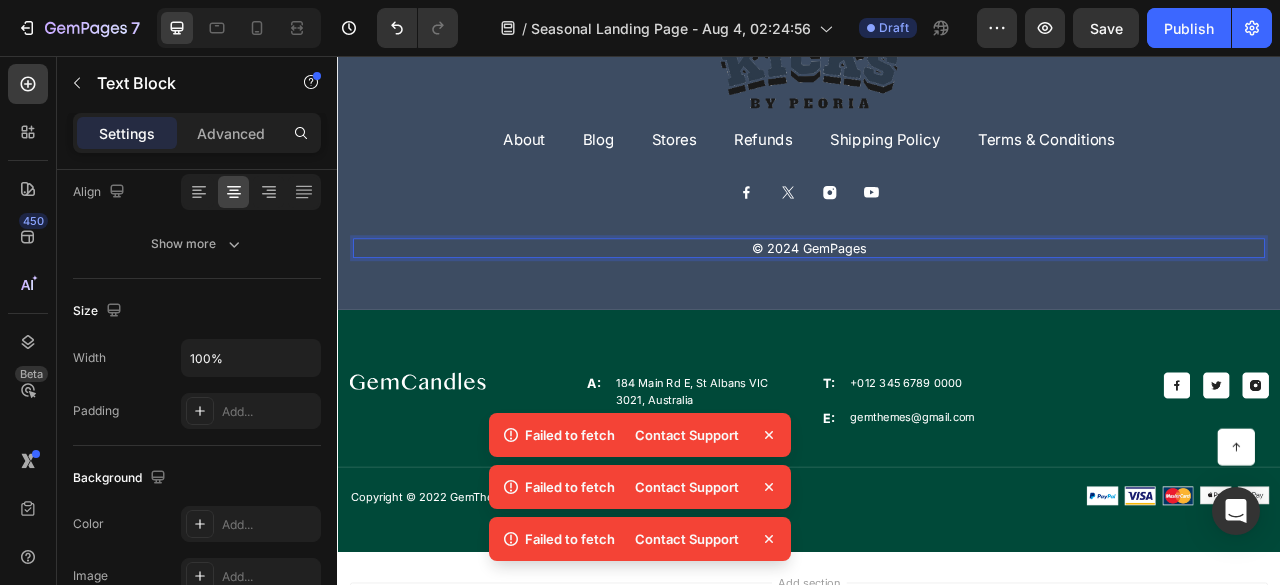 click on "© 2024 GemPages" at bounding box center [937, 300] 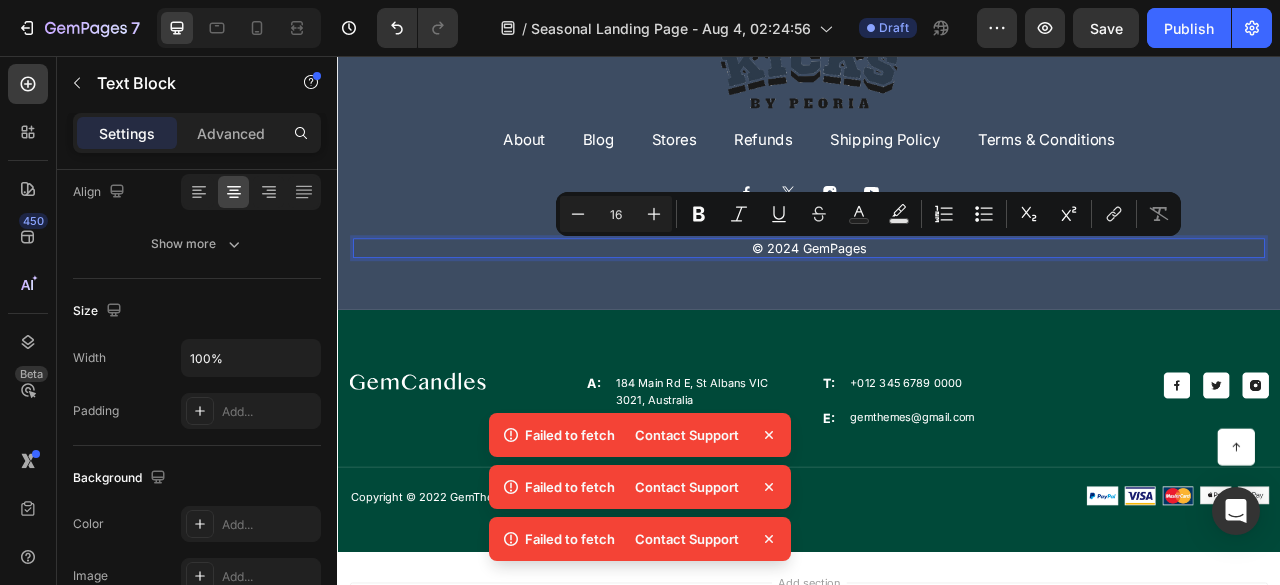 scroll, scrollTop: 0, scrollLeft: 0, axis: both 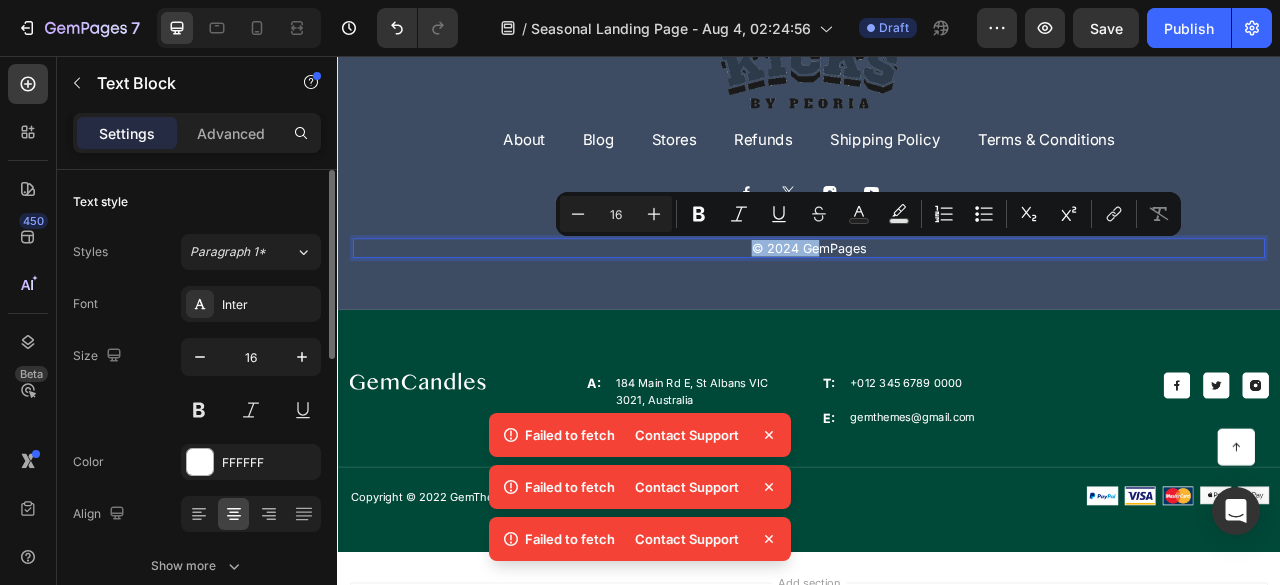 click on "© 2024 GemPages" at bounding box center [937, 300] 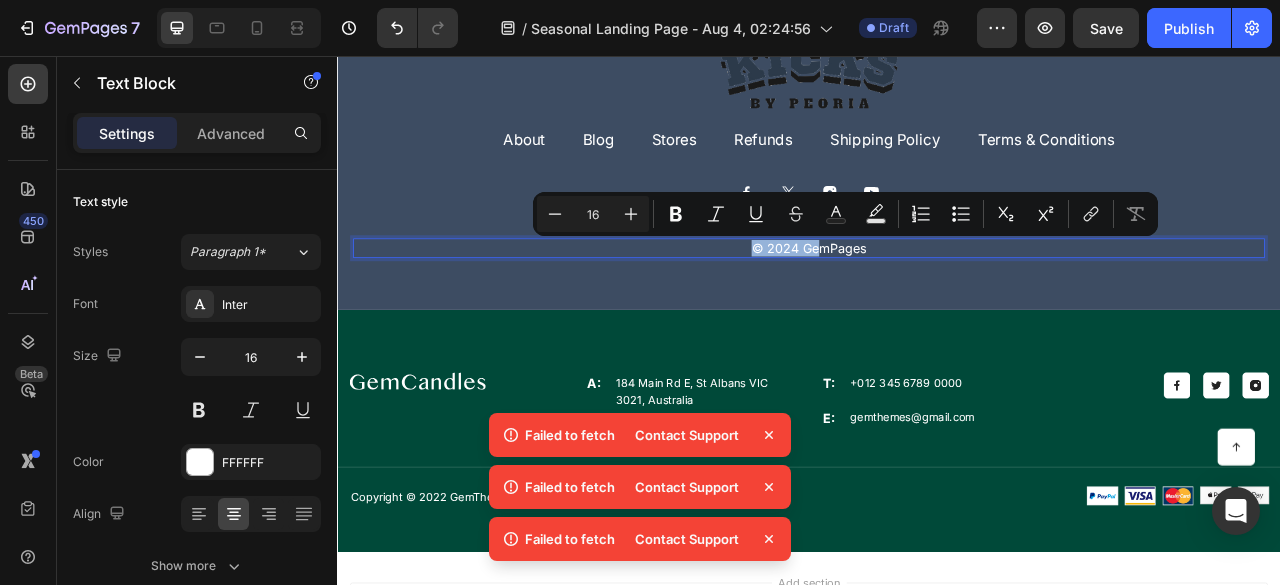 click on "© 2024 GemPages" at bounding box center [937, 300] 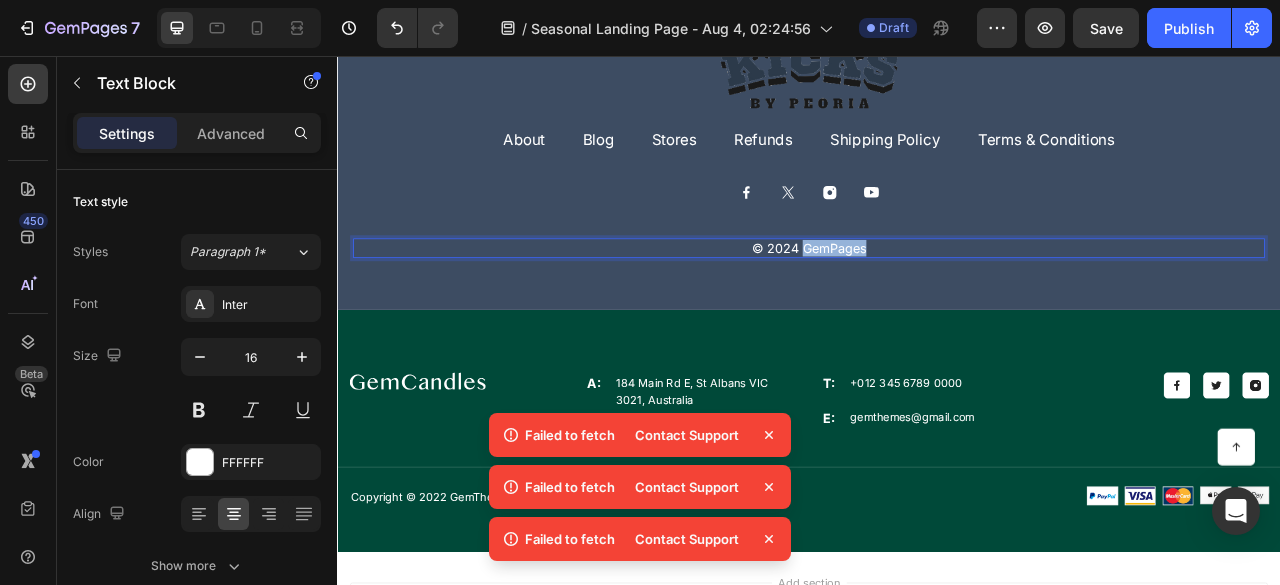 click on "© 2024 GemPages" at bounding box center [937, 300] 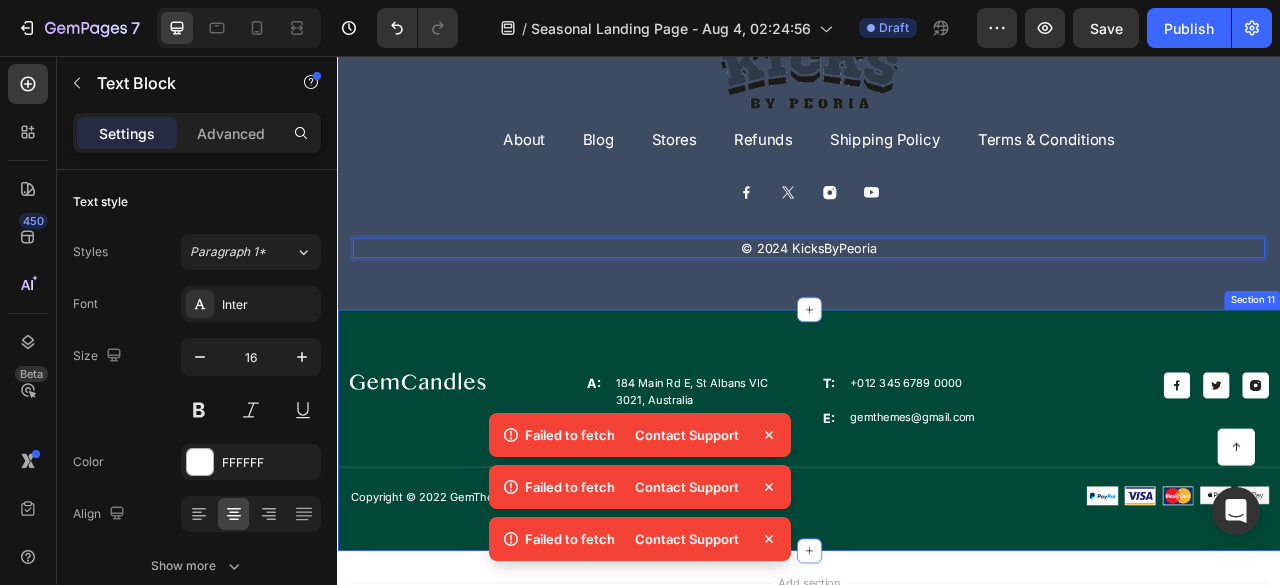 click on "Section 11" at bounding box center [1501, 367] 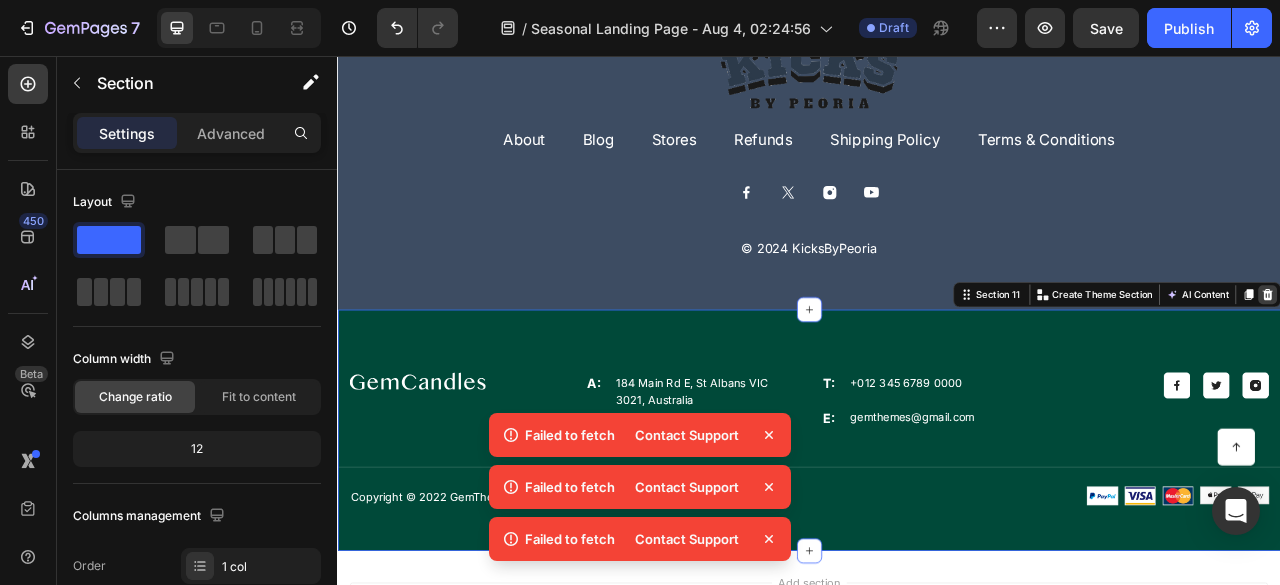 click 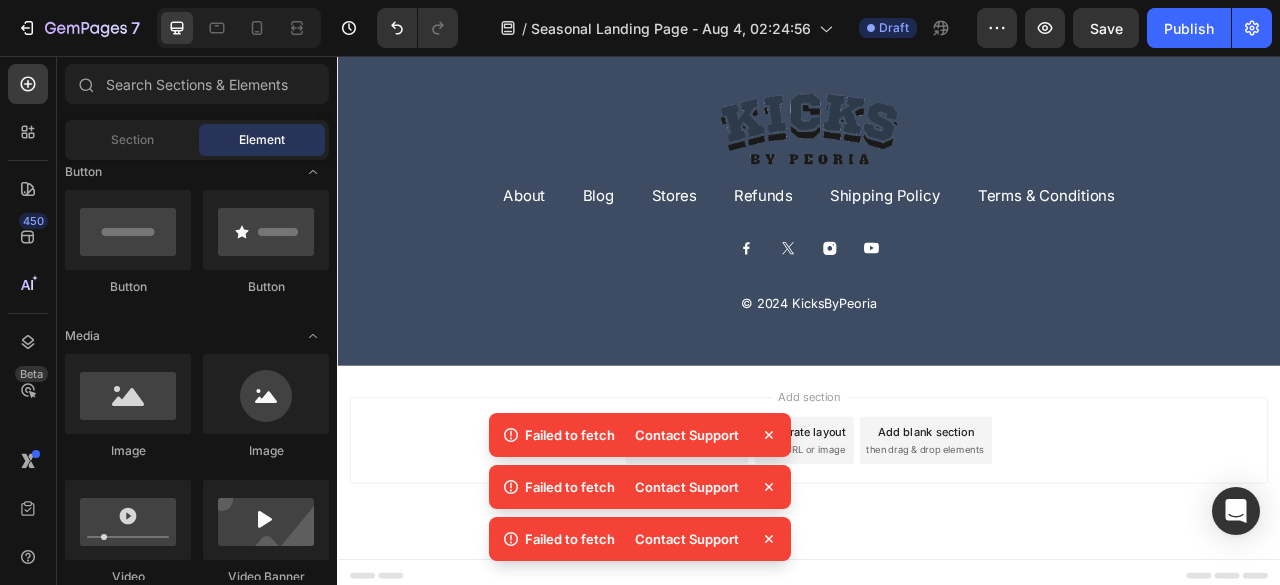 scroll, scrollTop: 6145, scrollLeft: 0, axis: vertical 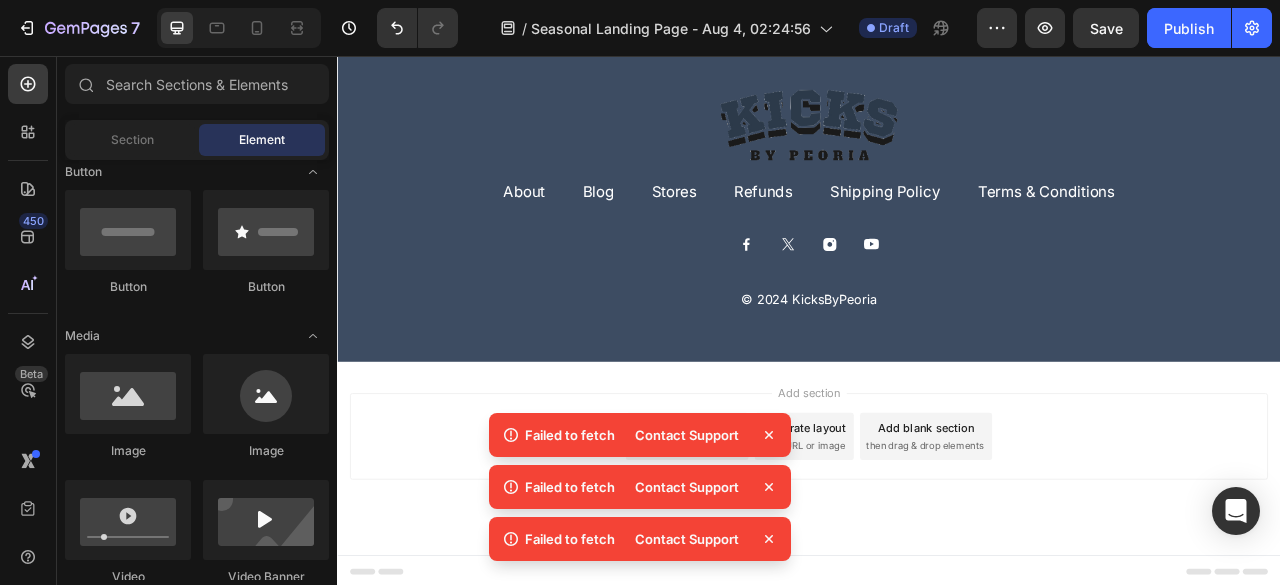 click on "Add section Choose templates inspired by CRO experts Generate layout from URL or image Add blank section then drag & drop elements" at bounding box center (937, 540) 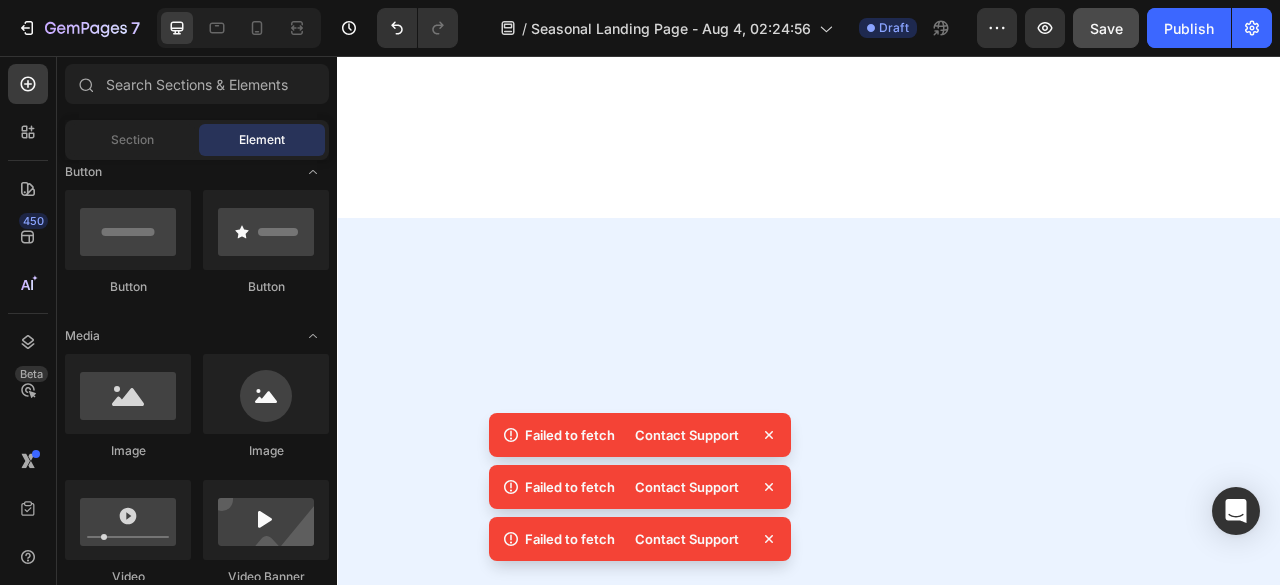 scroll, scrollTop: 3380, scrollLeft: 0, axis: vertical 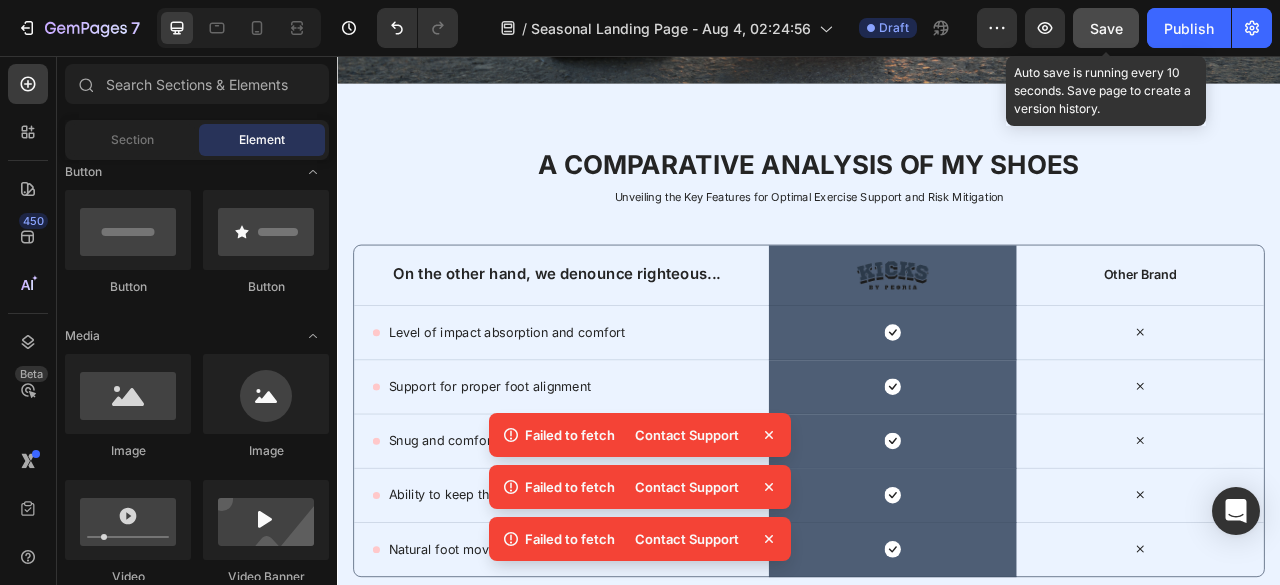 click on "Save" 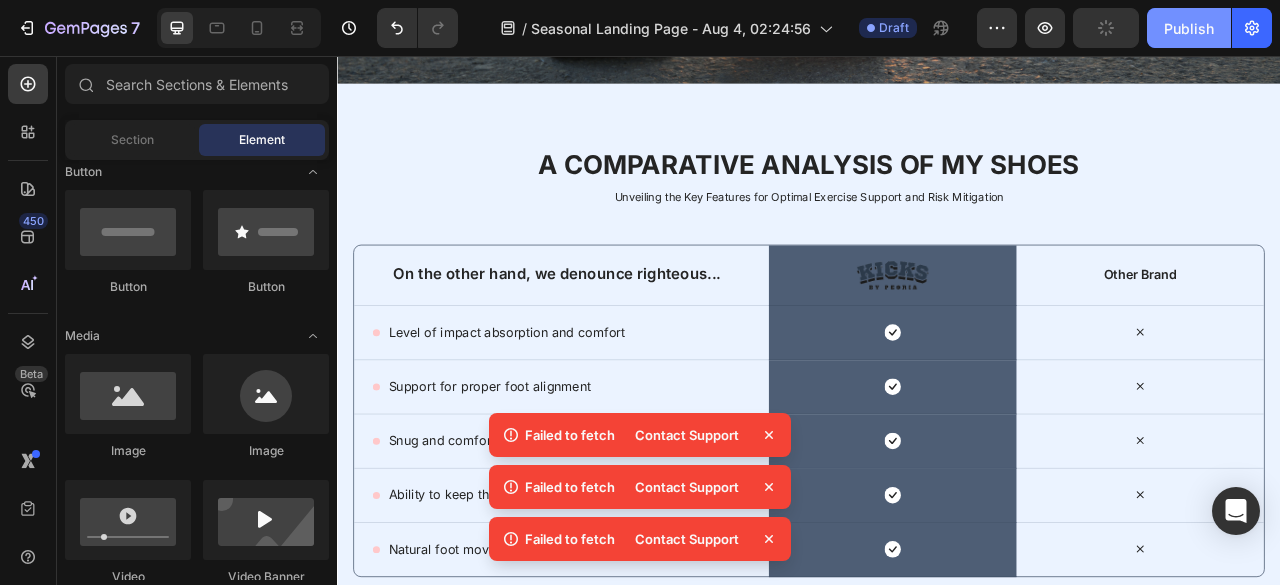 click on "Publish" 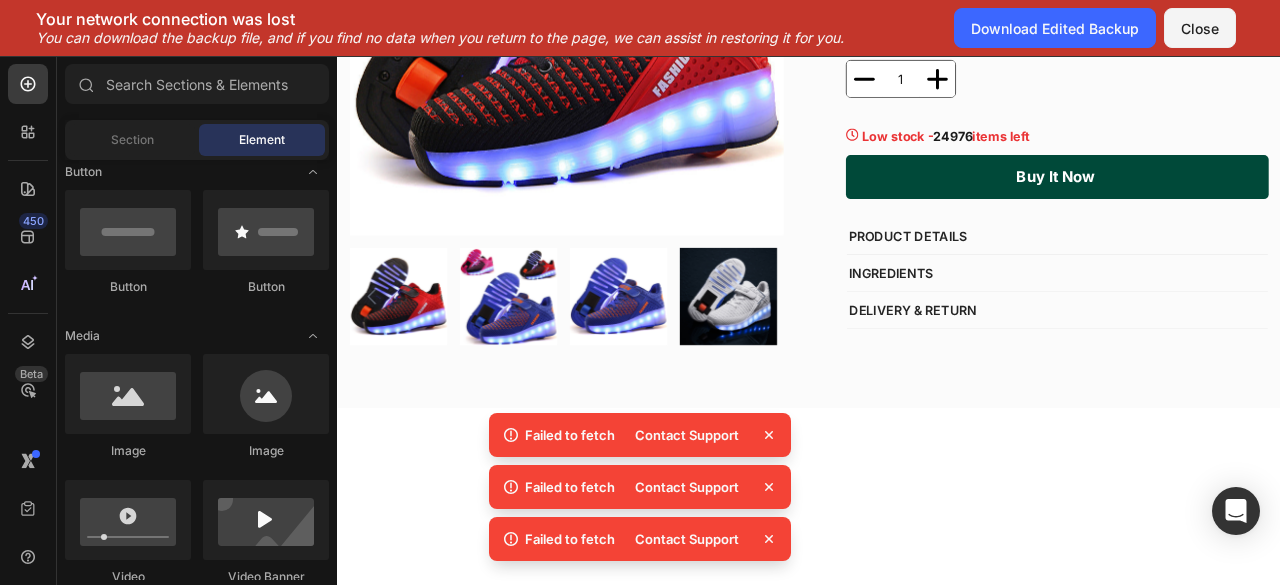scroll, scrollTop: 2078, scrollLeft: 0, axis: vertical 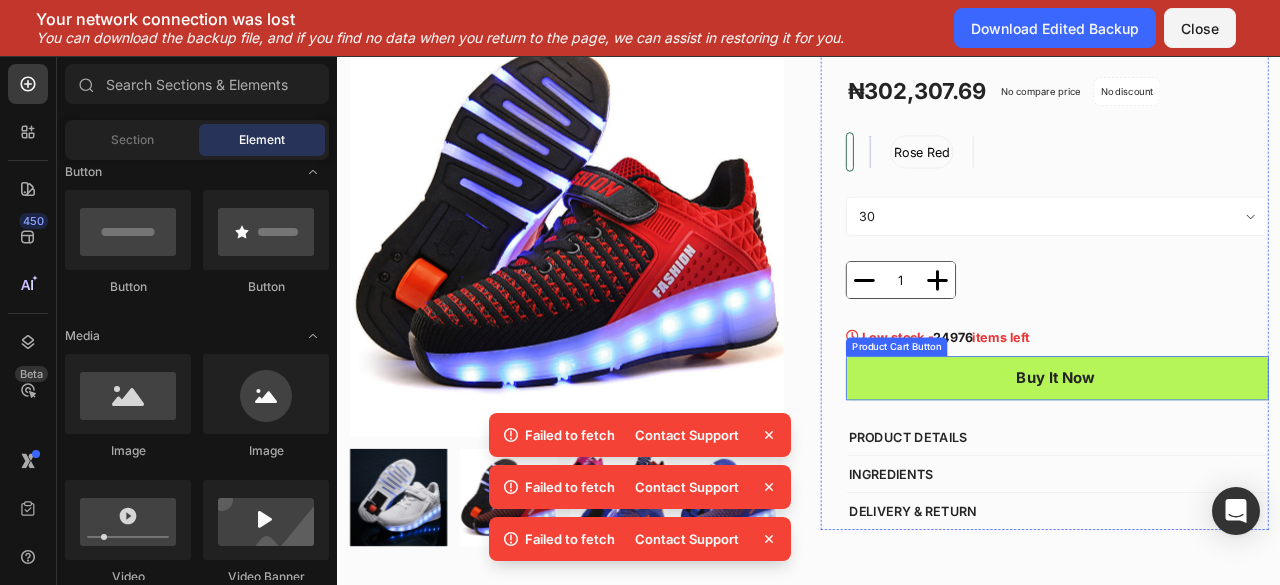 click on "Buy It Now" at bounding box center (1253, 466) 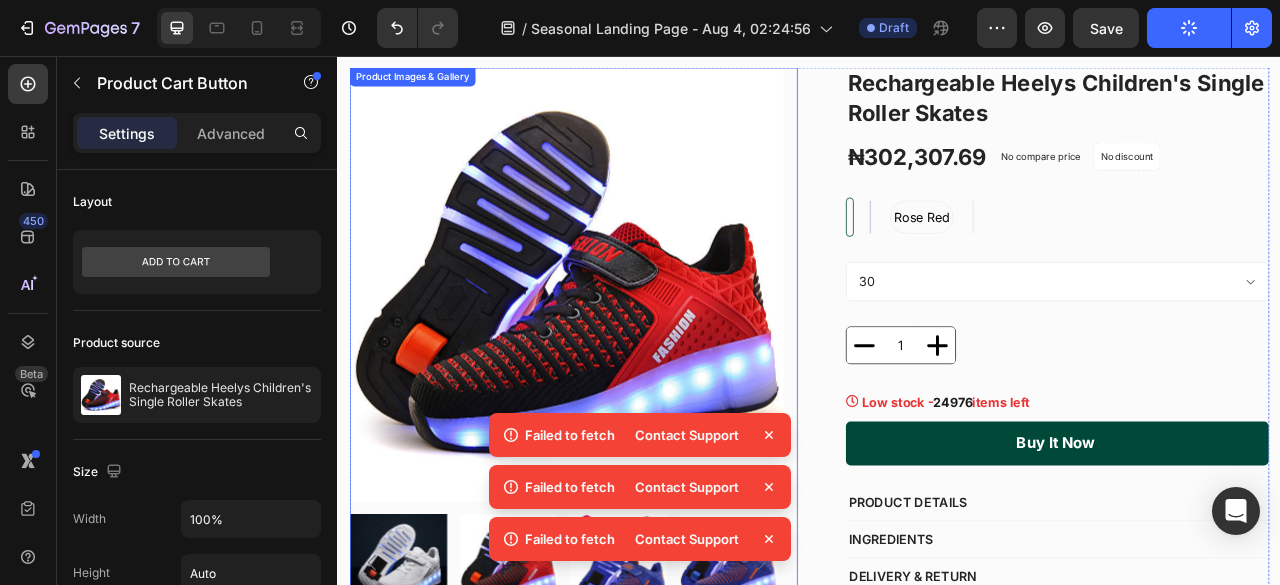 scroll, scrollTop: 2248, scrollLeft: 0, axis: vertical 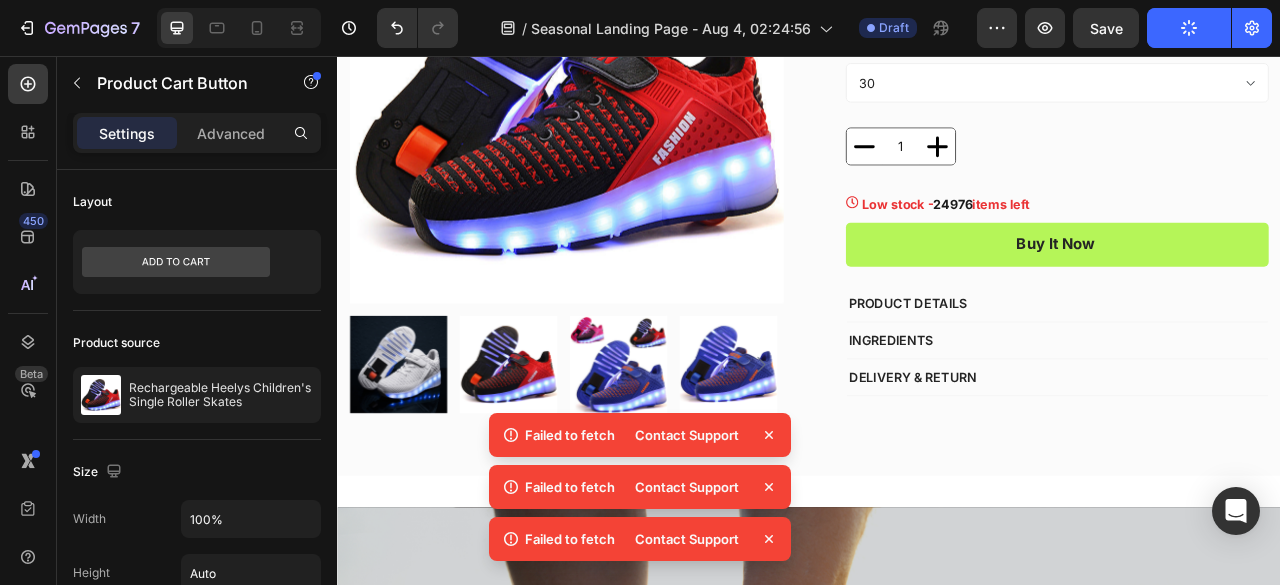 click on "Buy It Now" at bounding box center [1253, 296] 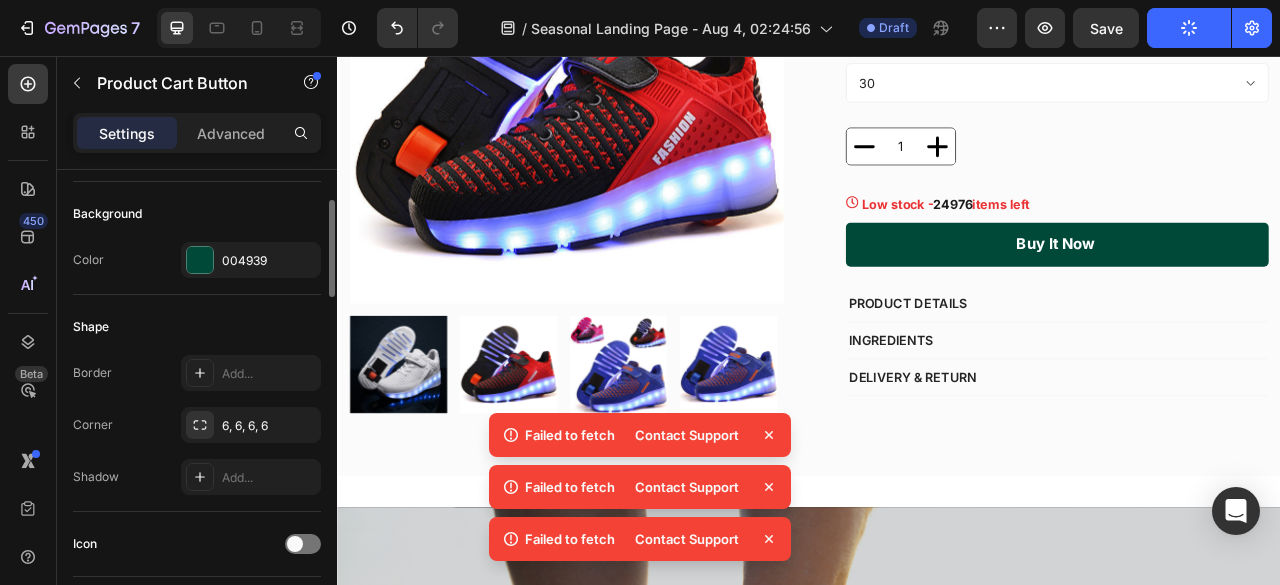 scroll, scrollTop: 422, scrollLeft: 0, axis: vertical 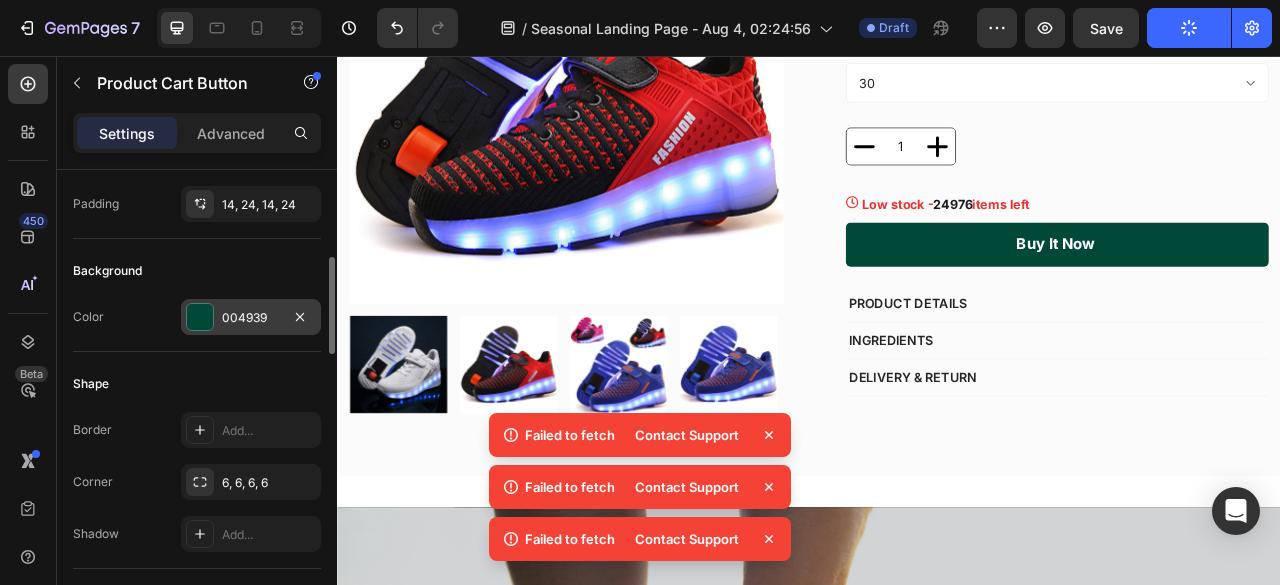 click at bounding box center (200, 317) 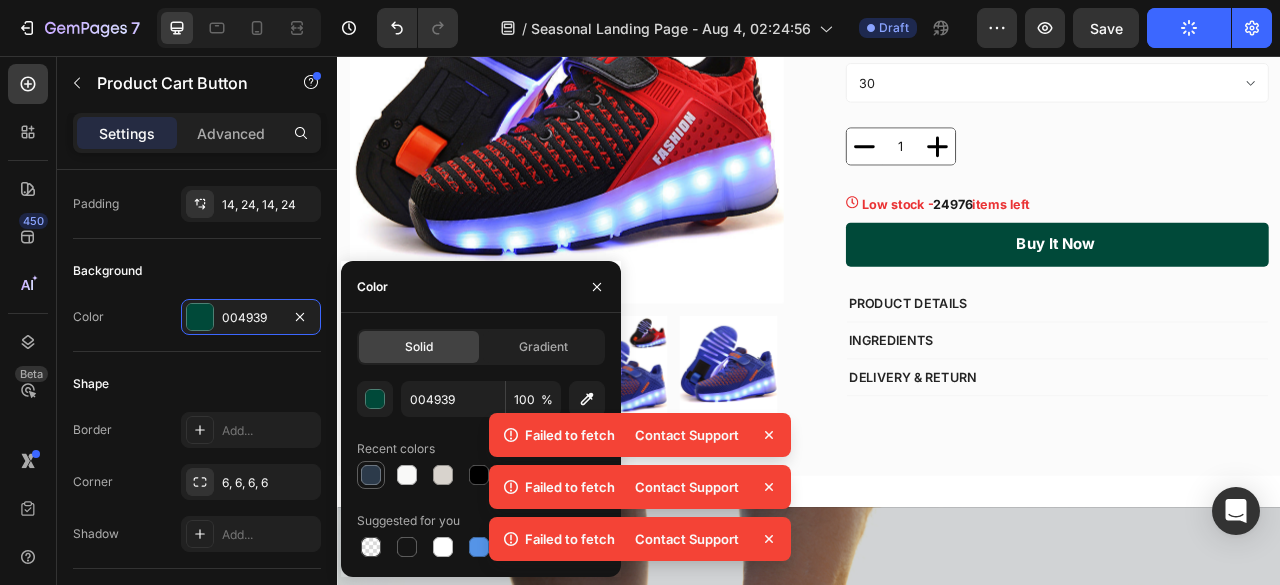 click at bounding box center (371, 475) 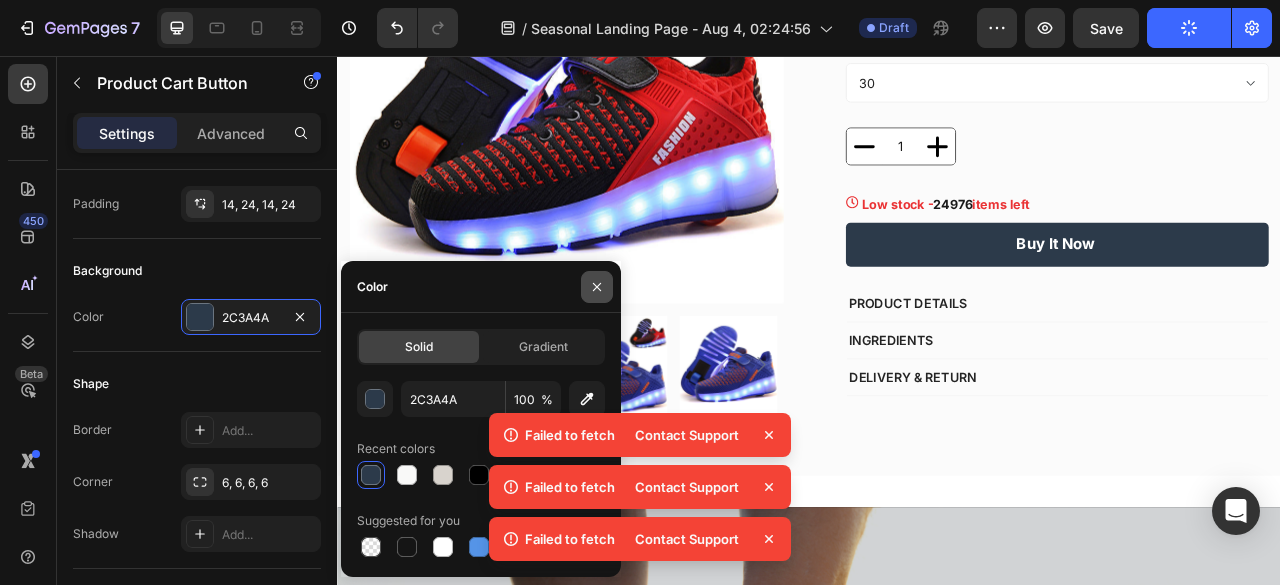 click at bounding box center (597, 287) 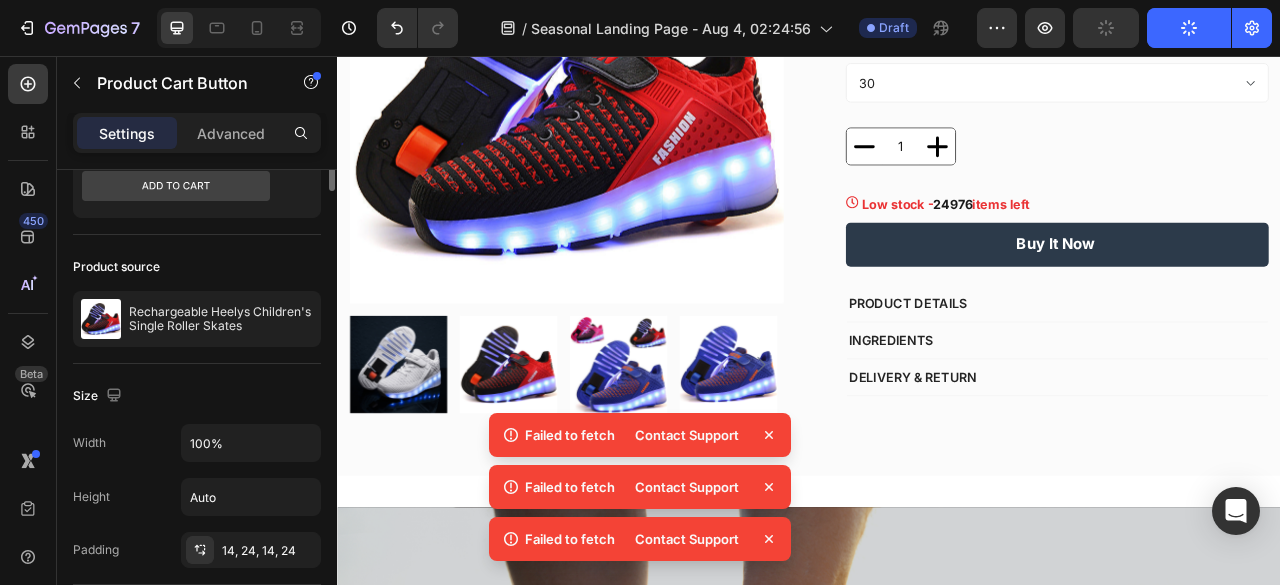 scroll, scrollTop: 0, scrollLeft: 0, axis: both 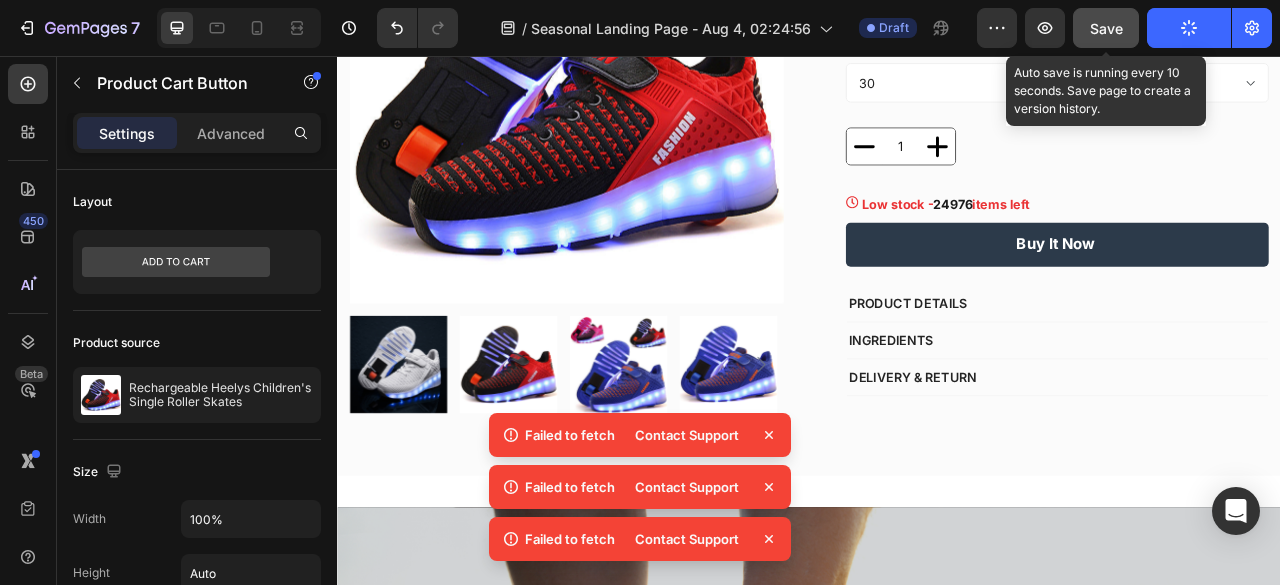 click on "Save" 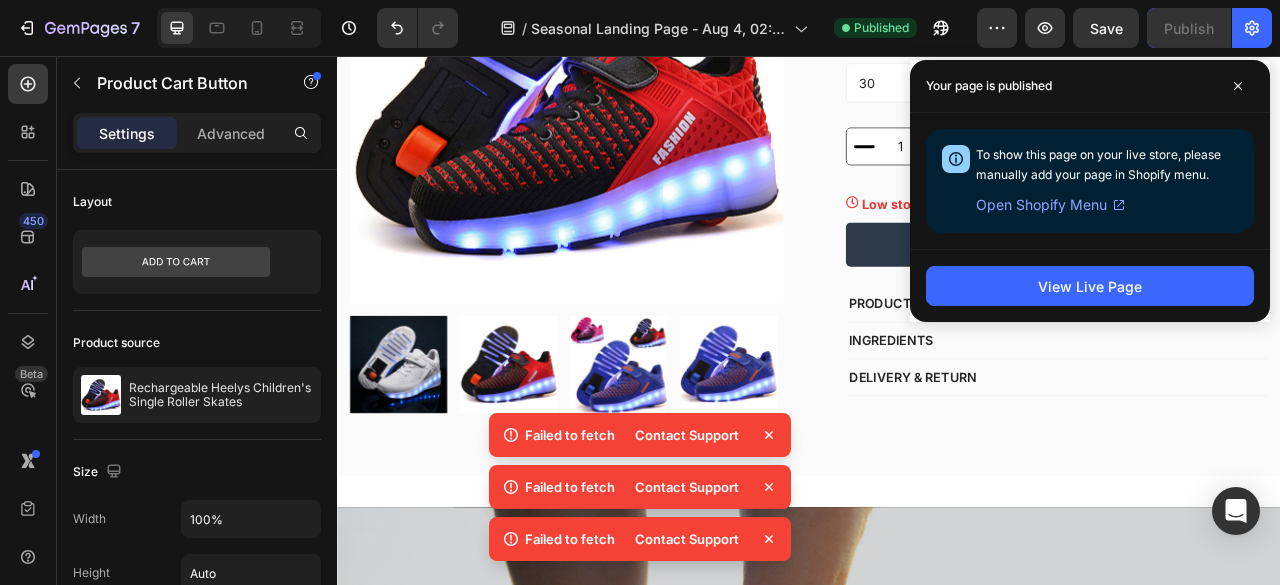 click 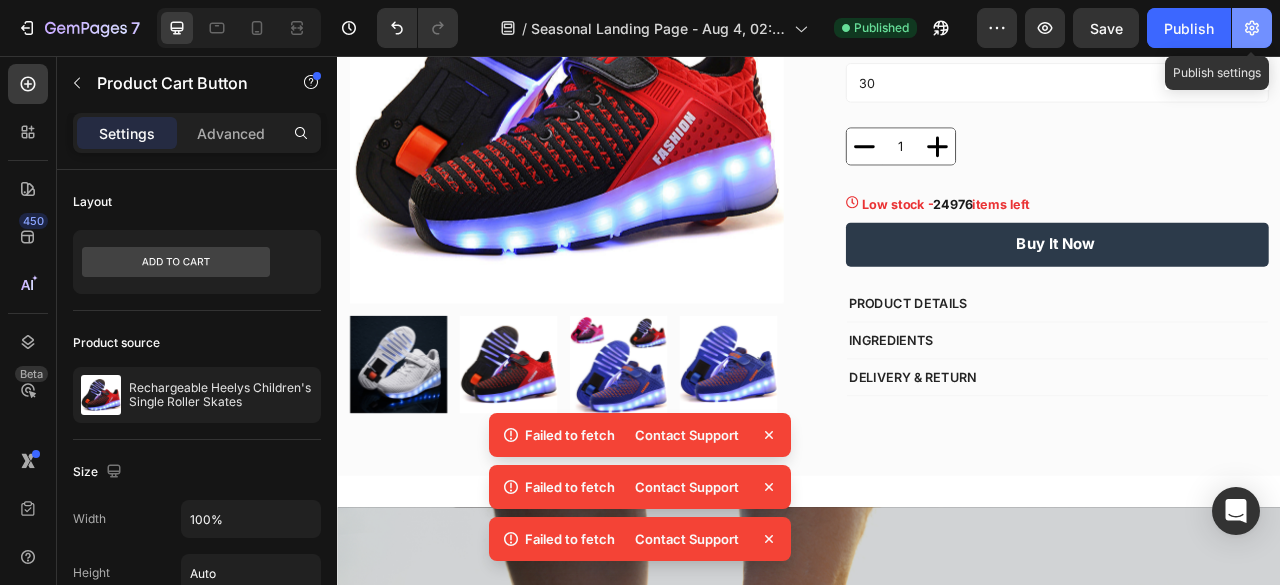 click 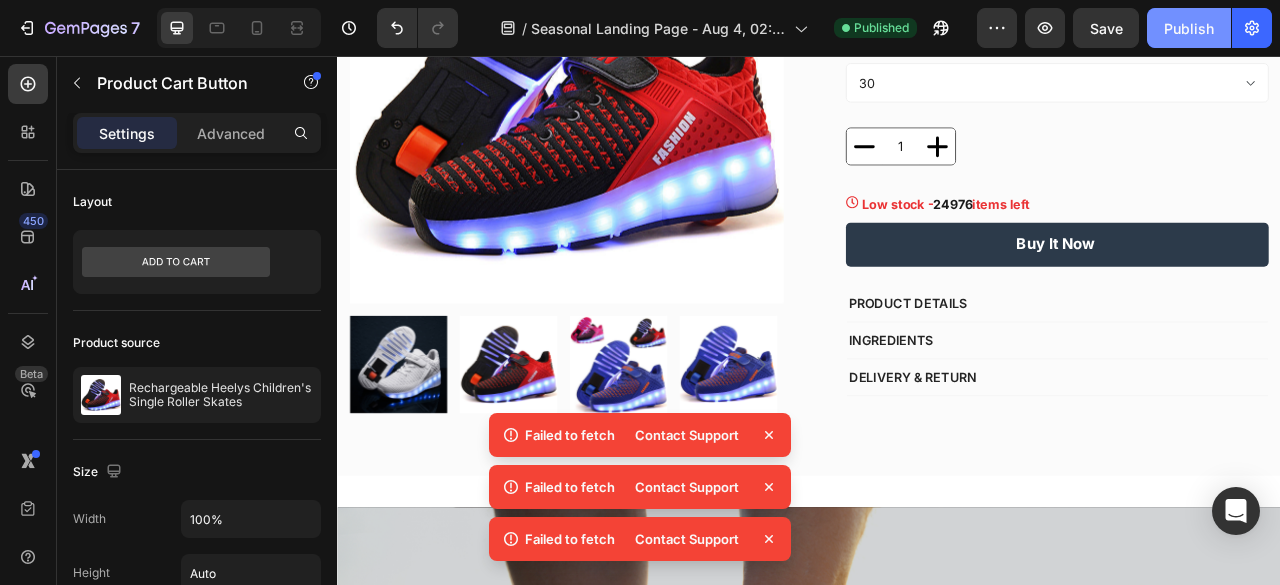 click on "Publish" 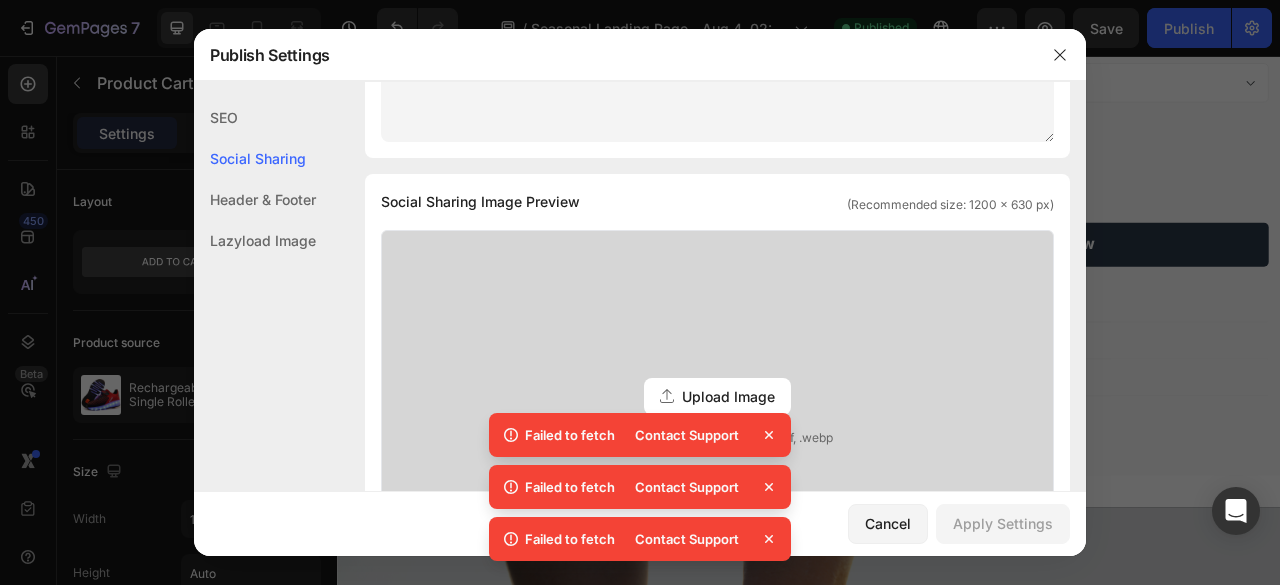 scroll, scrollTop: 447, scrollLeft: 0, axis: vertical 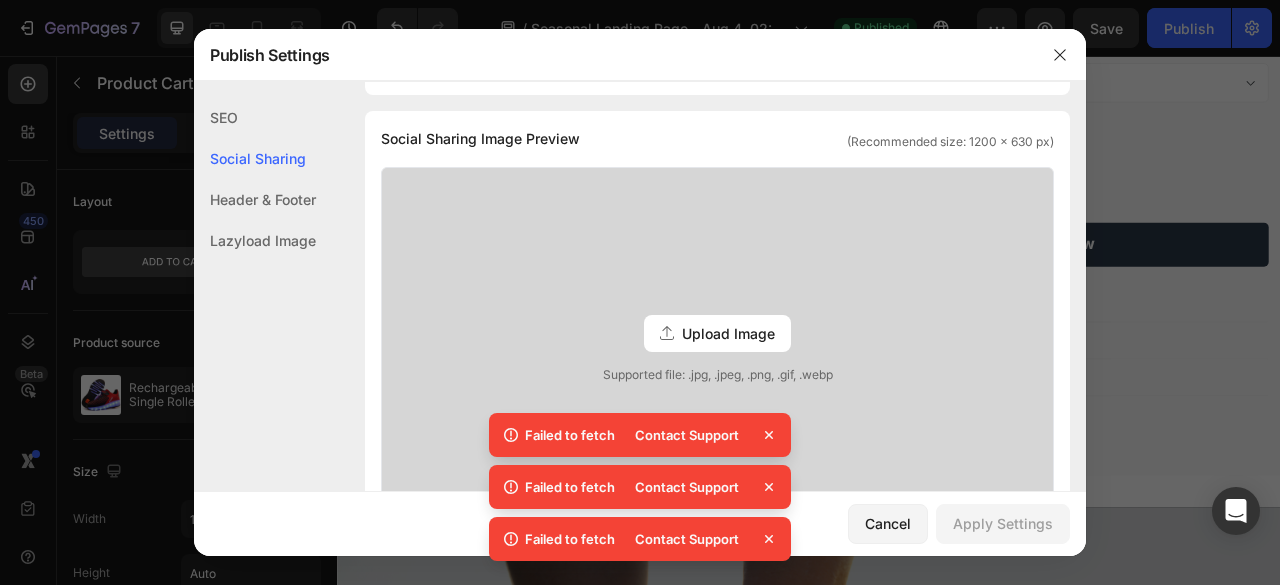 click on "Upload Image" at bounding box center [728, 333] 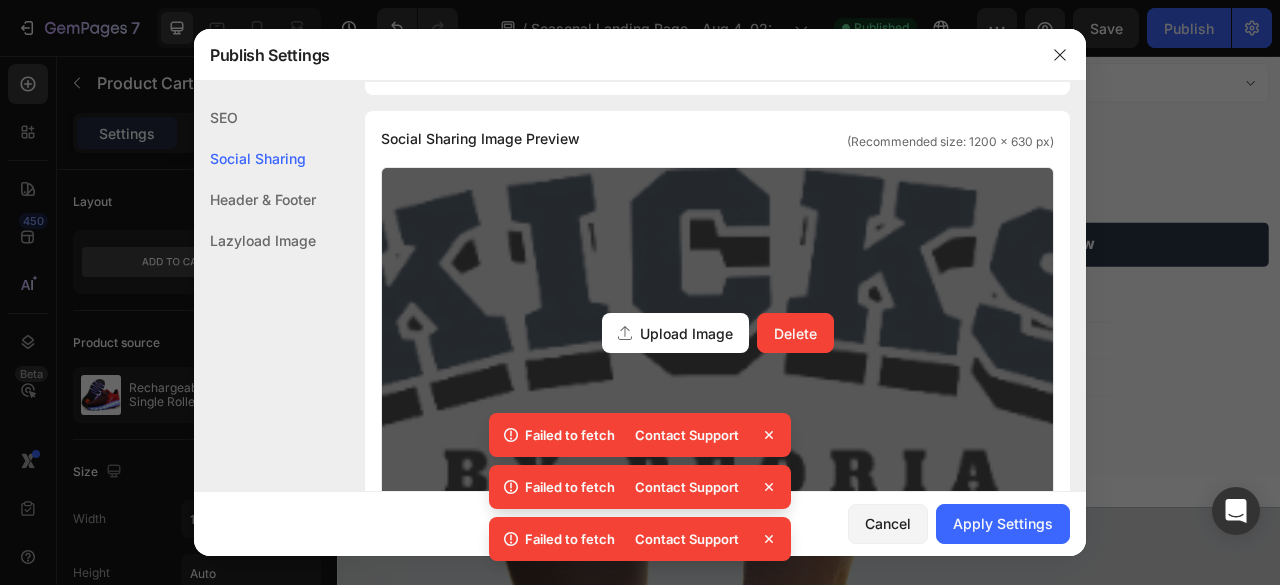 click on "Upload Image" at bounding box center (686, 333) 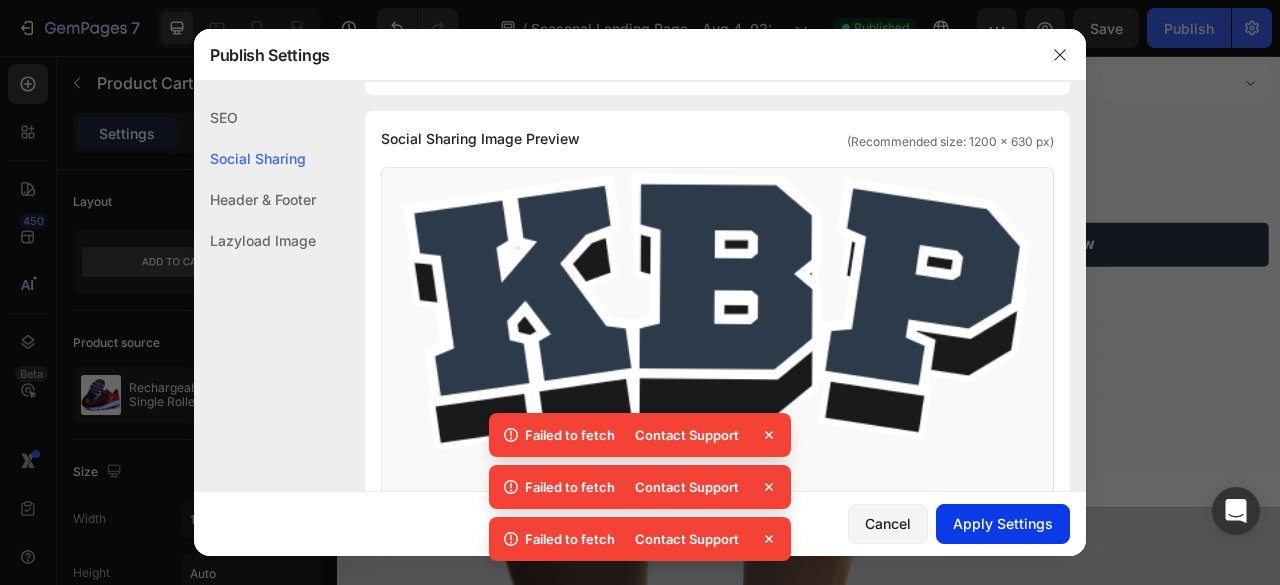 click on "Apply Settings" at bounding box center [1003, 523] 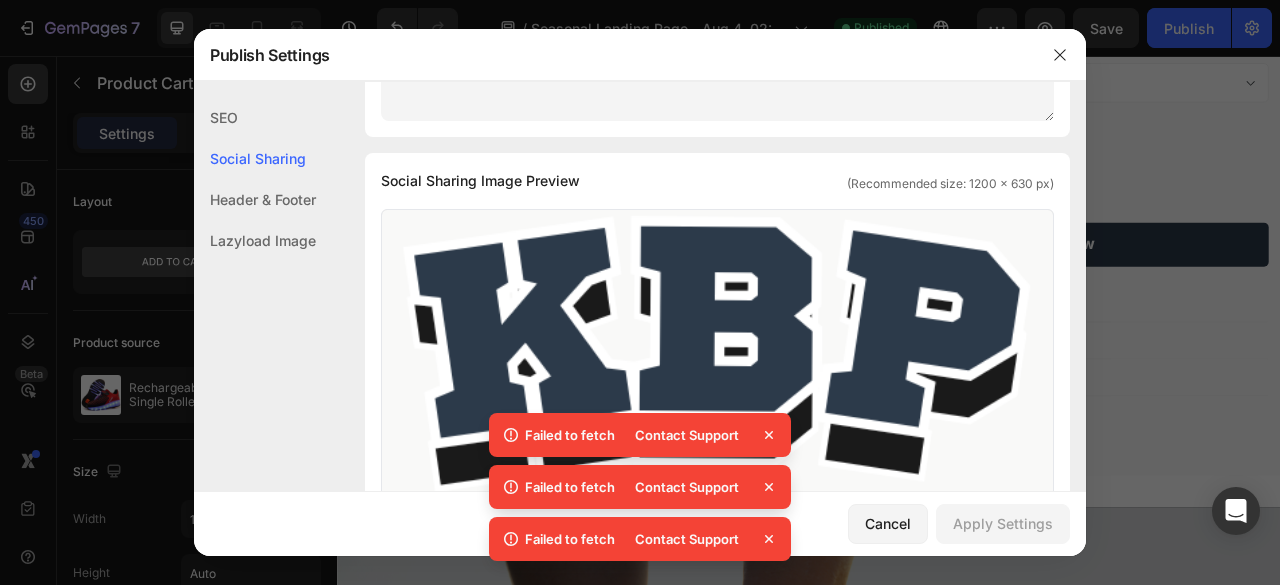 scroll, scrollTop: 0, scrollLeft: 0, axis: both 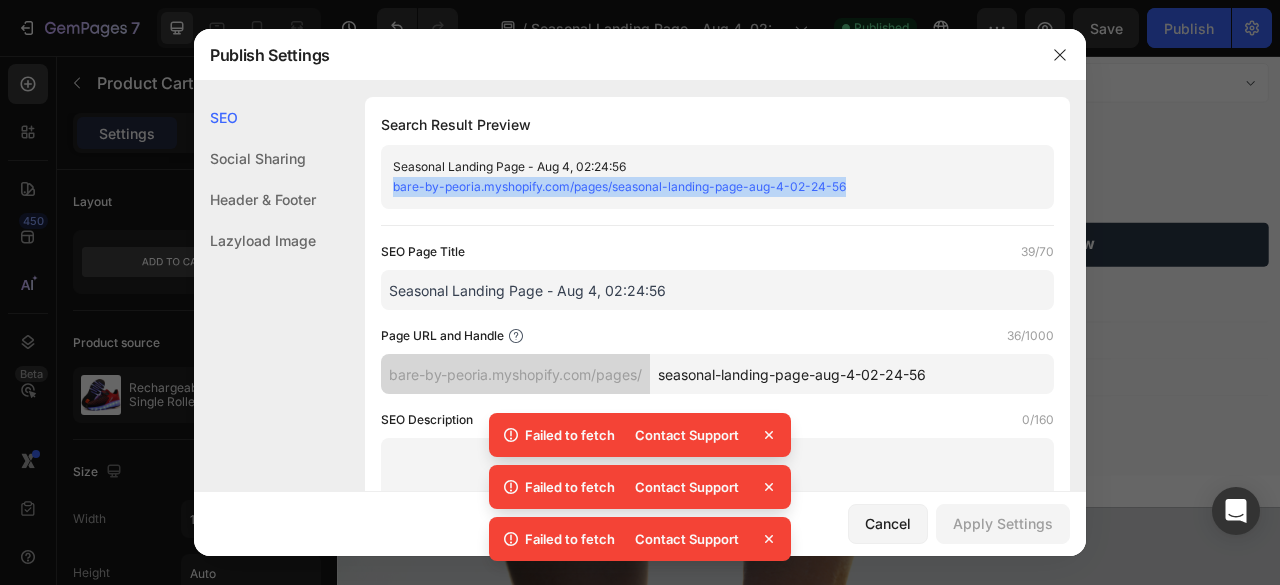 drag, startPoint x: 854, startPoint y: 191, endPoint x: 395, endPoint y: 195, distance: 459.01743 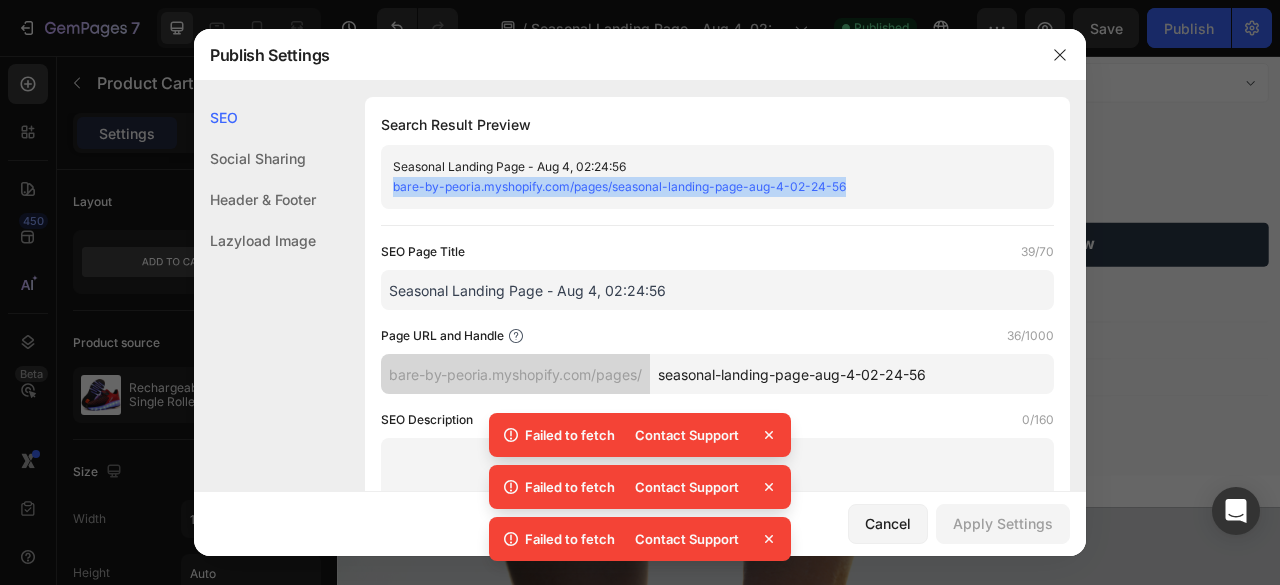 click on "bare-by-peoria.myshopify.com/pages/seasonal-landing-page-aug-4-02-24-56" at bounding box center (701, 187) 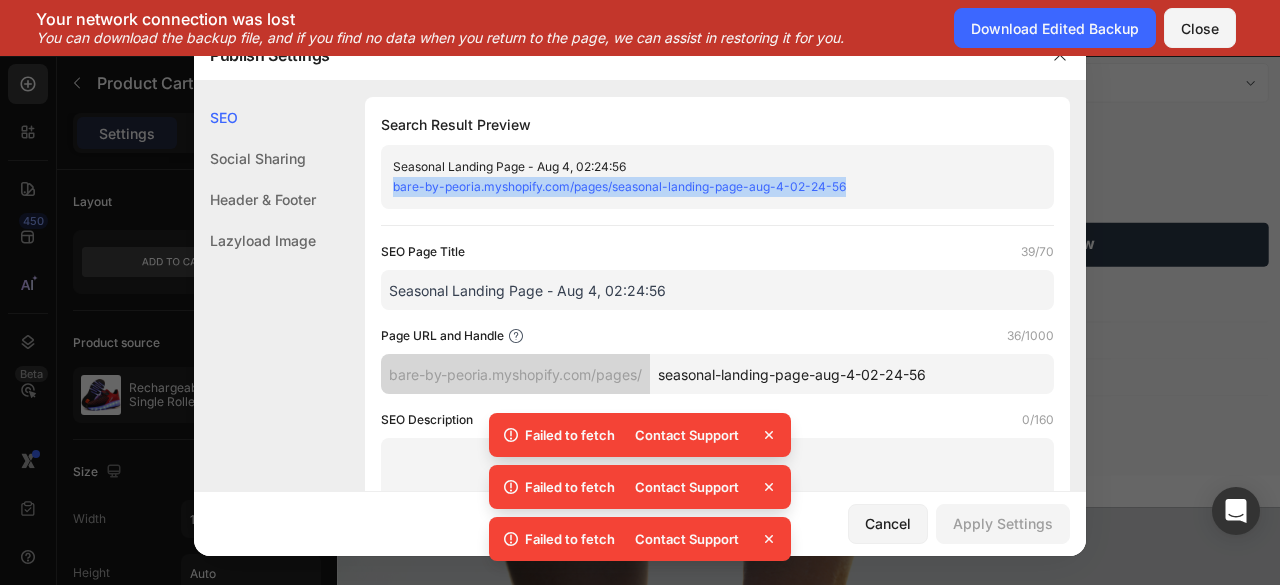 copy on "bare-by-peoria.myshopify.com/pages/seasonal-landing-page-aug-4-02-24-56" 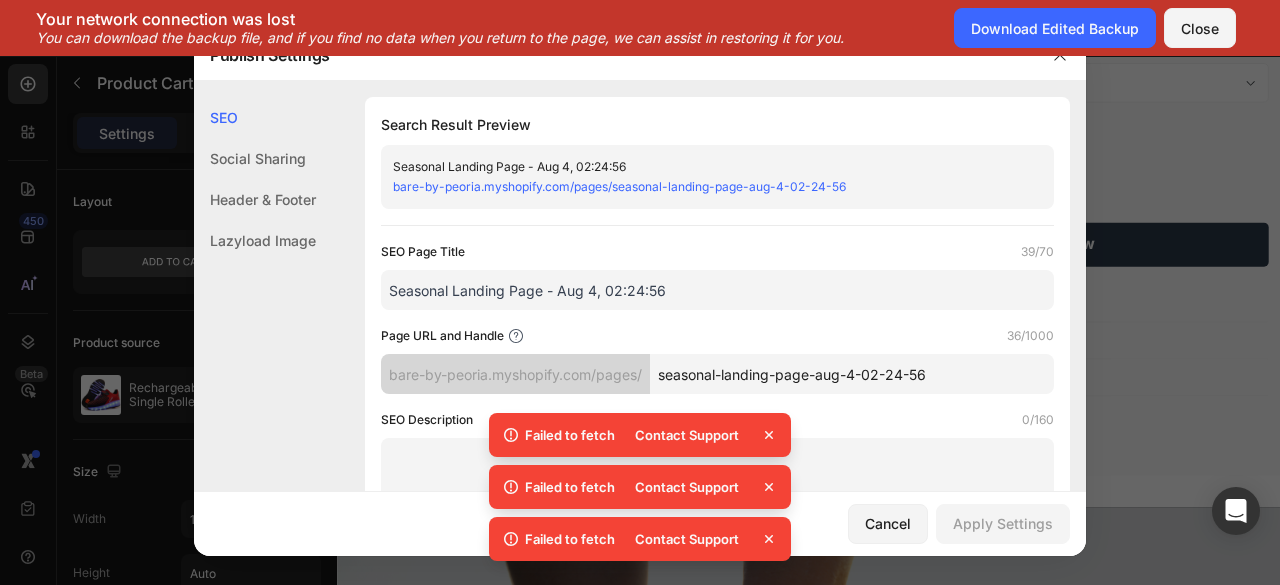 click at bounding box center [640, 292] 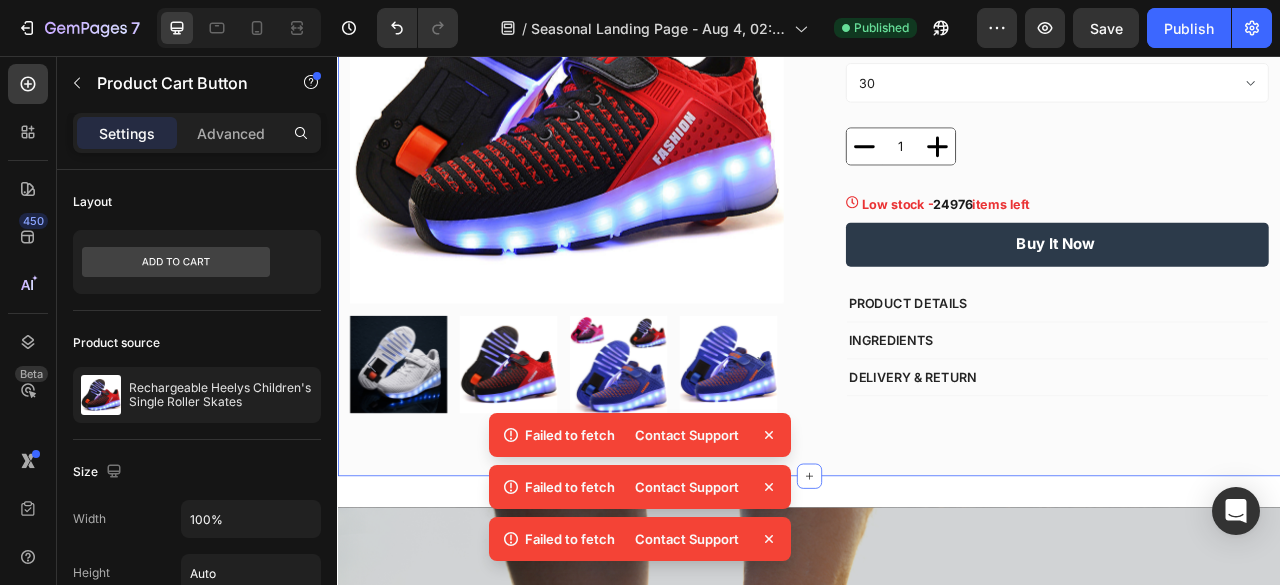 click on "Product Images & Gallery Rechargeable Heelys Children's Single Roller Skates Product Title ₦302,307.69 Product Price Product Price No compare price Product Price No discount   Not be displayed when published Product Badge Row Red Red Blue Blue Rose Red Rose Red Rose Red White White   30 31 32 33 34 35 36 37 38 39 40 Product Variants & Swatches
1
Product Quantity
Low stock -  24976  items left Product Stock Counter Buy It Now Product Cart Button PRODUCT DETAILS INGREDIENTS DELIVERY & RETURN Accordion Row Product Section 4" at bounding box center (937, 164) 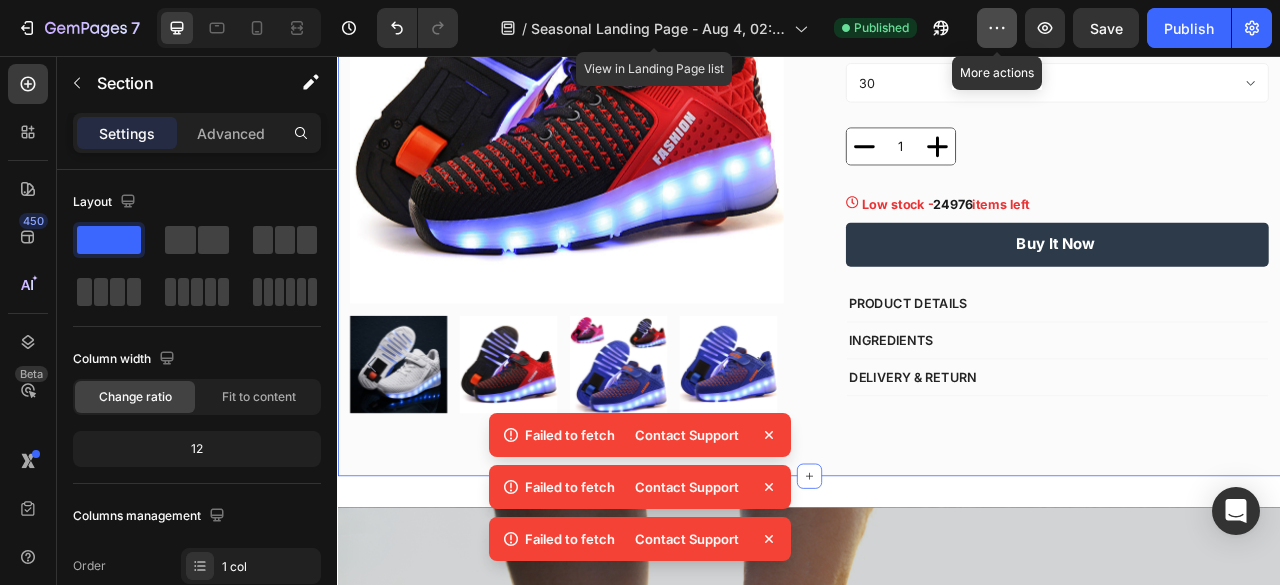 click 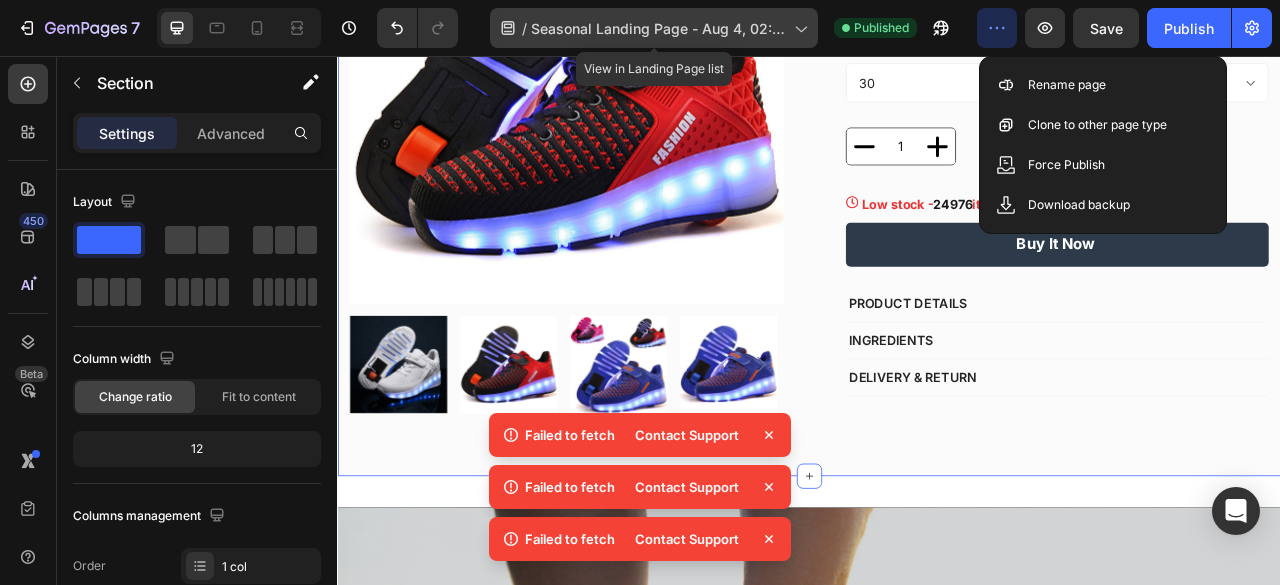 click on "Seasonal Landing Page - Aug 4, 02:24:56" at bounding box center [658, 28] 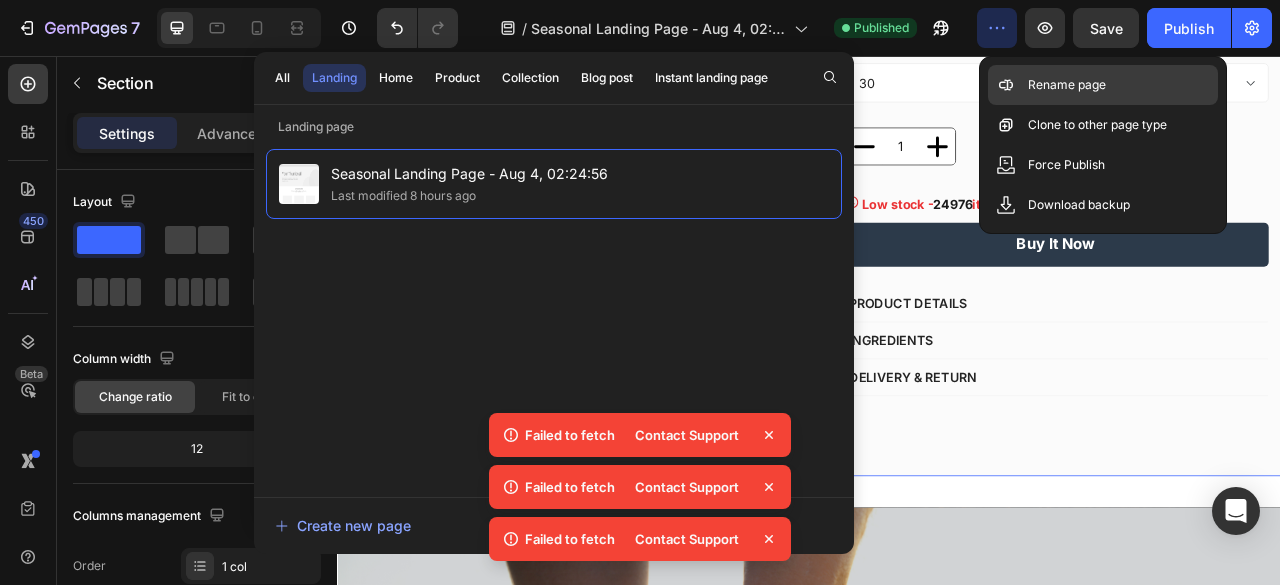 click on "Rename page" at bounding box center (1067, 85) 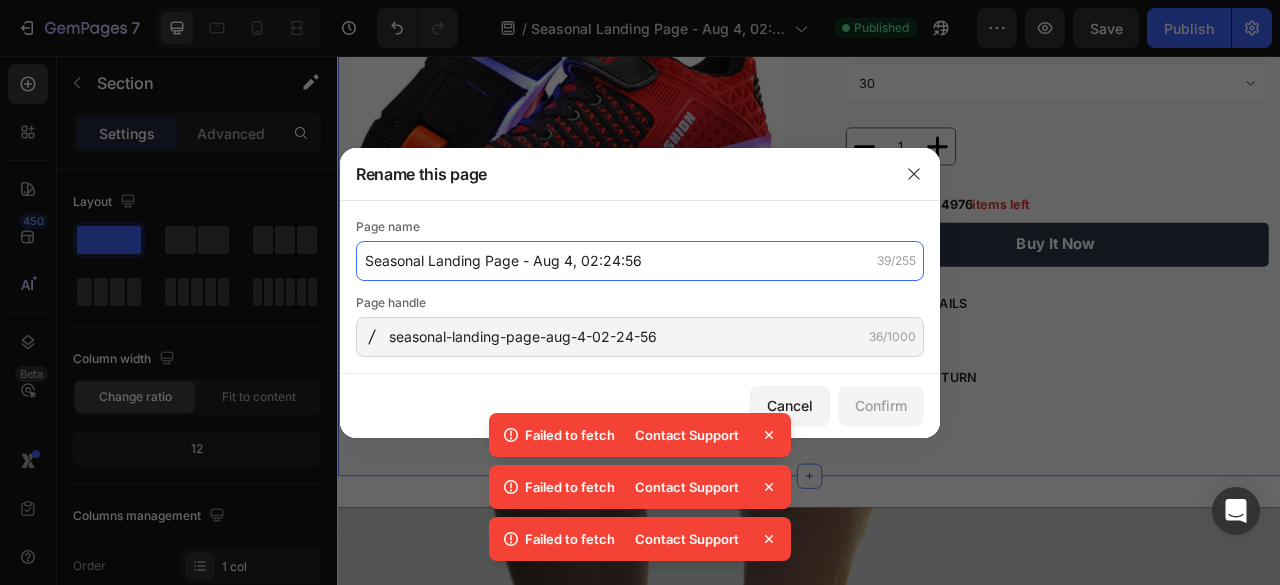 click on "Seasonal Landing Page - Aug 4, 02:24:56" 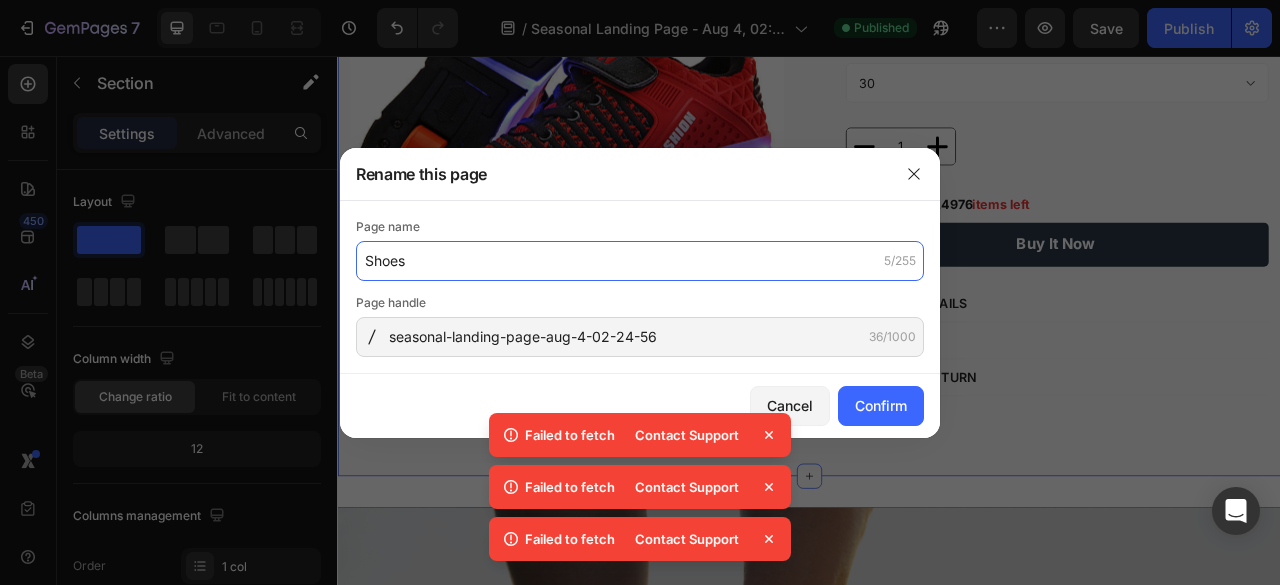 type on "Shoes" 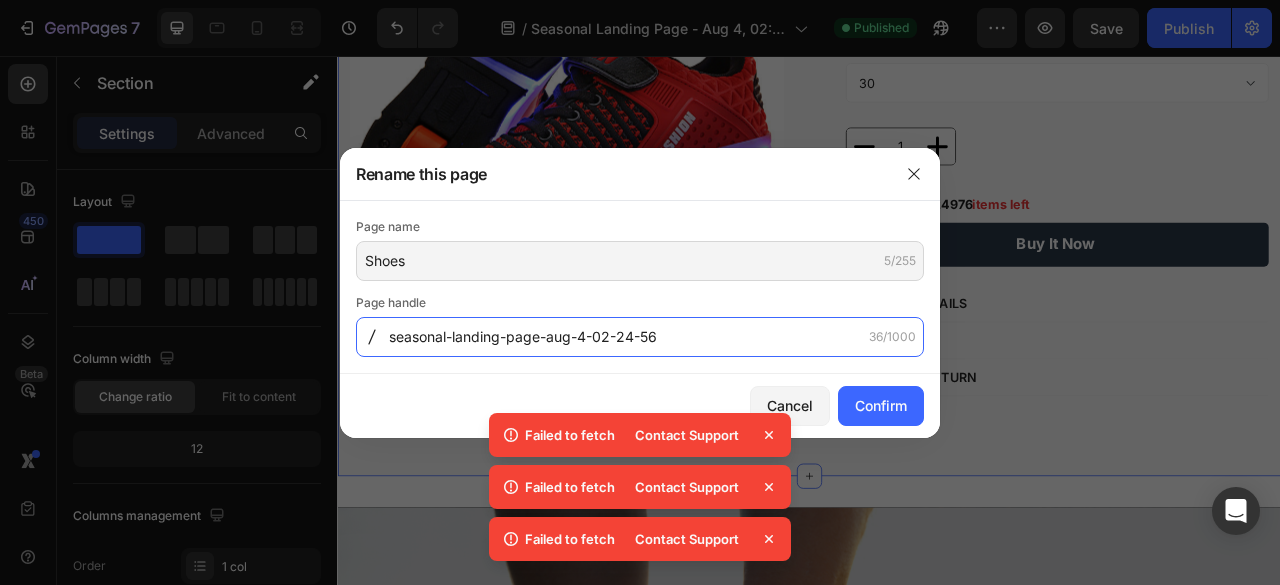 click on "seasonal-landing-page-aug-4-02-24-56" 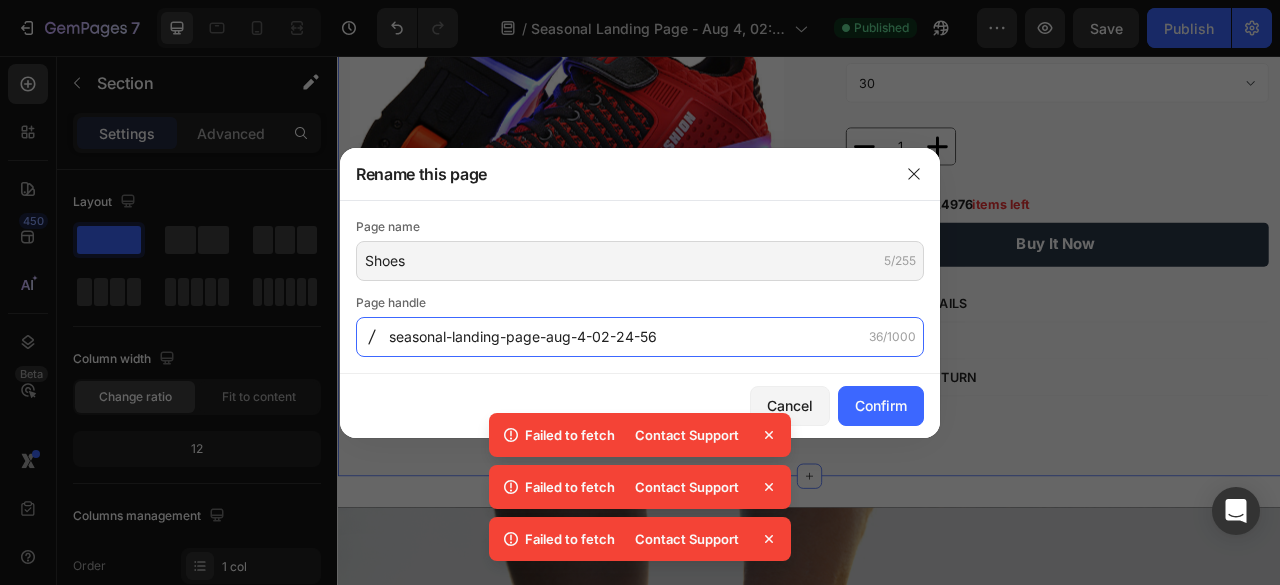 type on "-" 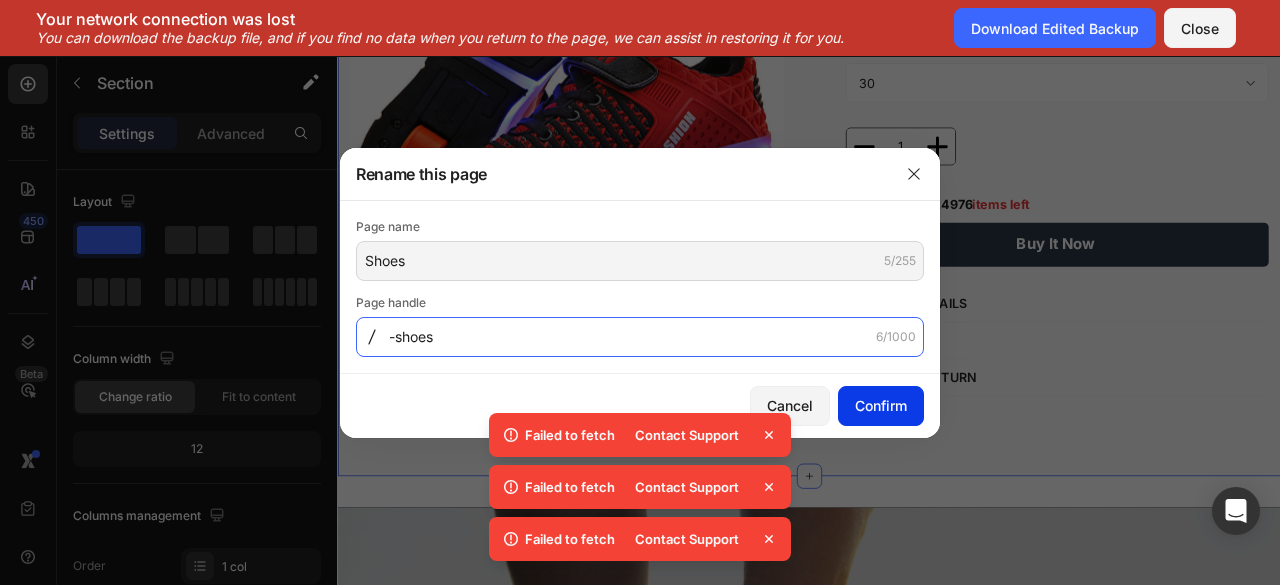 type on "-shoes" 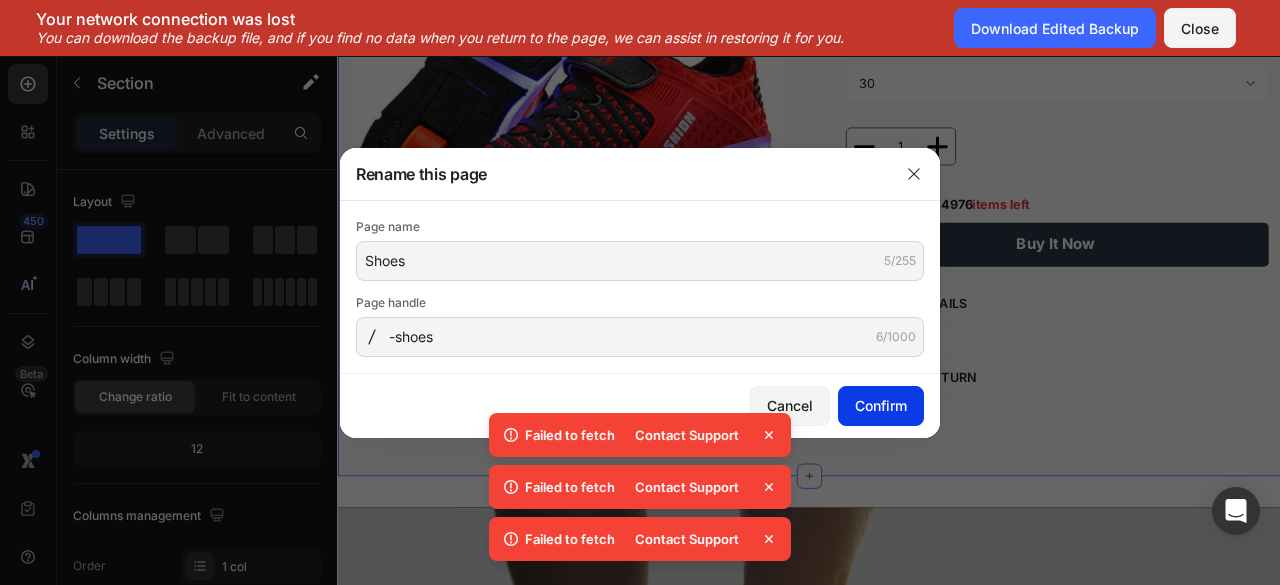 click on "Confirm" 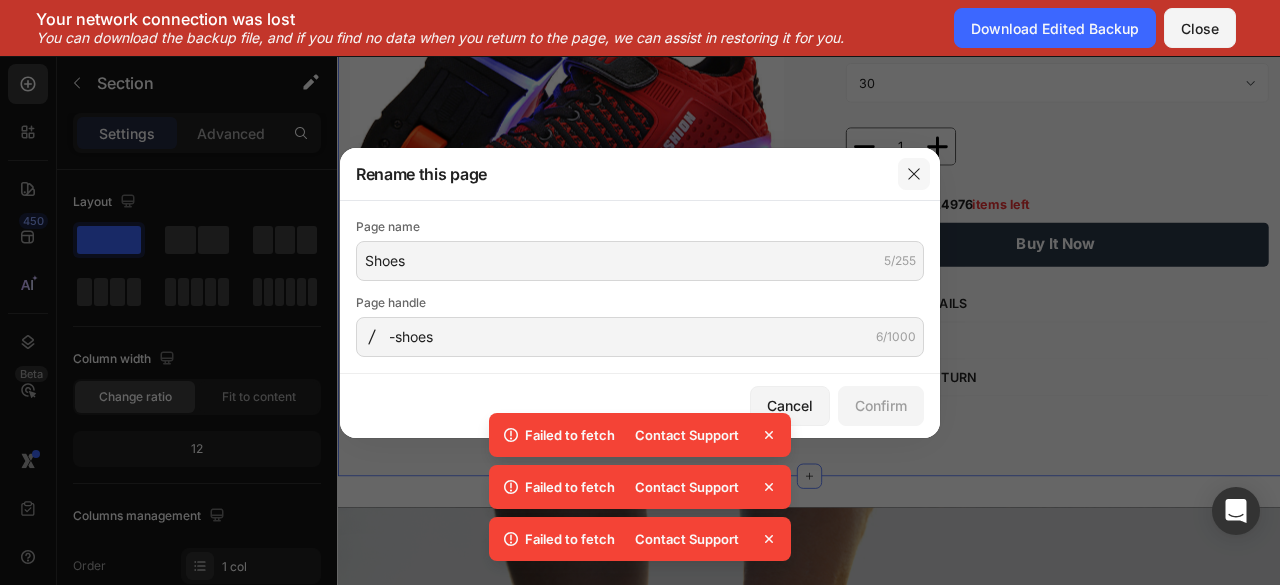 click 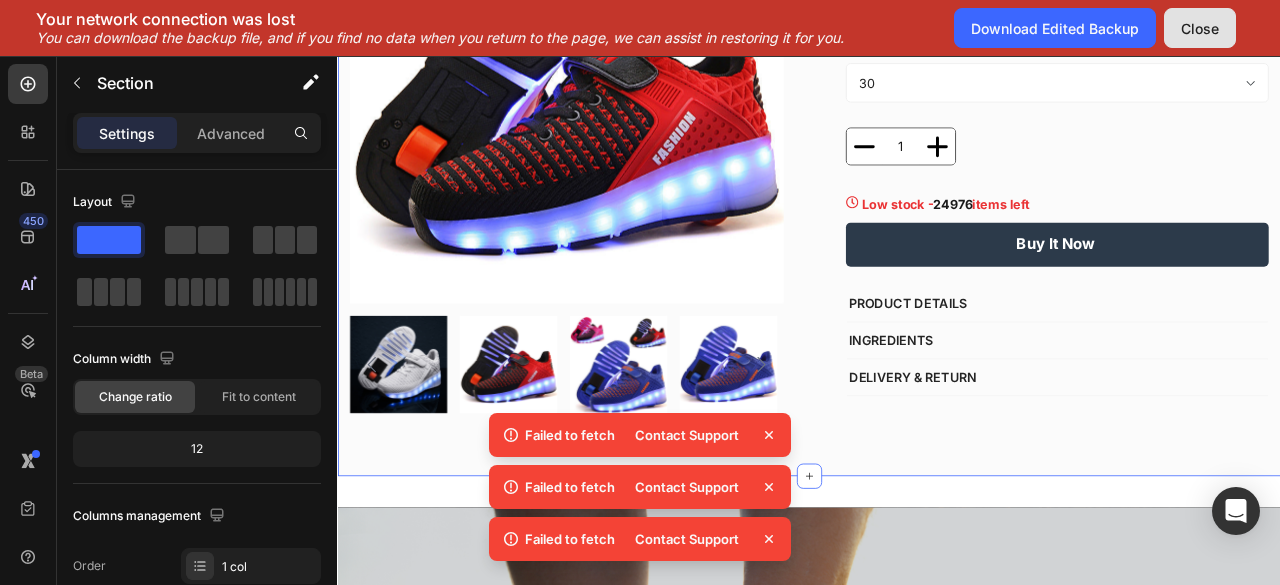 click on "Close" at bounding box center [1200, 28] 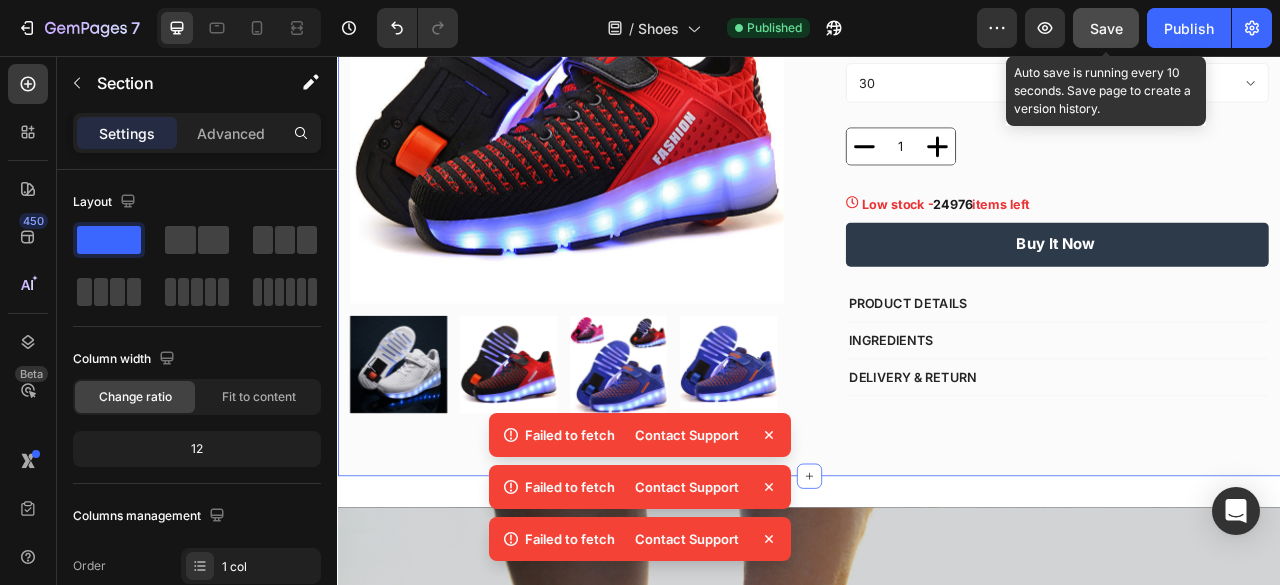click on "Save" at bounding box center [1106, 28] 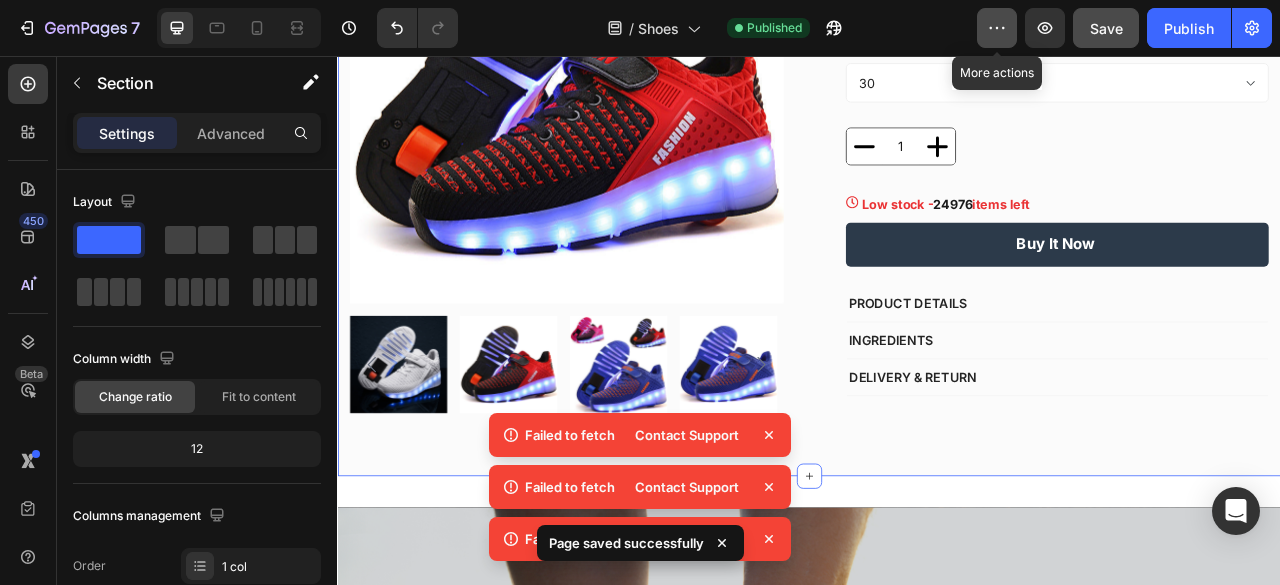 click 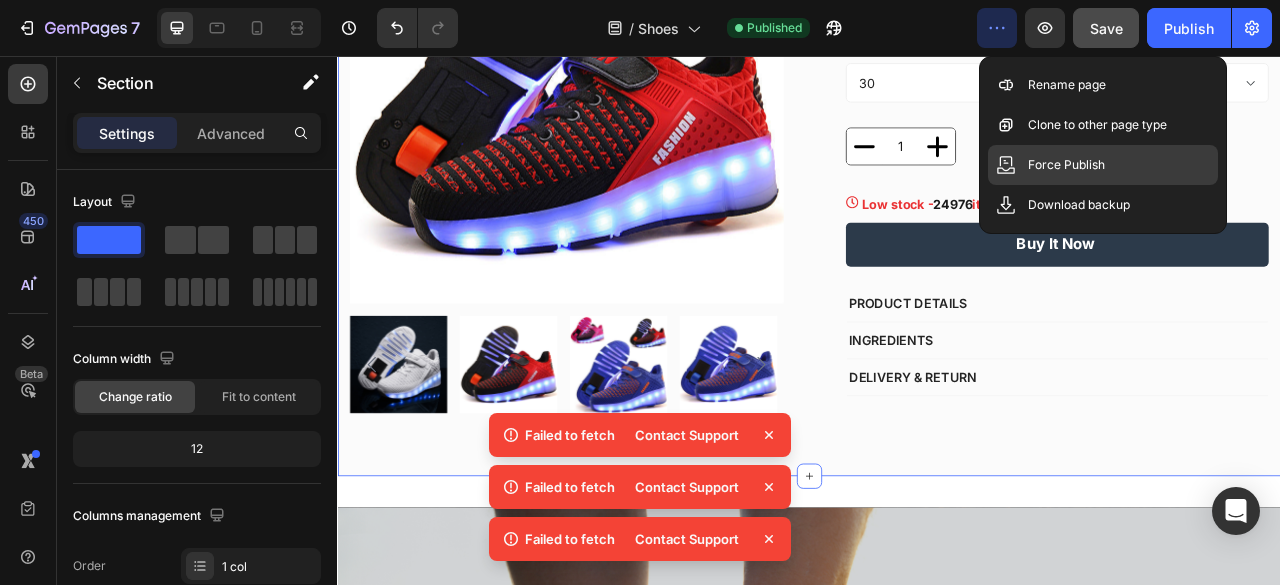 click on "Force Publish" at bounding box center [1066, 165] 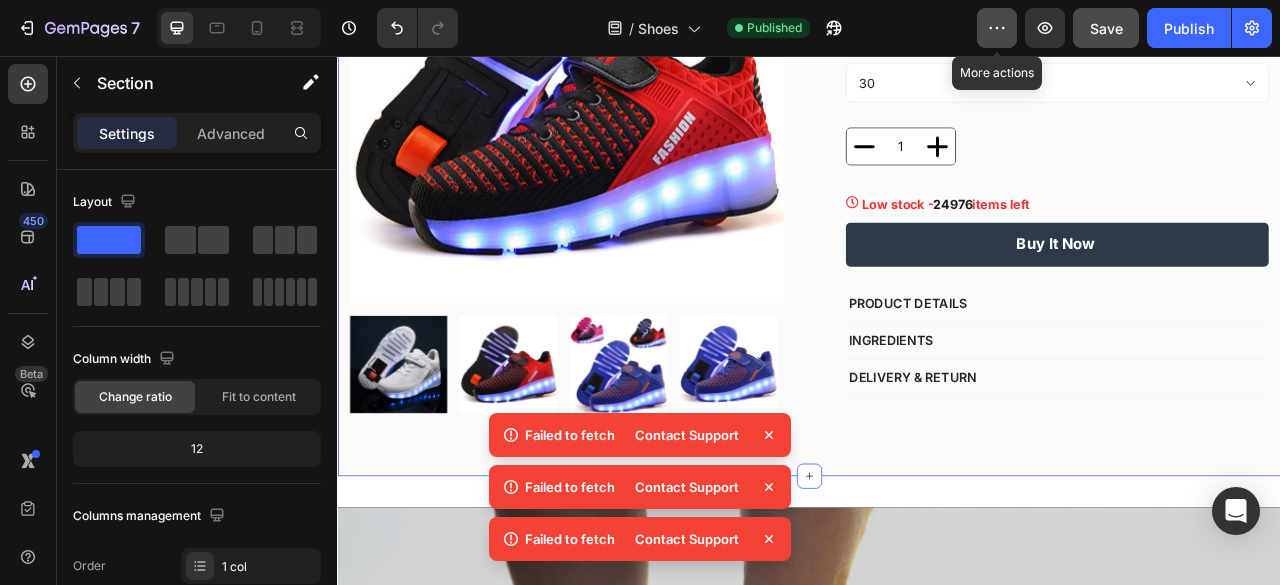 click 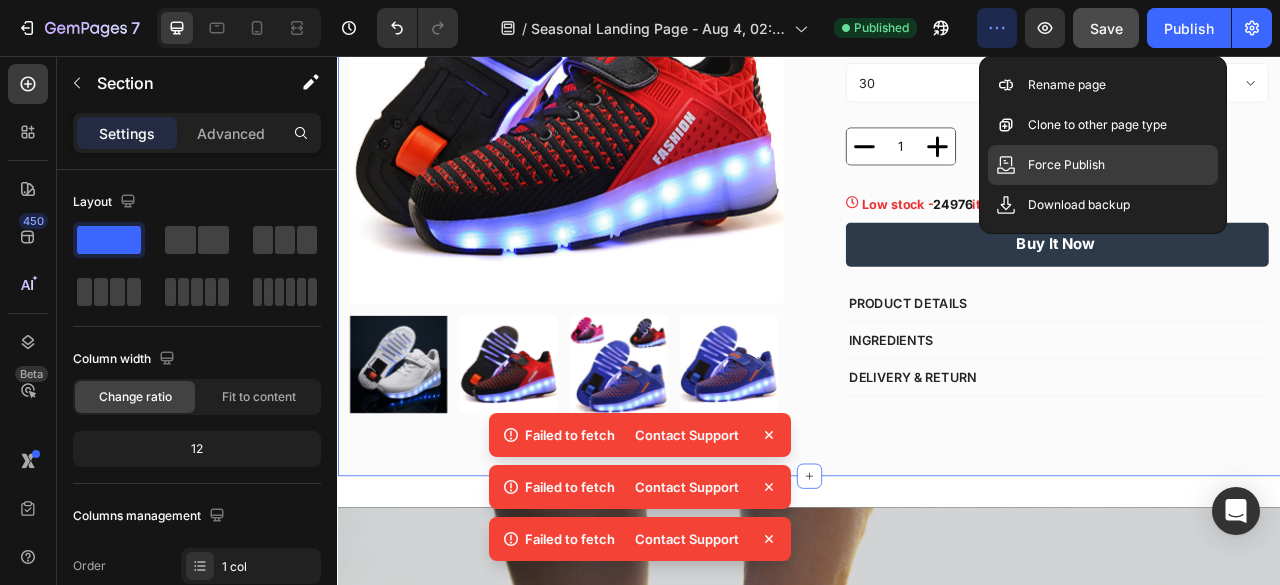 click on "Force Publish" 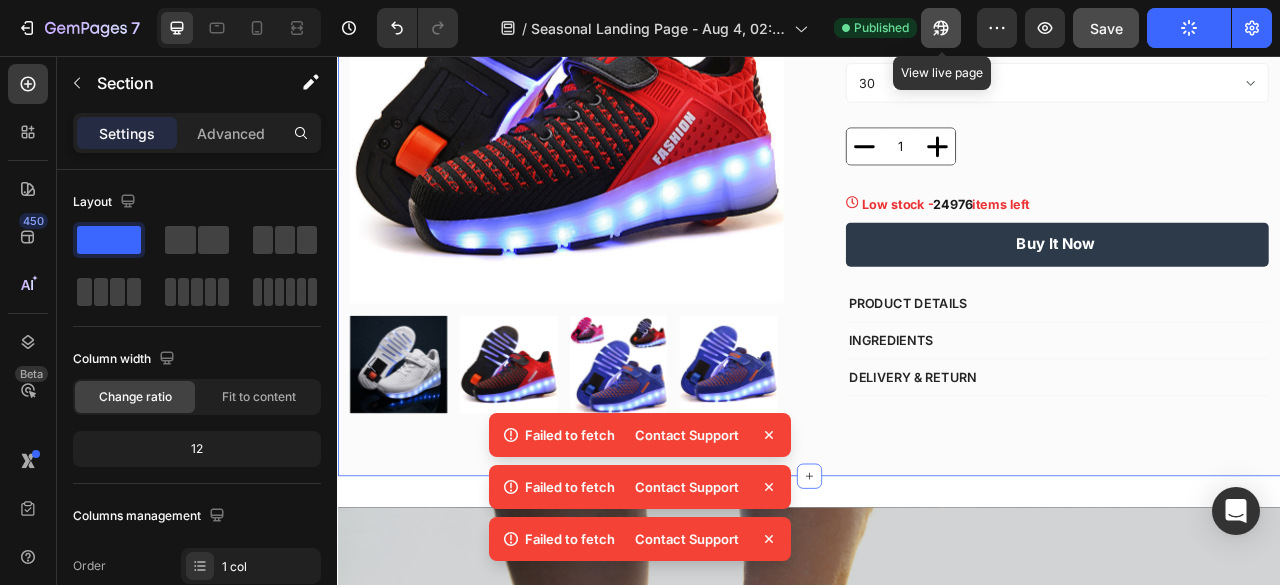 click 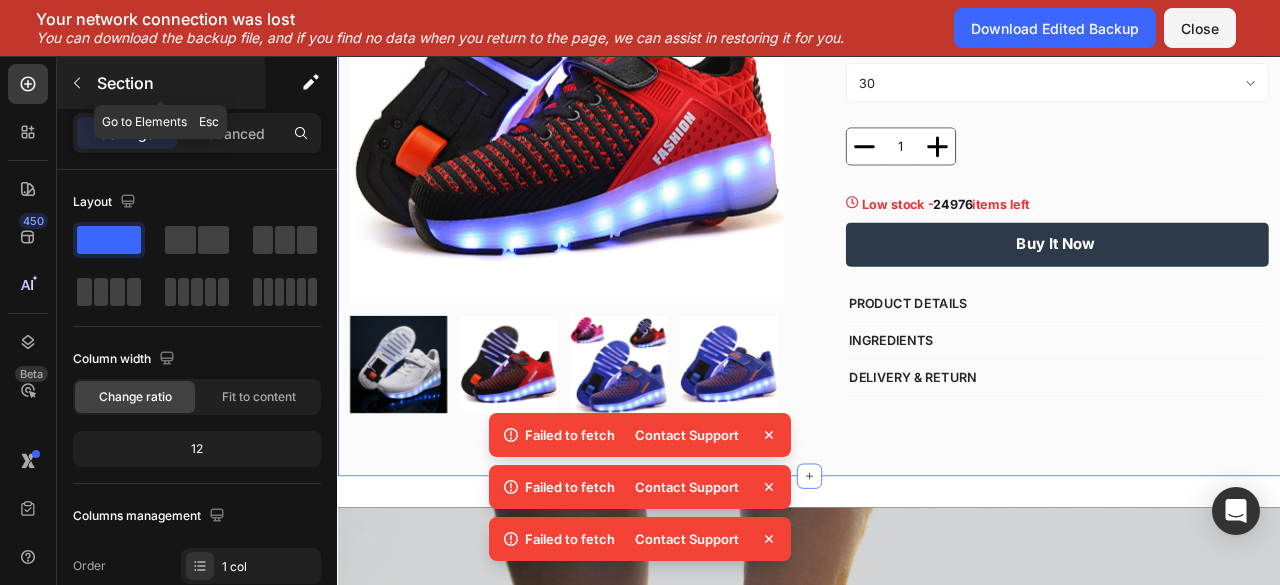 click 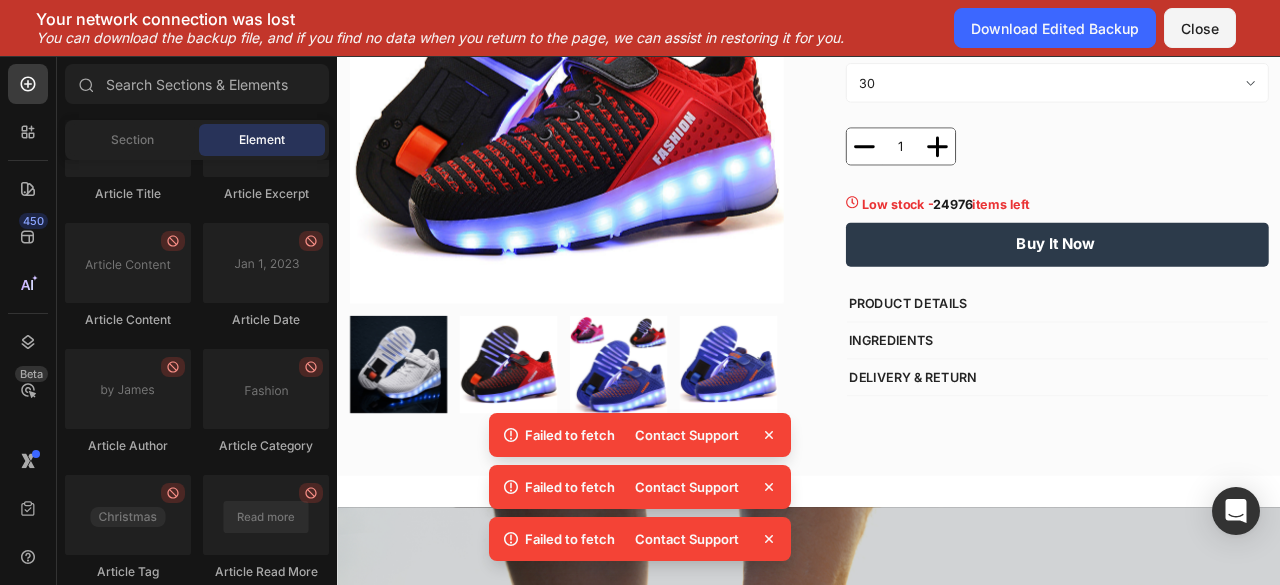 scroll, scrollTop: 5506, scrollLeft: 0, axis: vertical 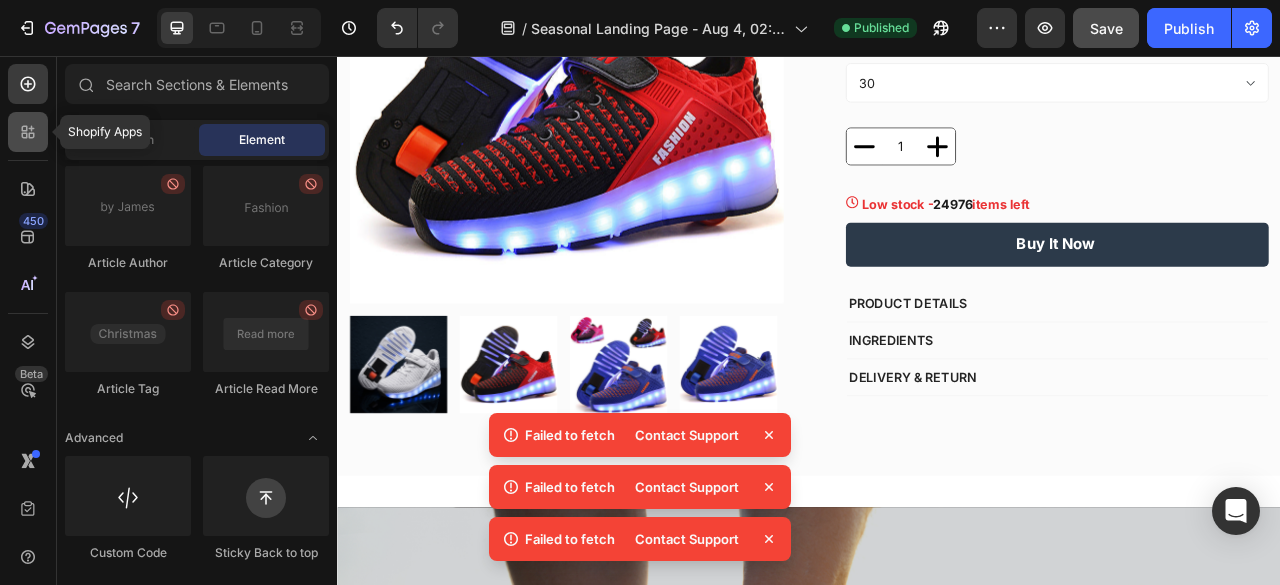 click 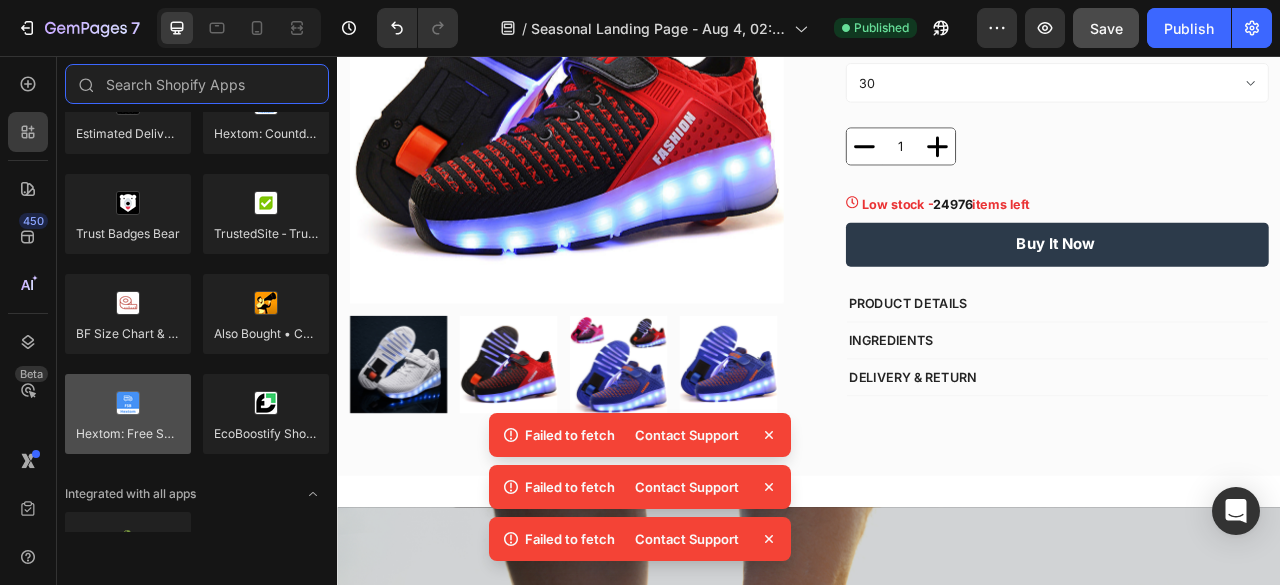 scroll, scrollTop: 5901, scrollLeft: 0, axis: vertical 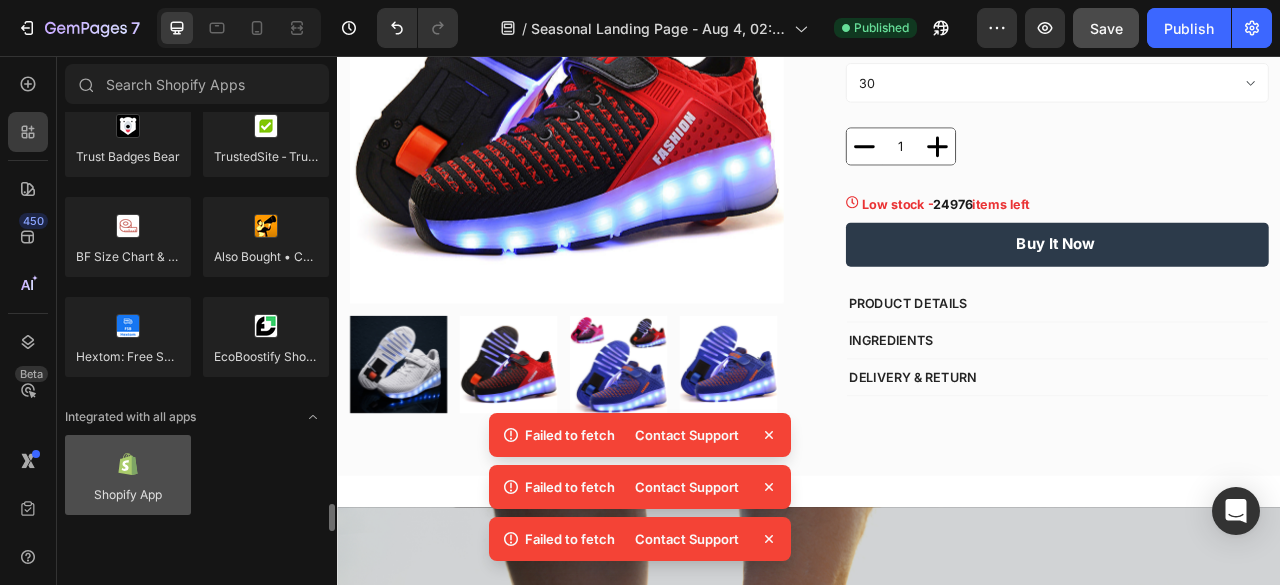 click at bounding box center [128, 475] 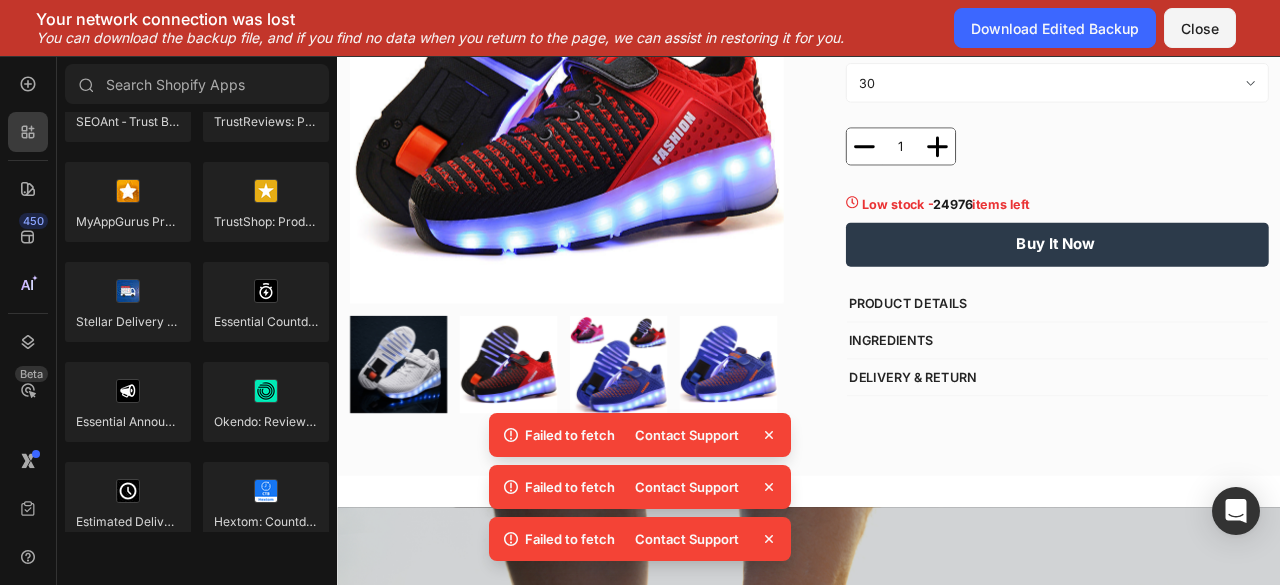 scroll, scrollTop: 5901, scrollLeft: 0, axis: vertical 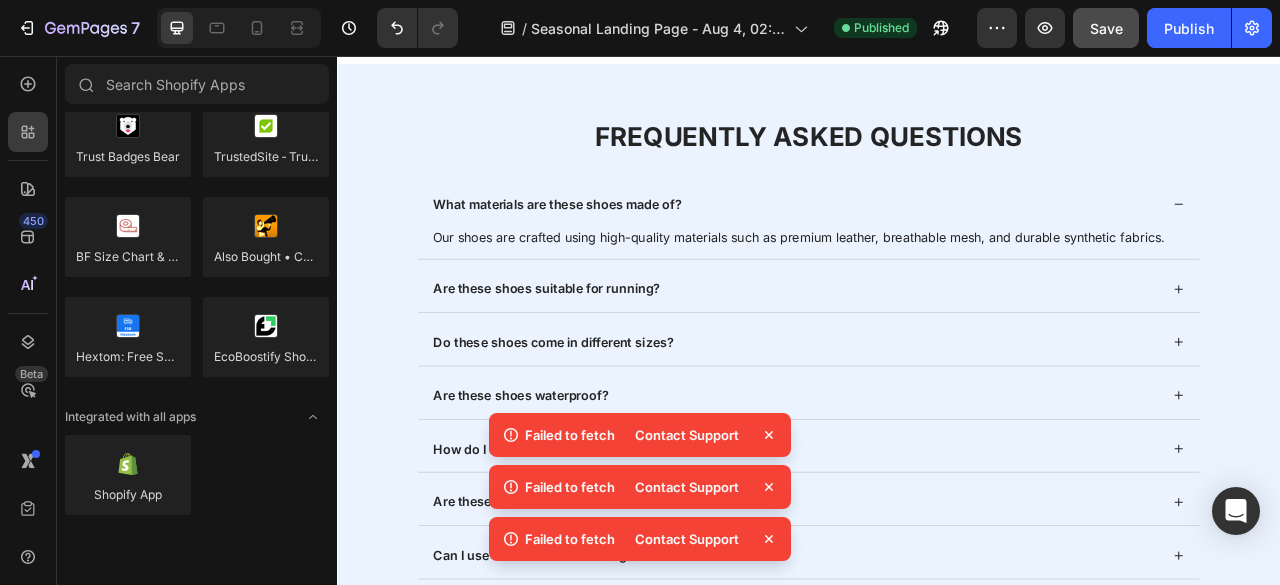 drag, startPoint x: 118, startPoint y: 479, endPoint x: 482, endPoint y: 595, distance: 382.03665 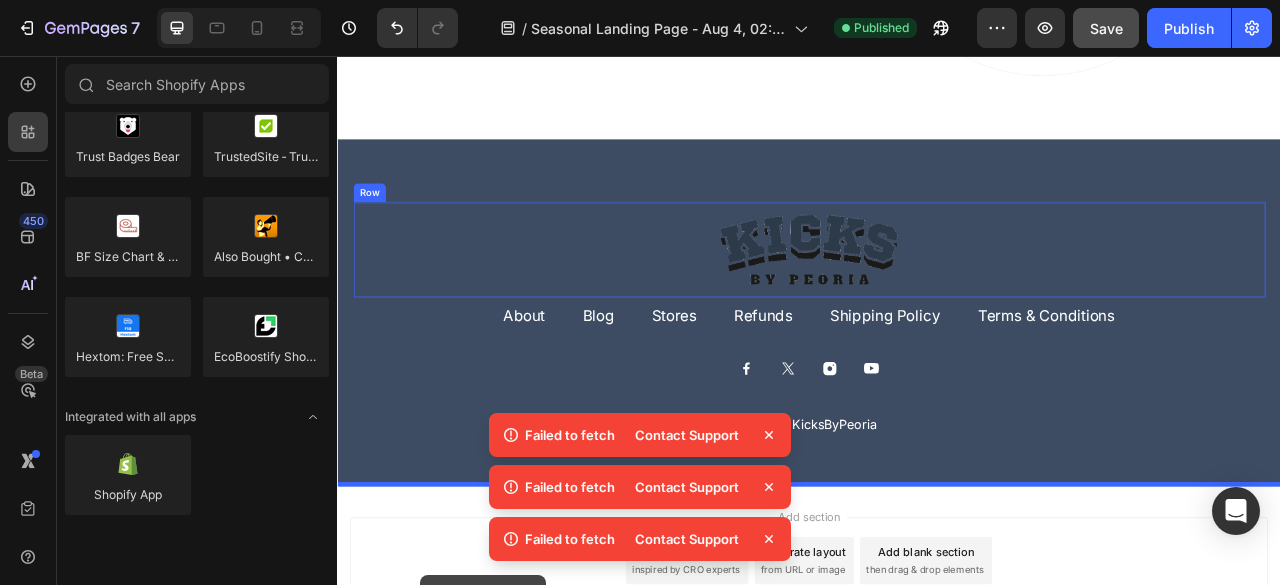 scroll, scrollTop: 6084, scrollLeft: 0, axis: vertical 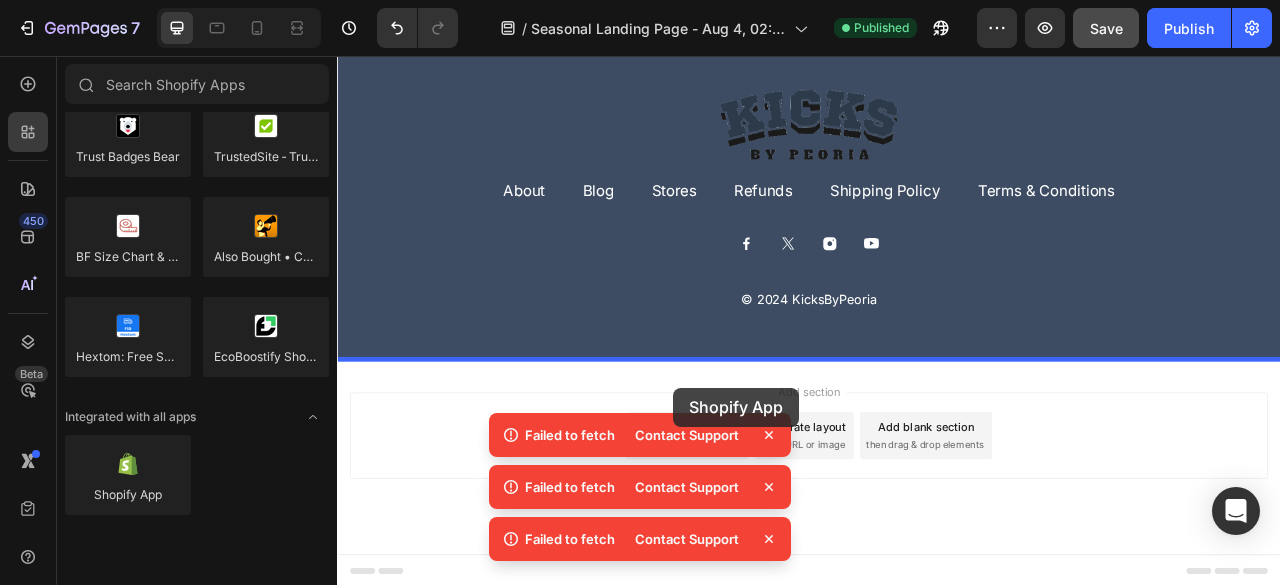 drag, startPoint x: 501, startPoint y: 535, endPoint x: 764, endPoint y: 479, distance: 268.8959 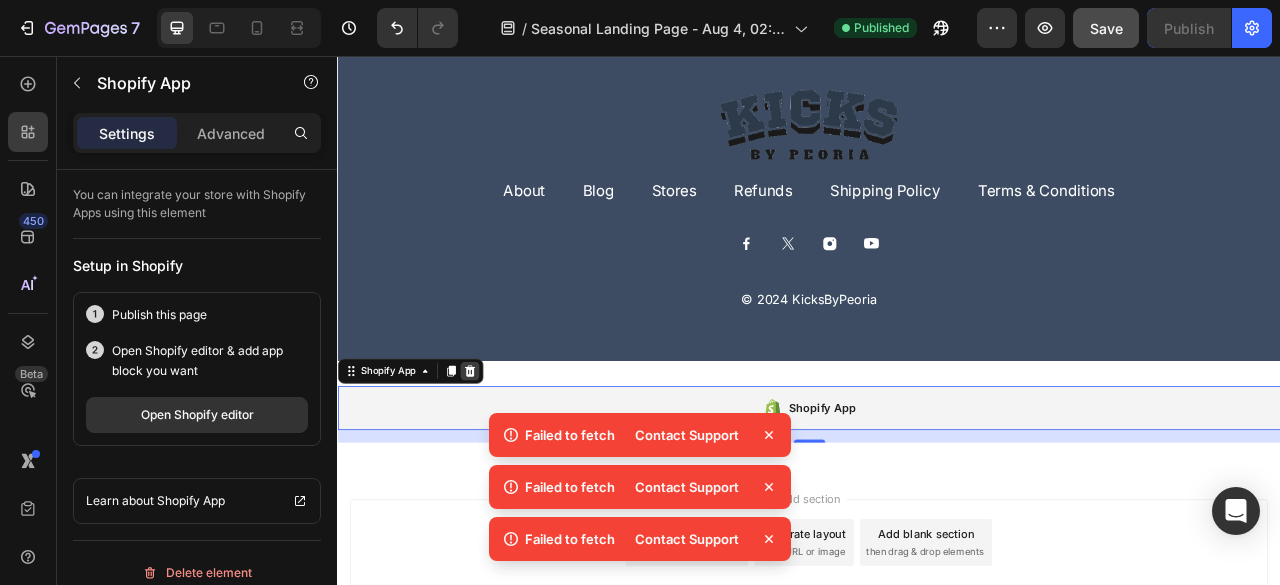 click 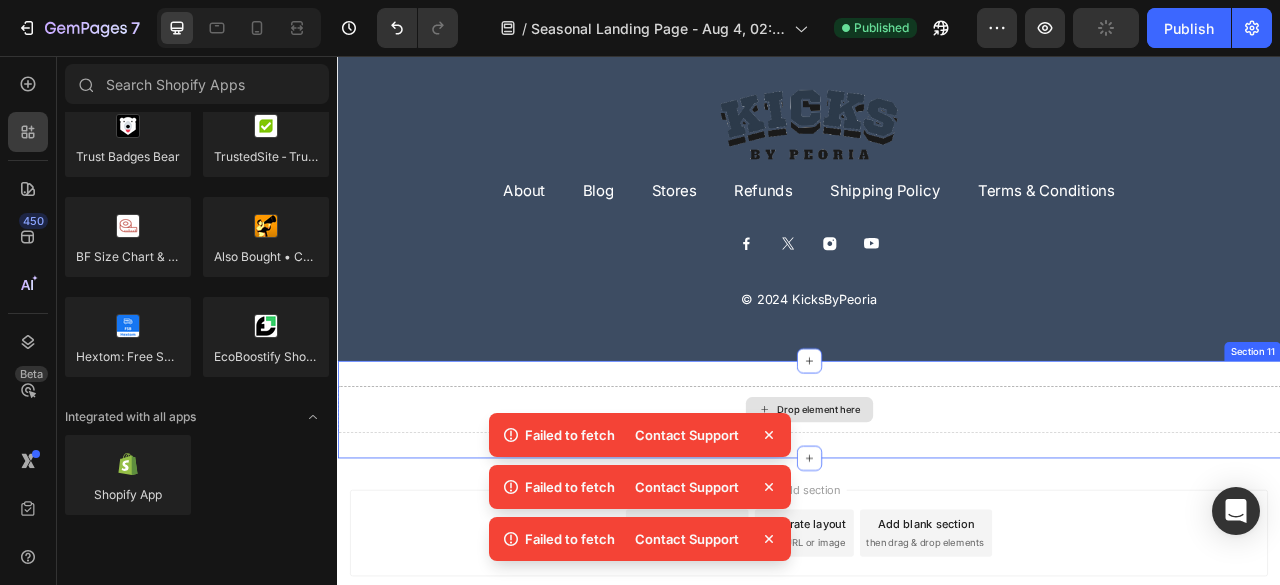 click on "Drop element here" at bounding box center (937, 506) 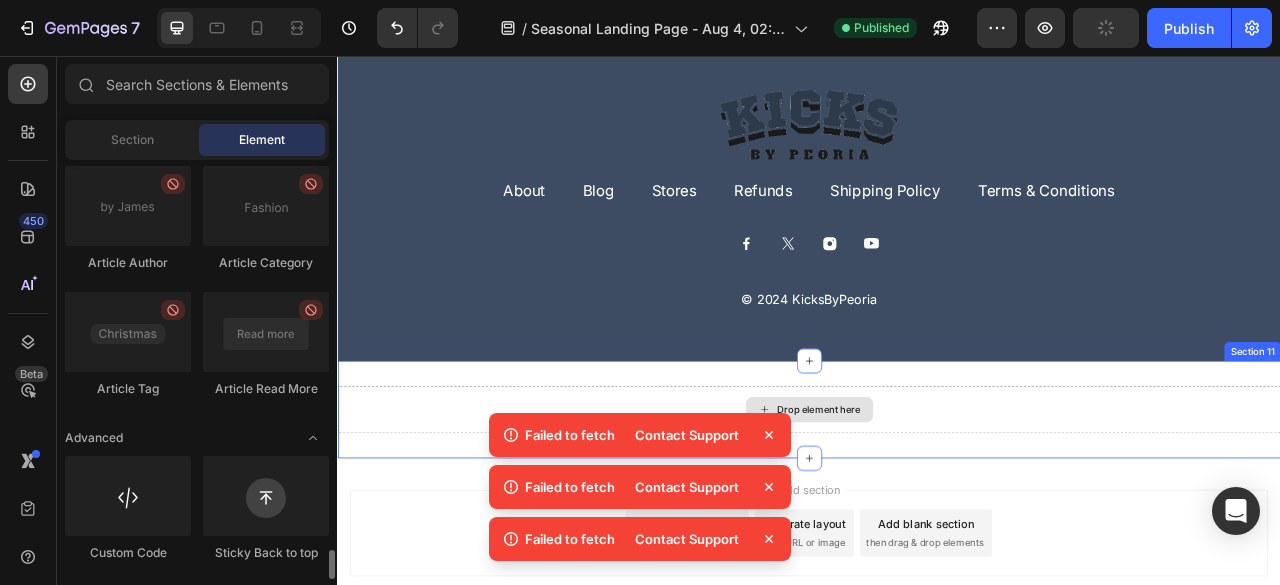 scroll, scrollTop: 5506, scrollLeft: 0, axis: vertical 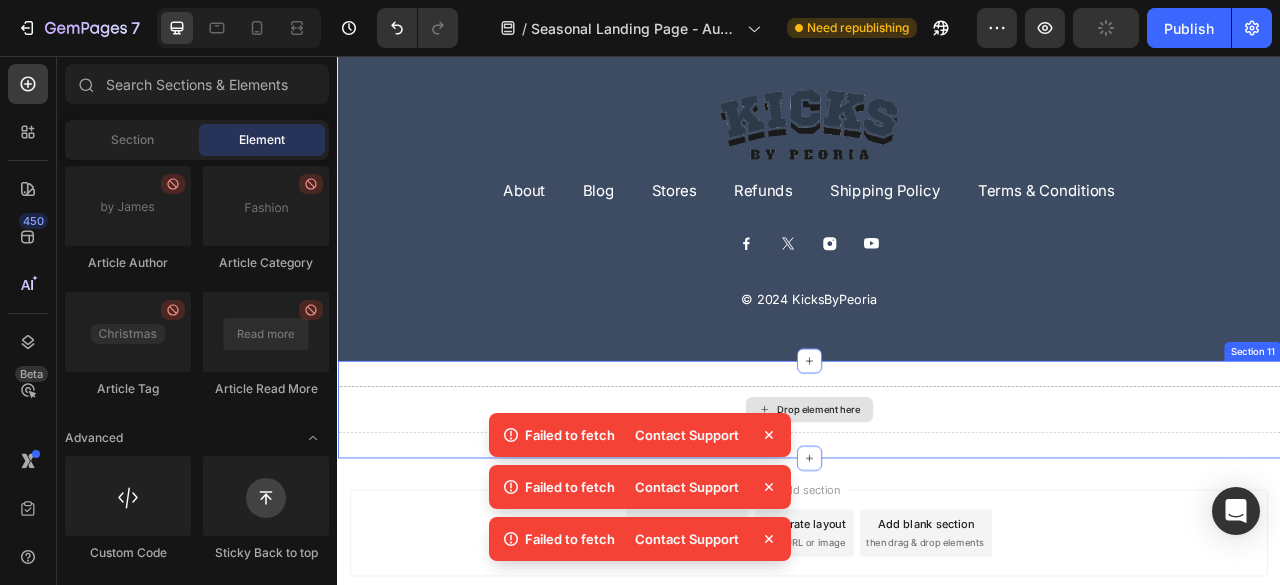 click on "Drop element here" at bounding box center (937, 506) 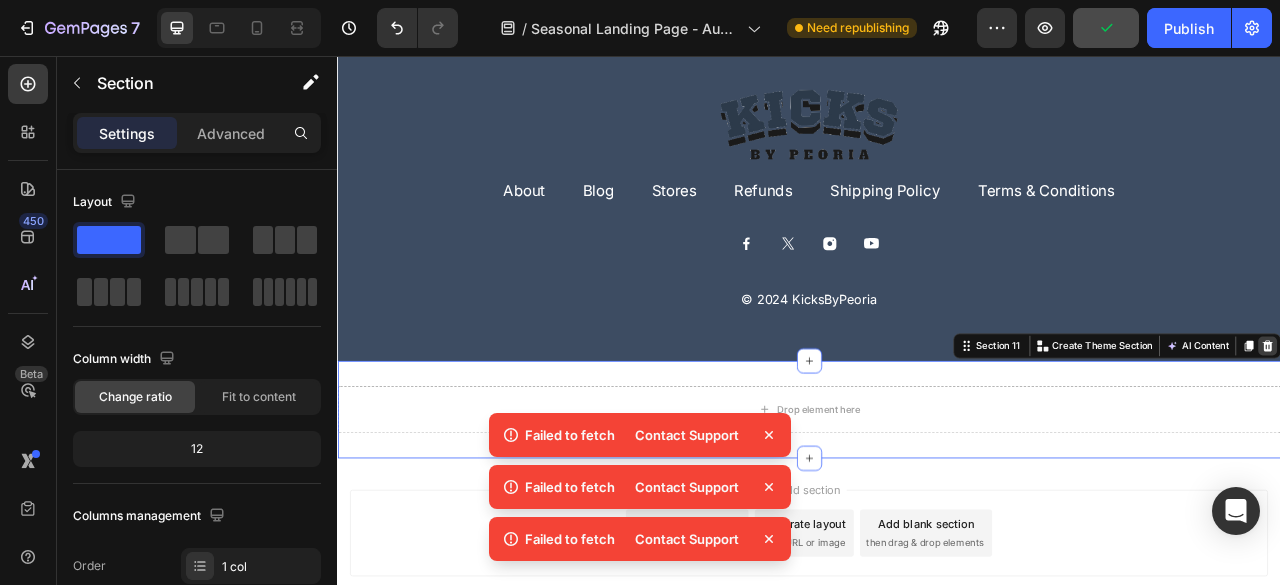 click 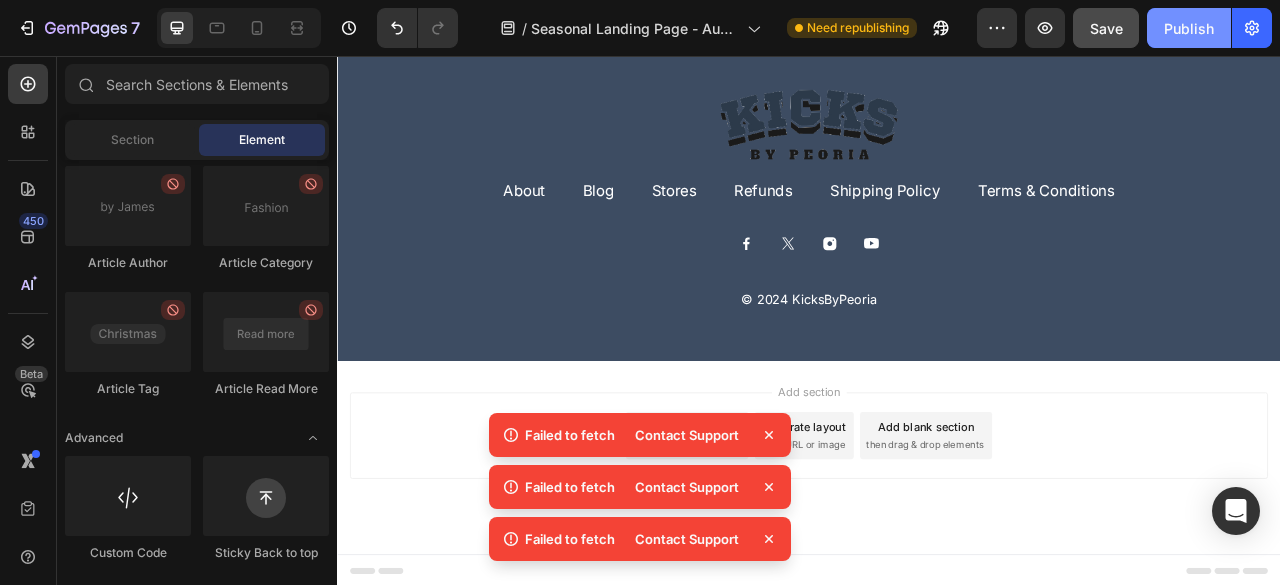 click on "Publish" at bounding box center [1189, 28] 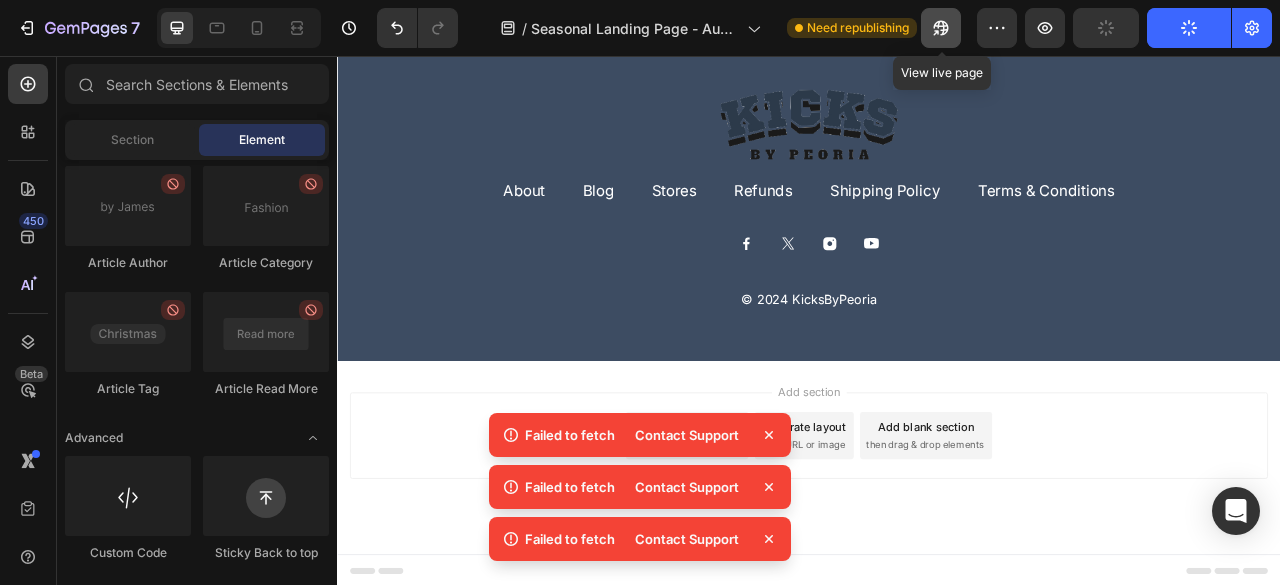 click 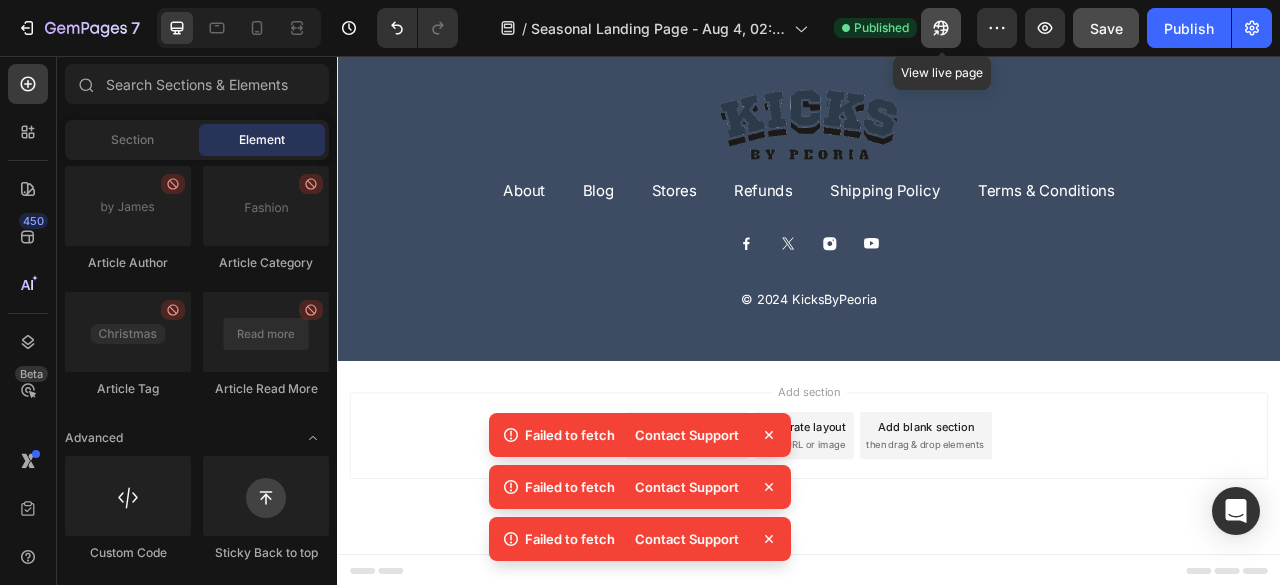 click 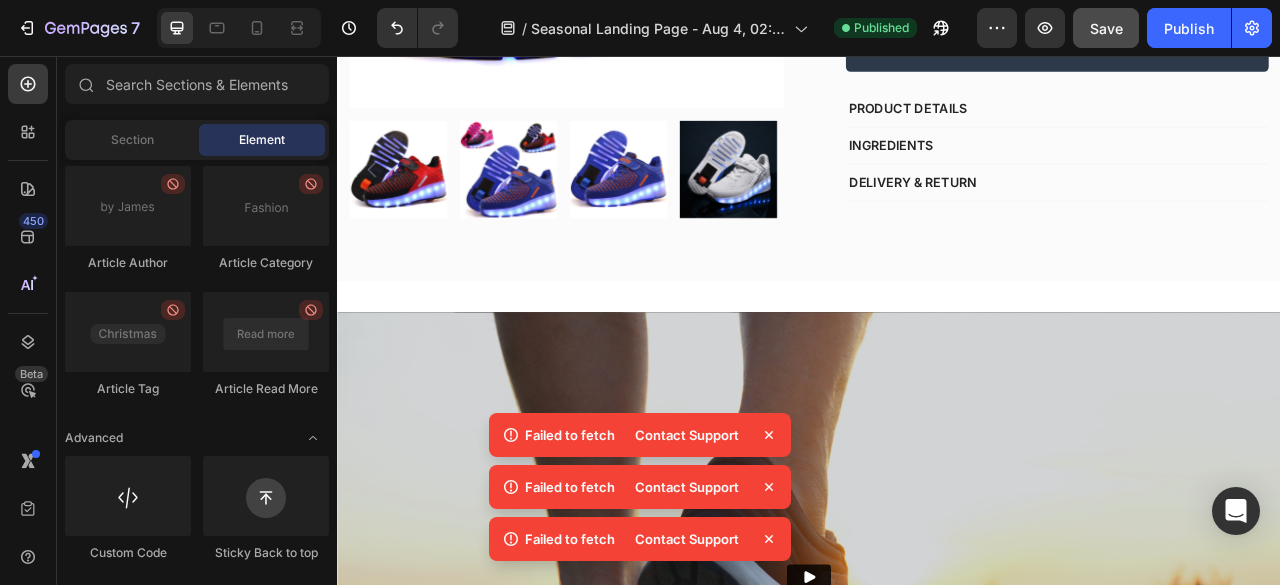 scroll, scrollTop: 1608, scrollLeft: 0, axis: vertical 